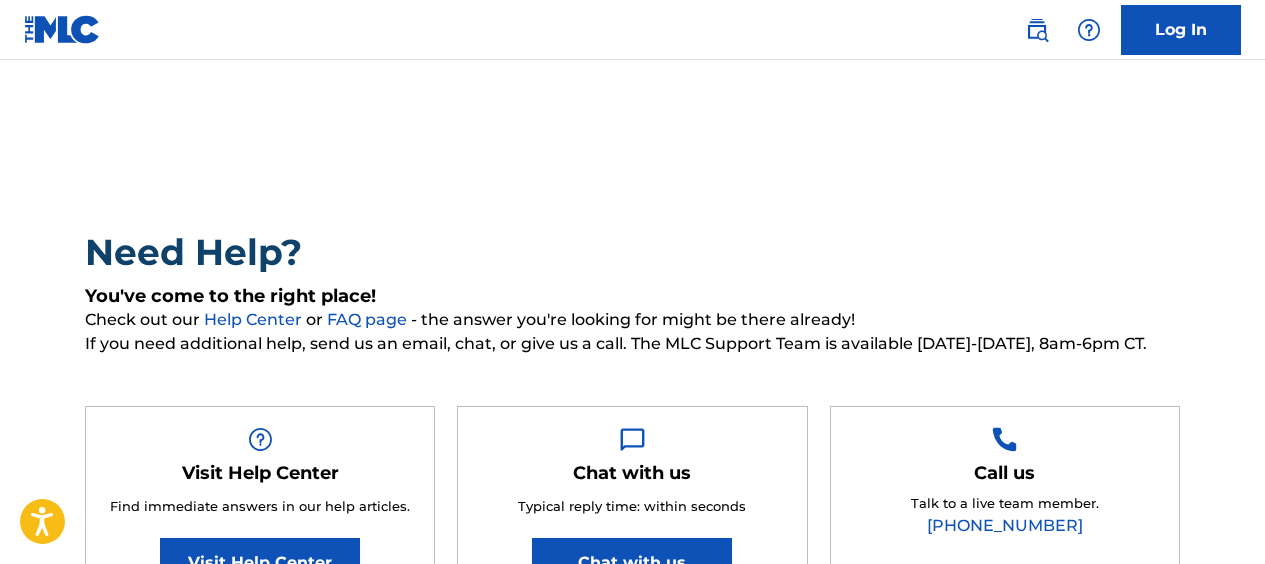 scroll, scrollTop: 0, scrollLeft: 0, axis: both 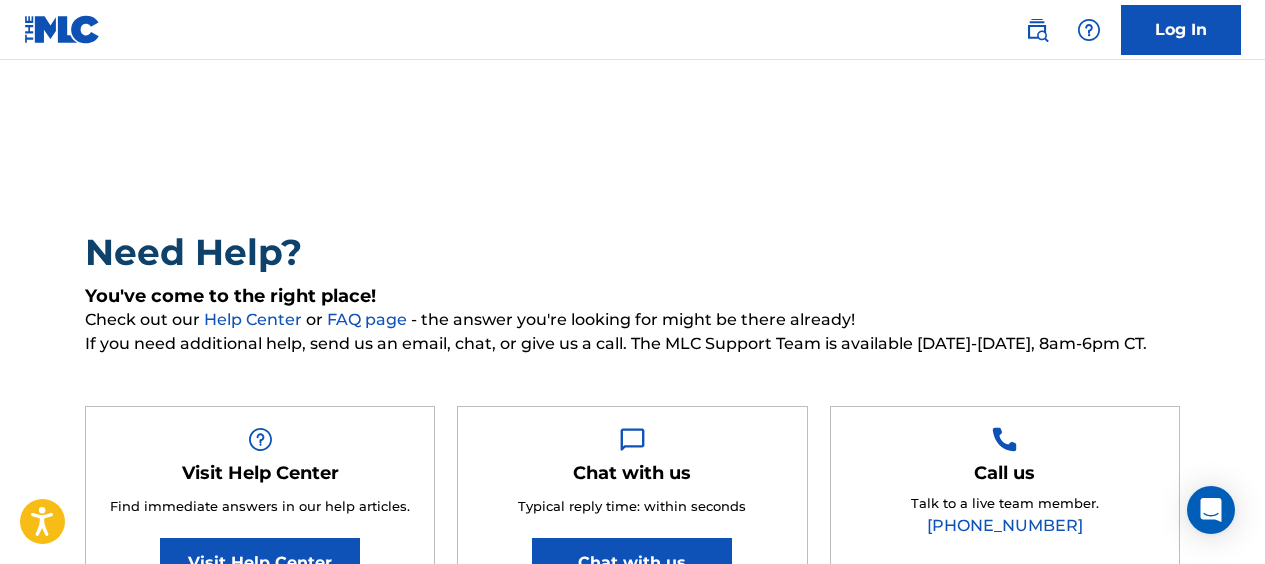 click on "Log In" at bounding box center (1181, 30) 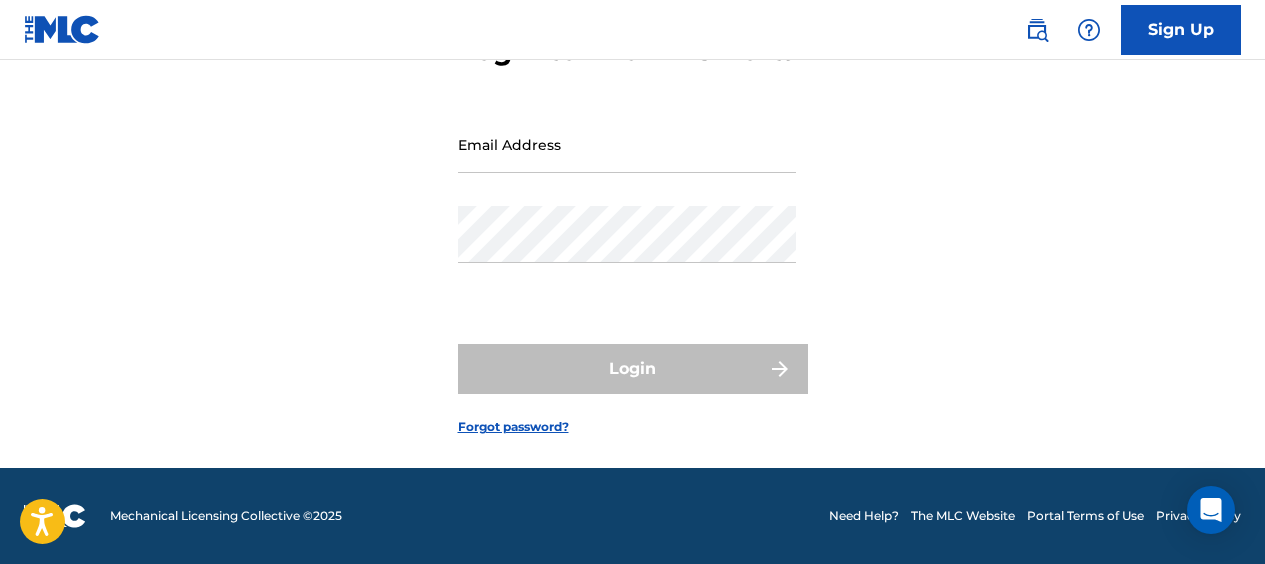 scroll, scrollTop: 176, scrollLeft: 0, axis: vertical 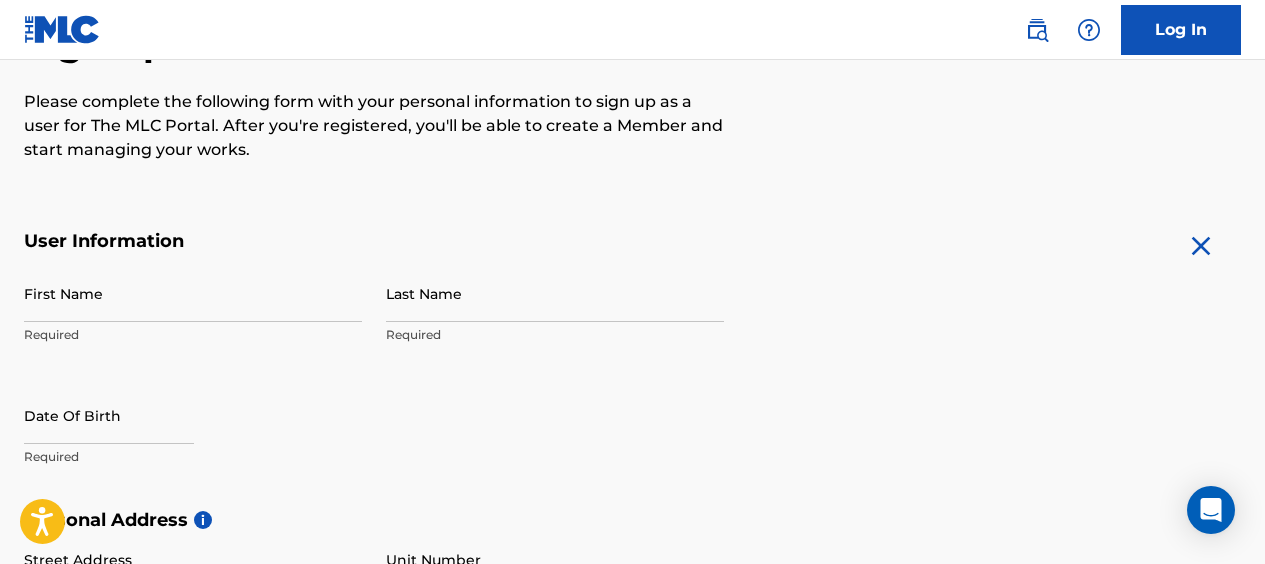 click on "First Name" at bounding box center [193, 293] 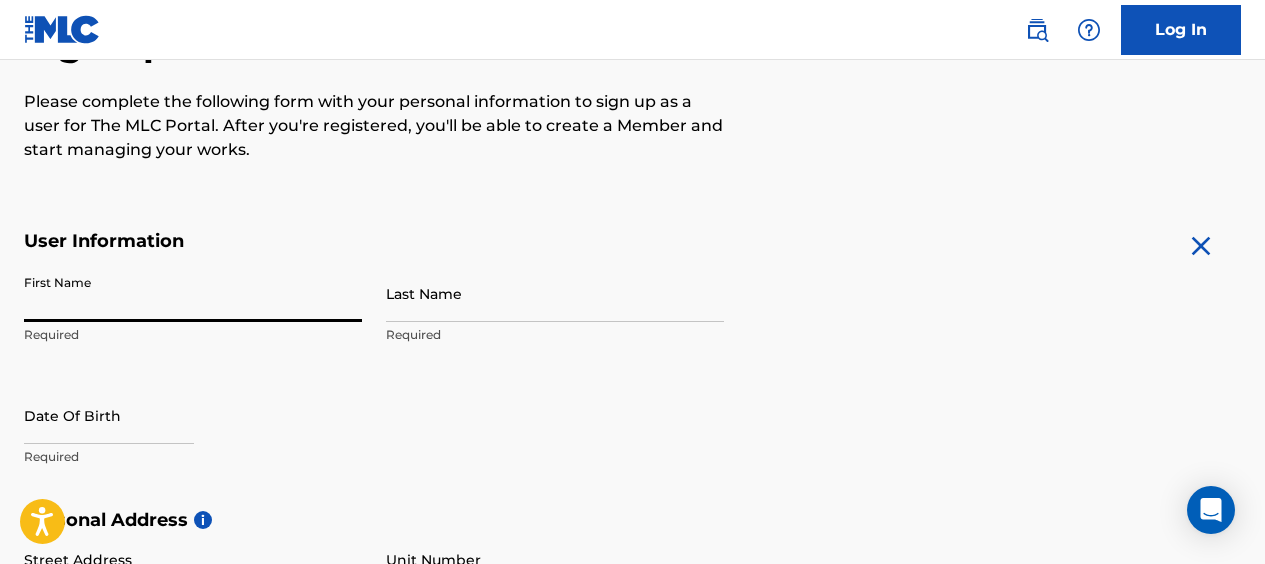 type on "[PERSON_NAME]" 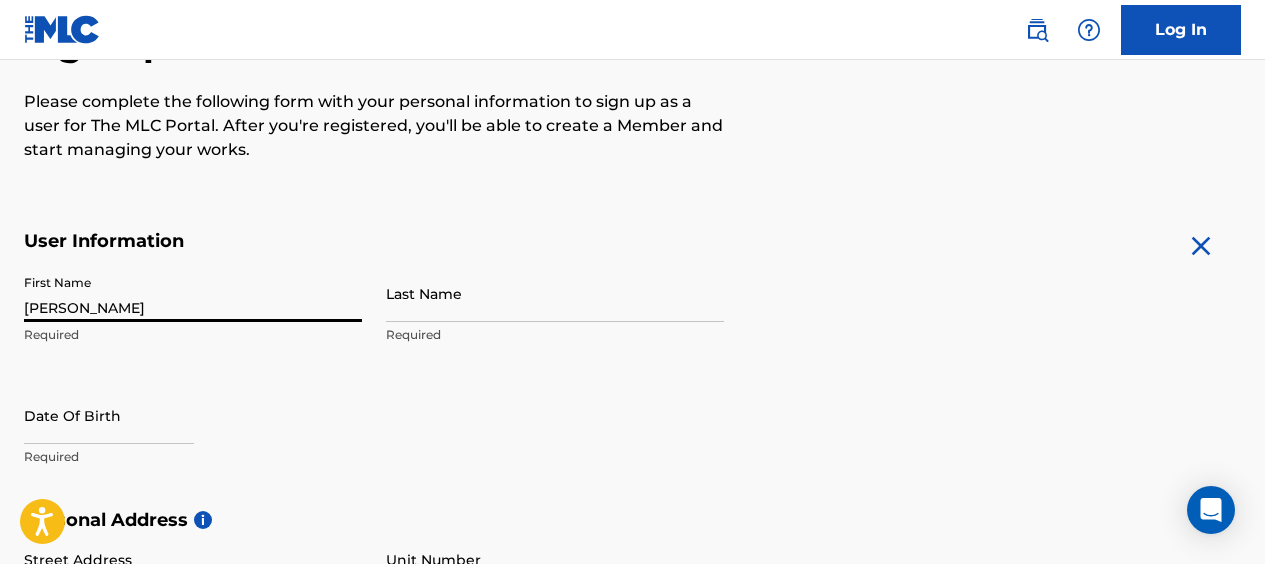 type on "Davidson" 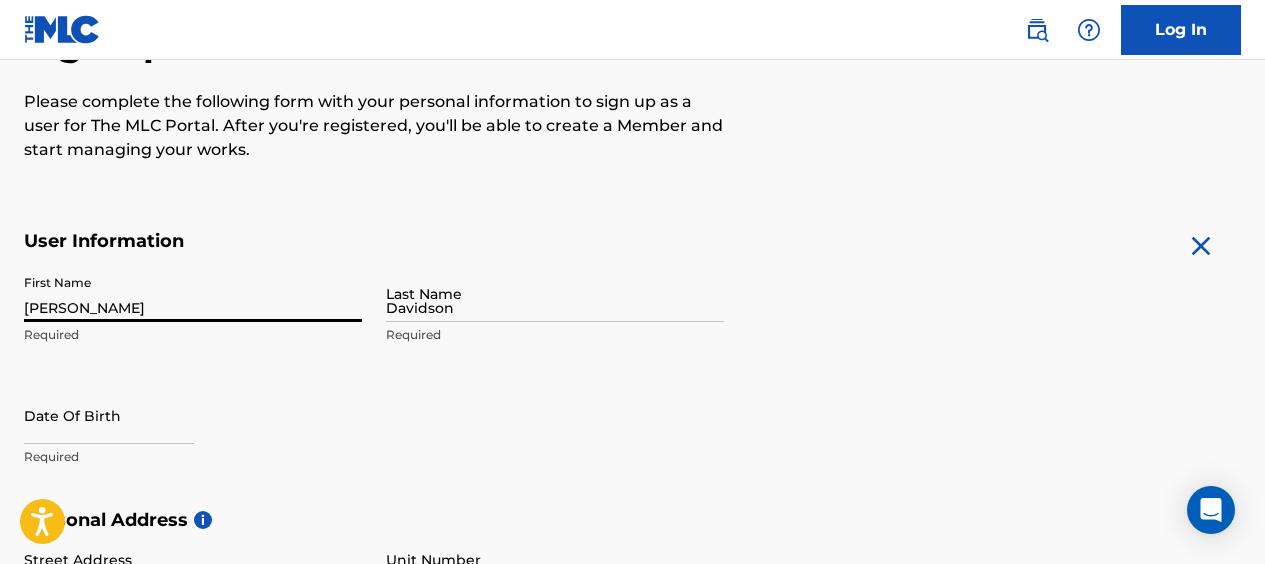type on "PO BOX 2113" 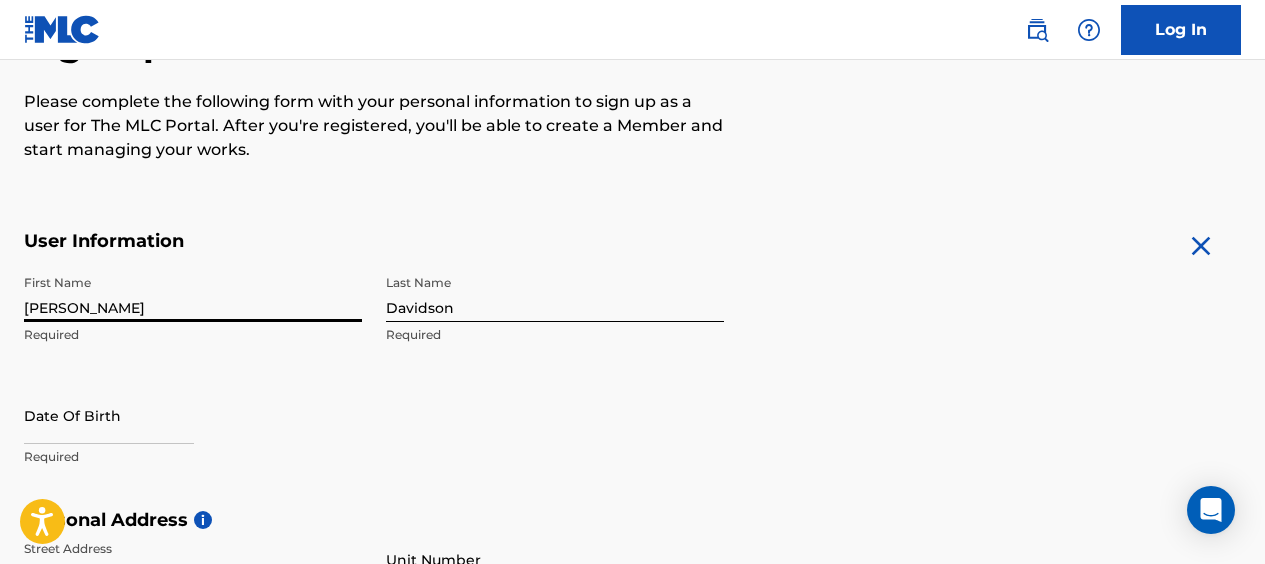 scroll, scrollTop: 871, scrollLeft: 0, axis: vertical 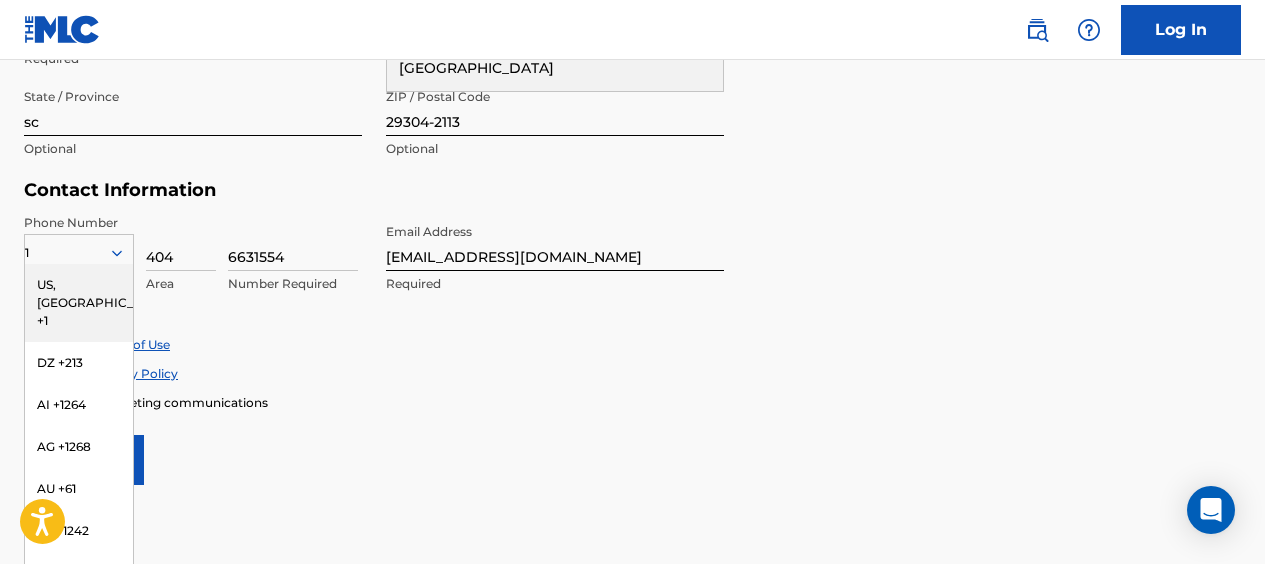 click on "Accept Terms of Use Accept Privacy Policy Enroll in marketing communications" at bounding box center [632, 373] 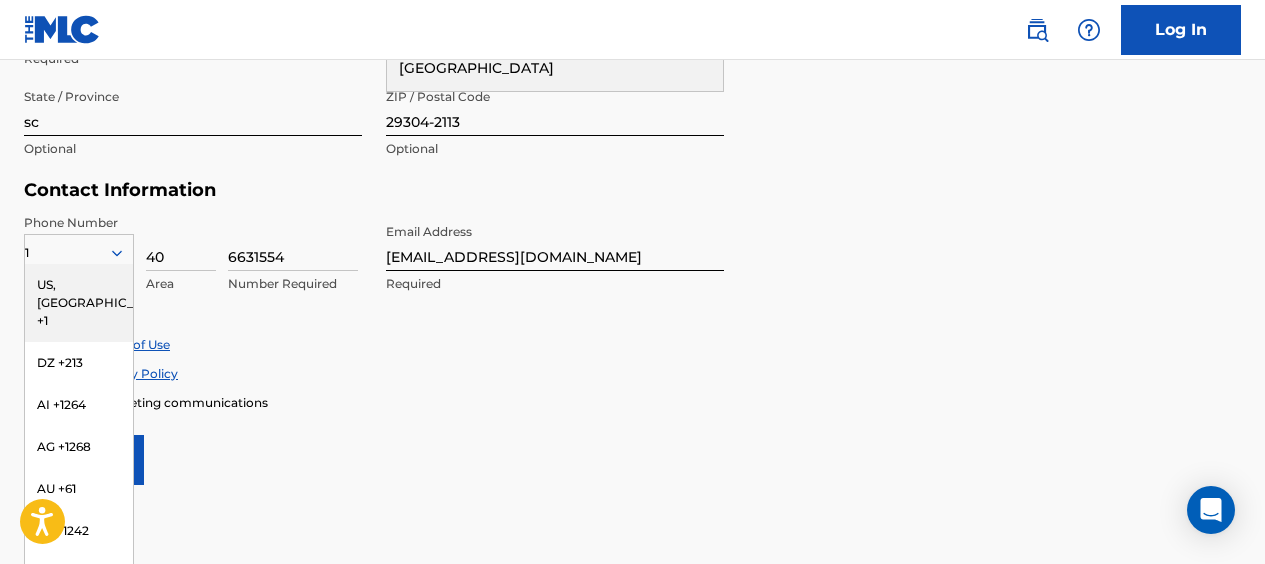type on "4" 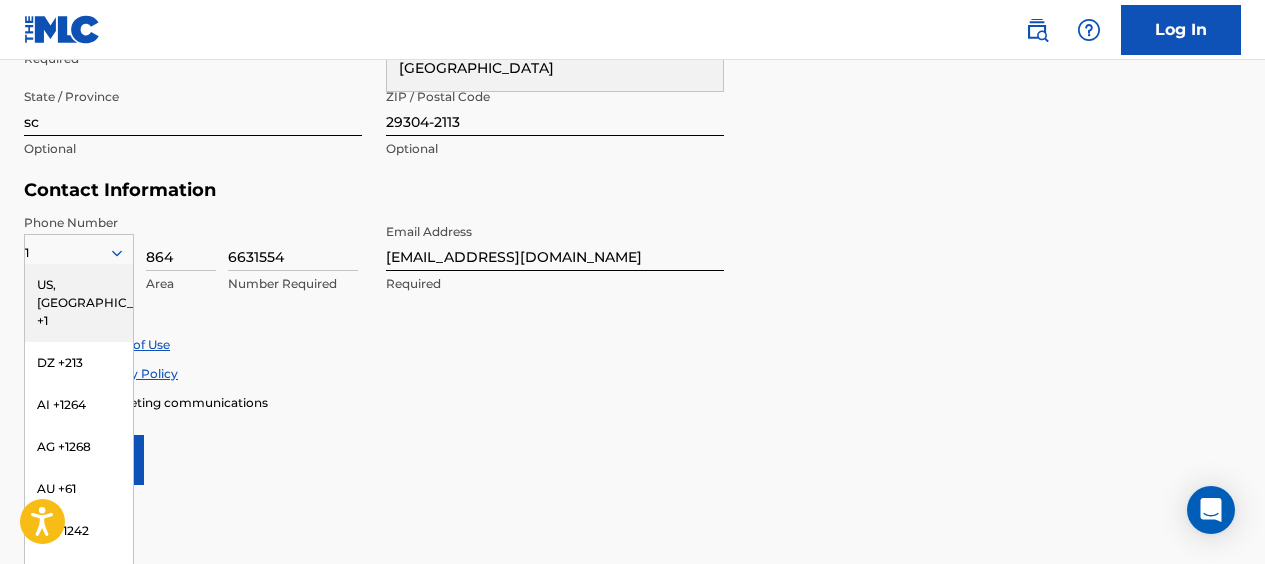 type on "864" 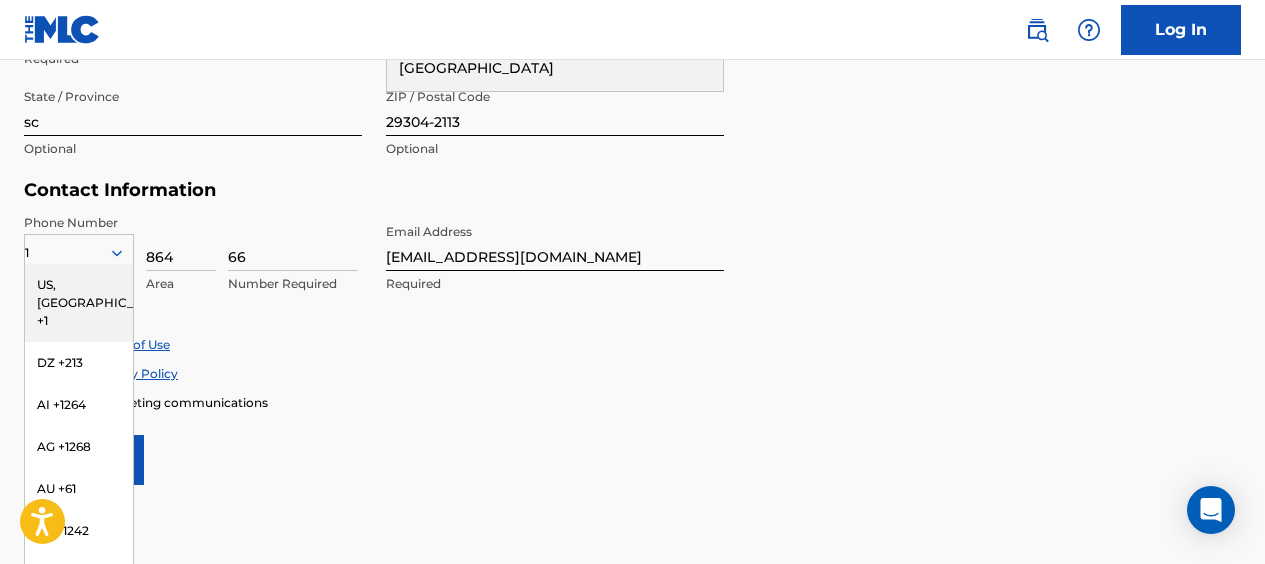 type on "6" 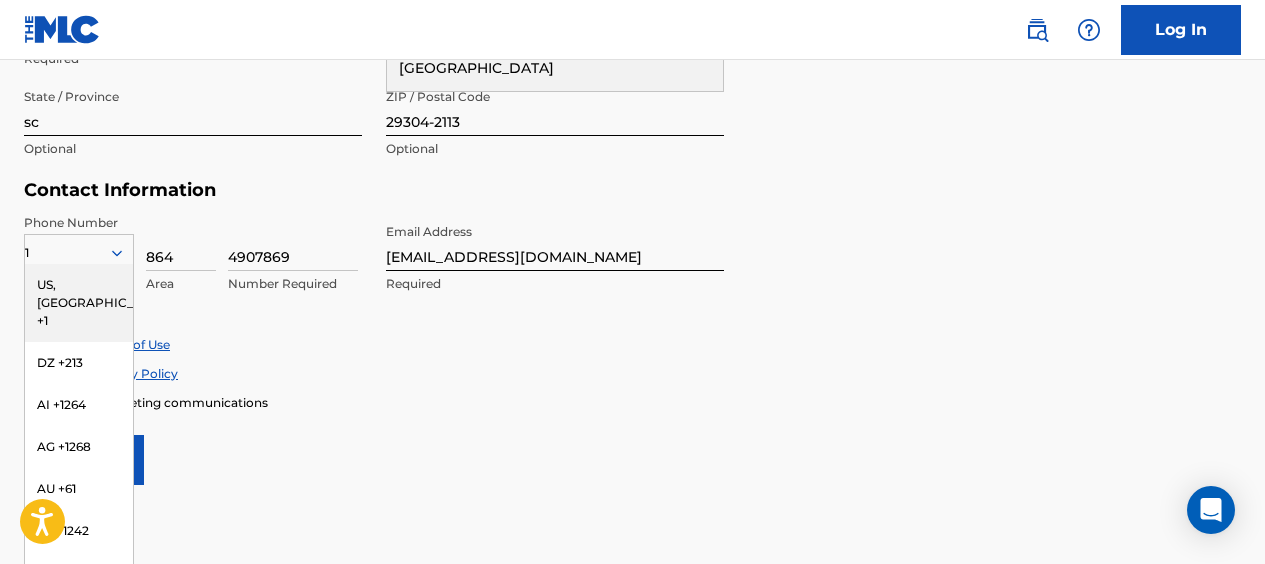 type on "4907869" 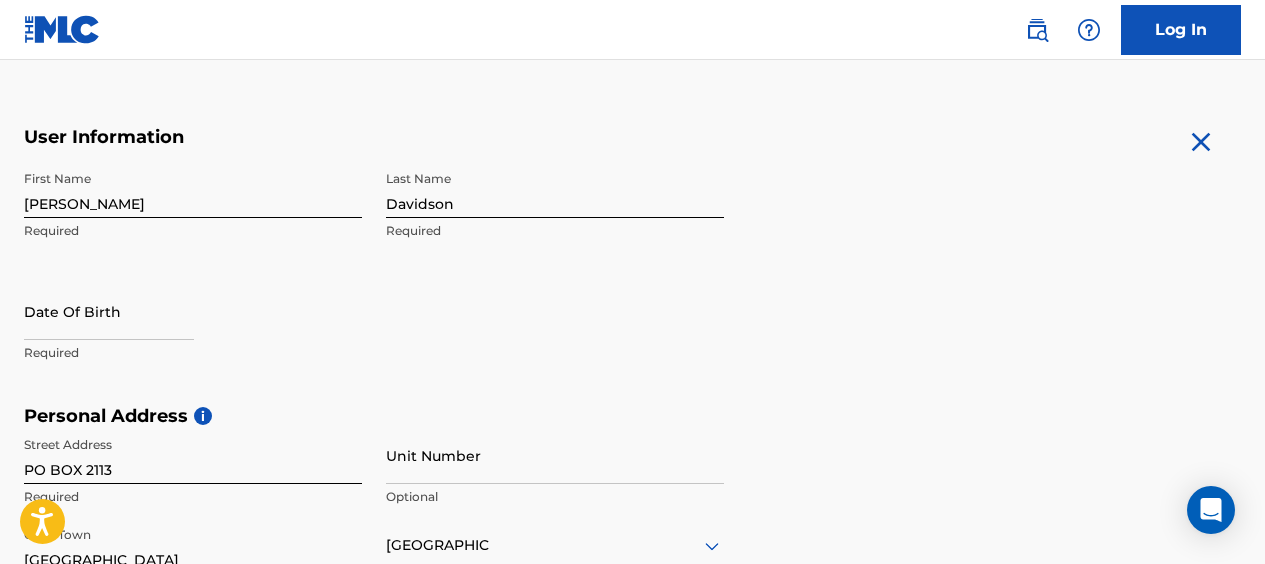 scroll, scrollTop: 294, scrollLeft: 0, axis: vertical 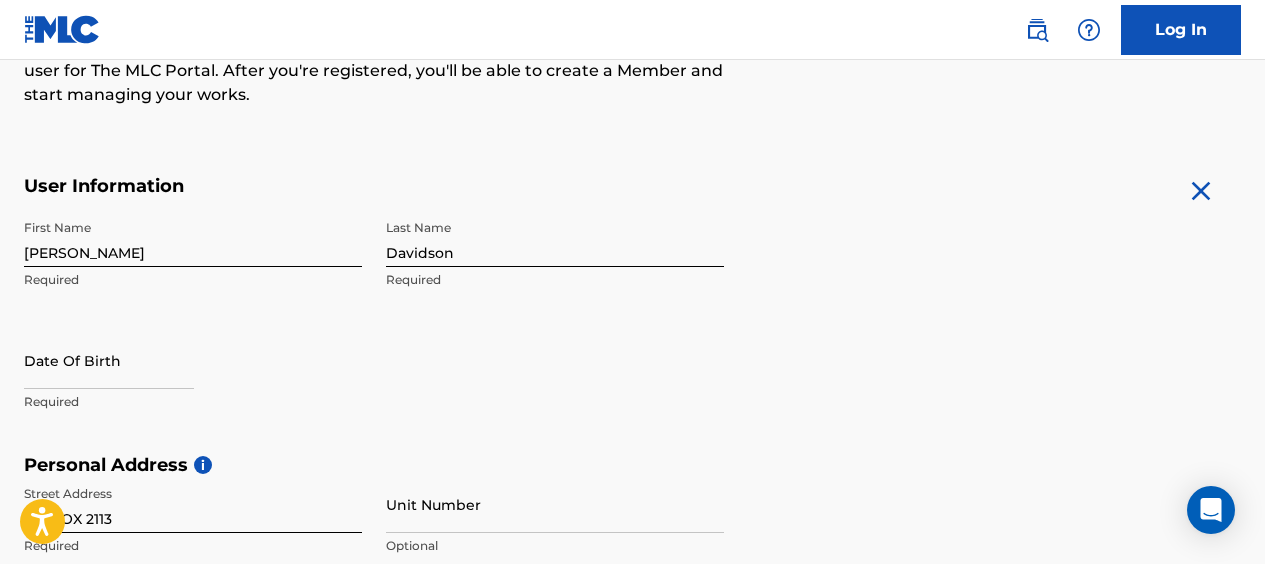select on "6" 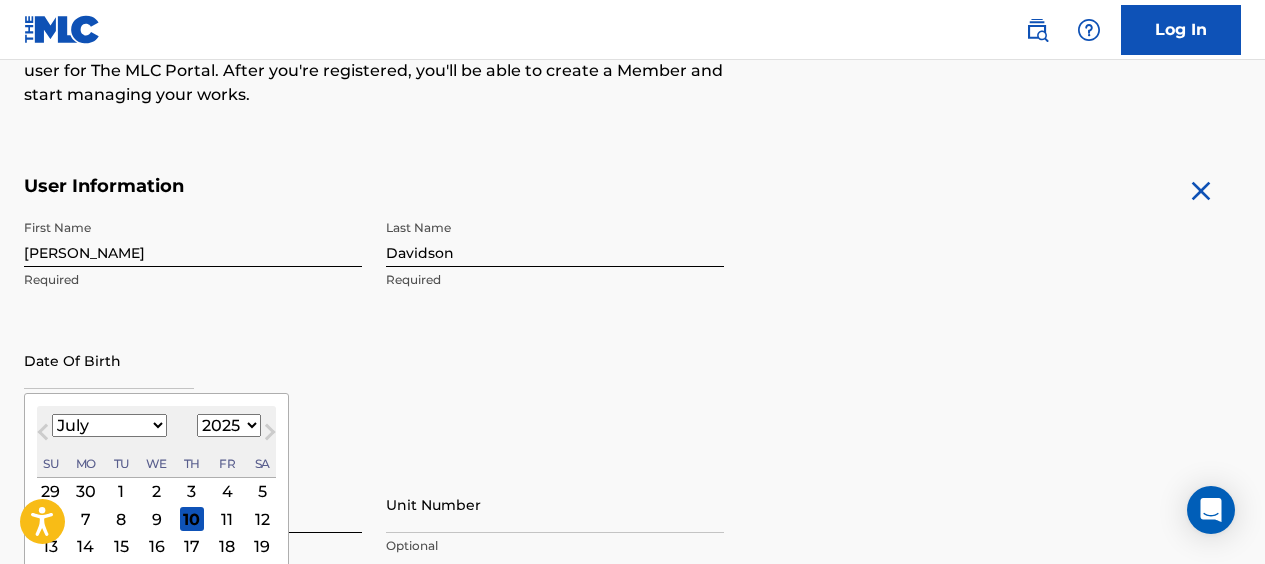 click at bounding box center [109, 360] 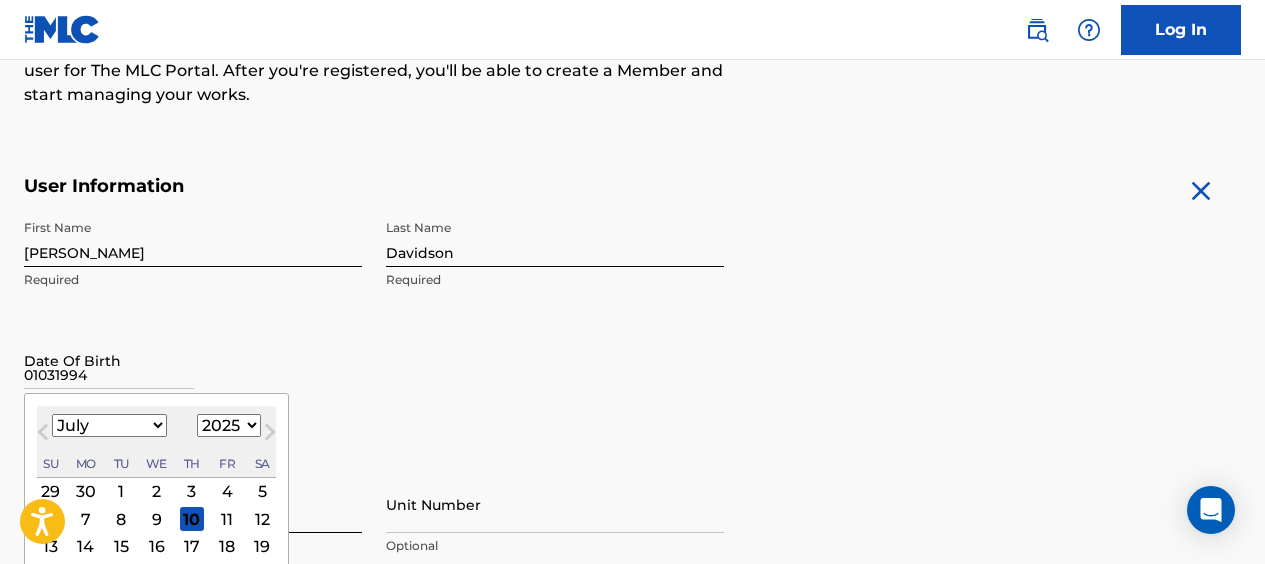 click on "01031994" at bounding box center (109, 360) 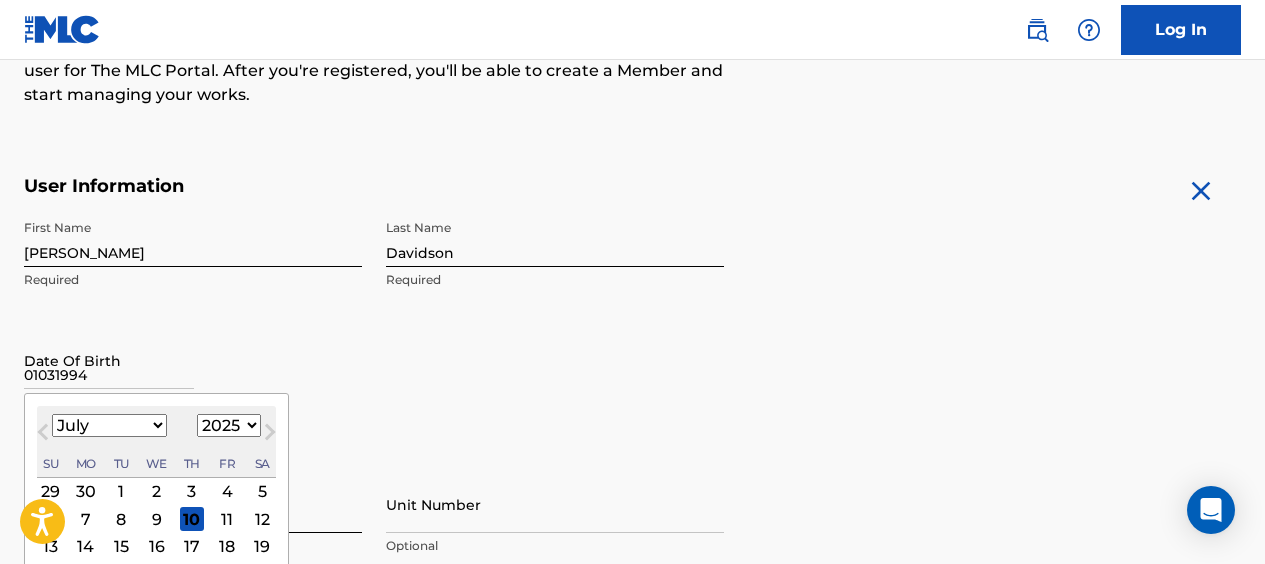 type on "01031994" 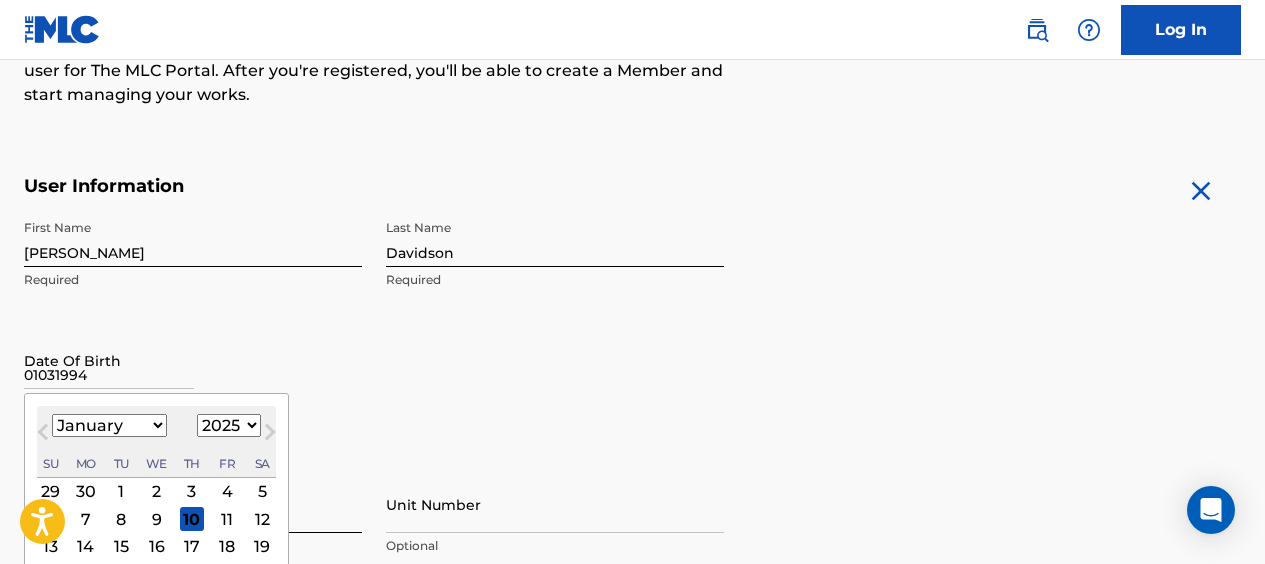 click on "January February March April May June July August September October November December" at bounding box center [109, 425] 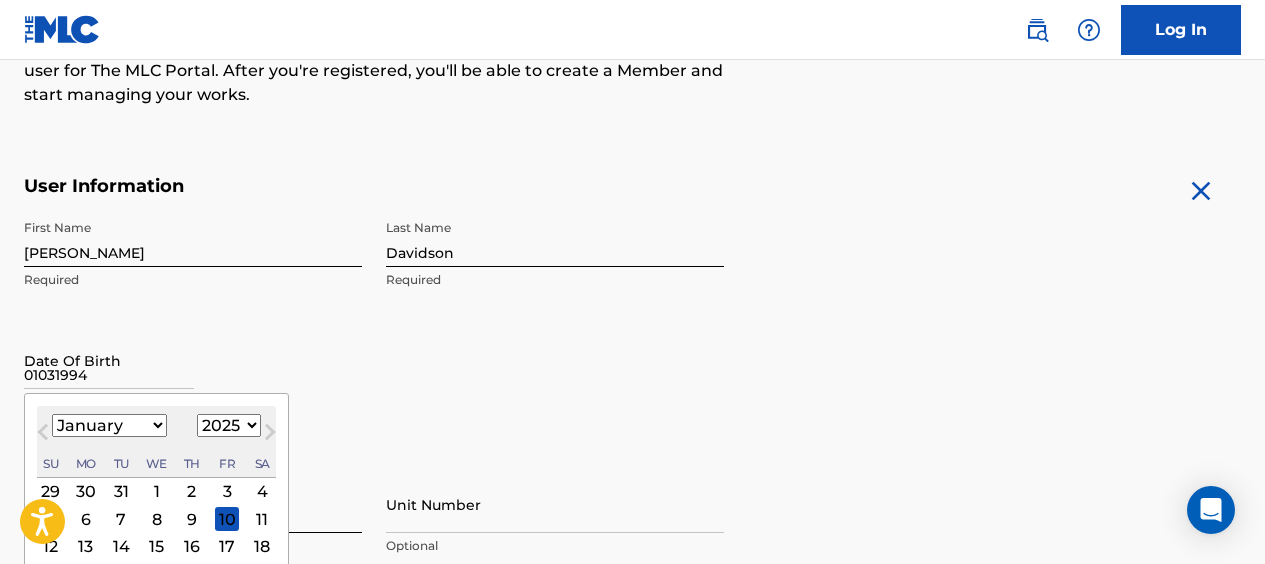 click on "3" at bounding box center [227, 491] 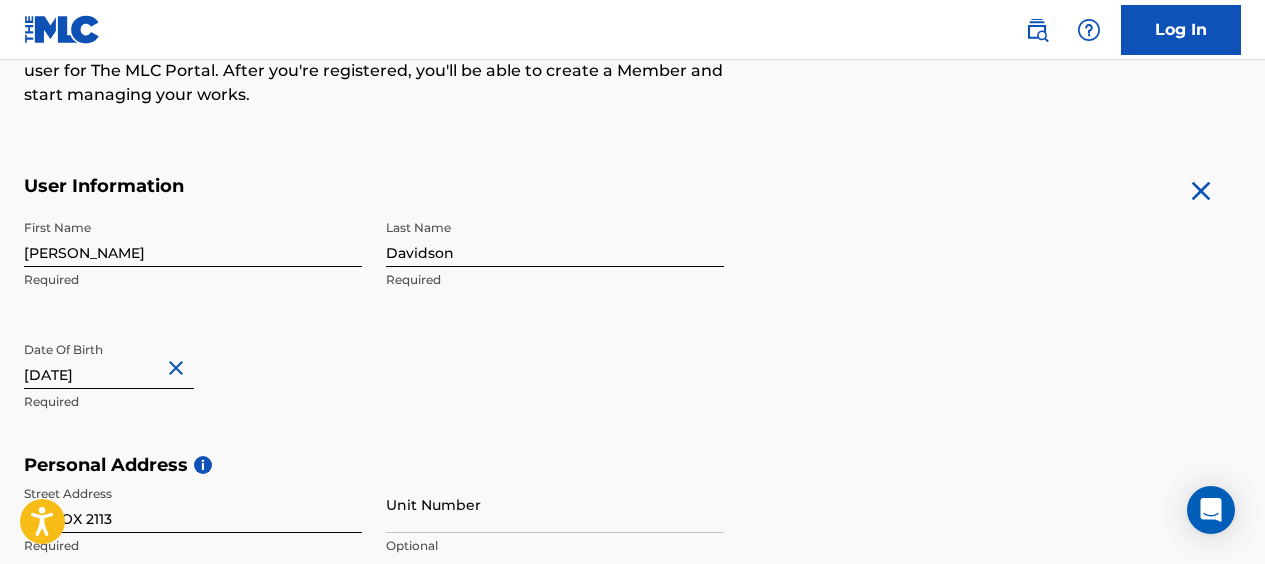 type on "January 3 1994" 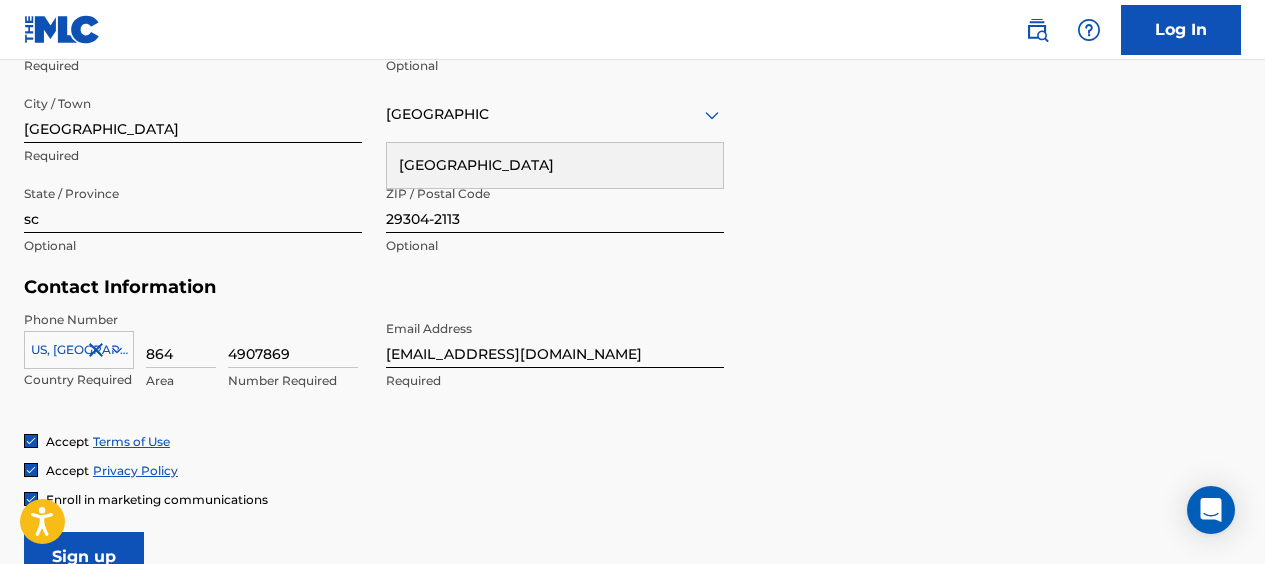 scroll, scrollTop: 955, scrollLeft: 0, axis: vertical 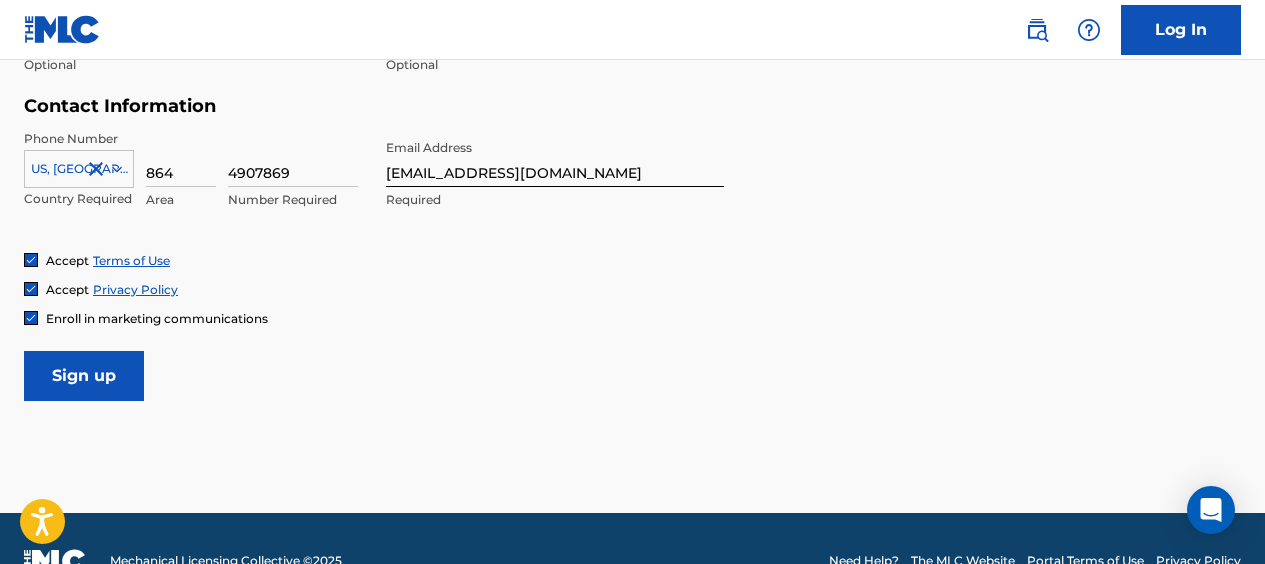 click at bounding box center [31, 318] 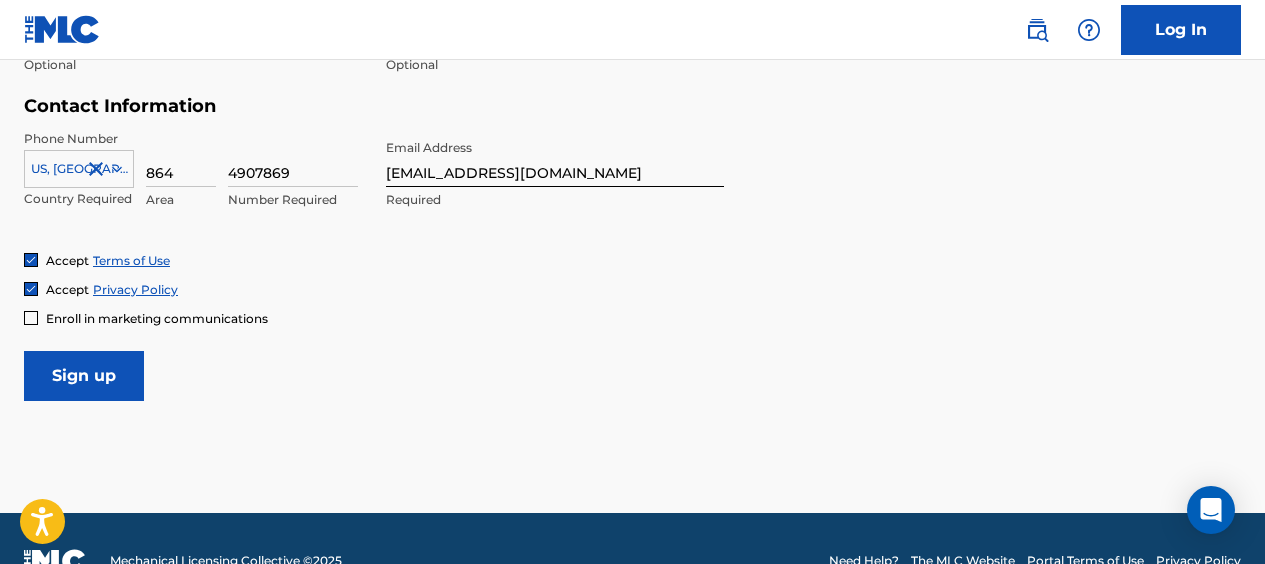 click on "Sign up" at bounding box center [84, 376] 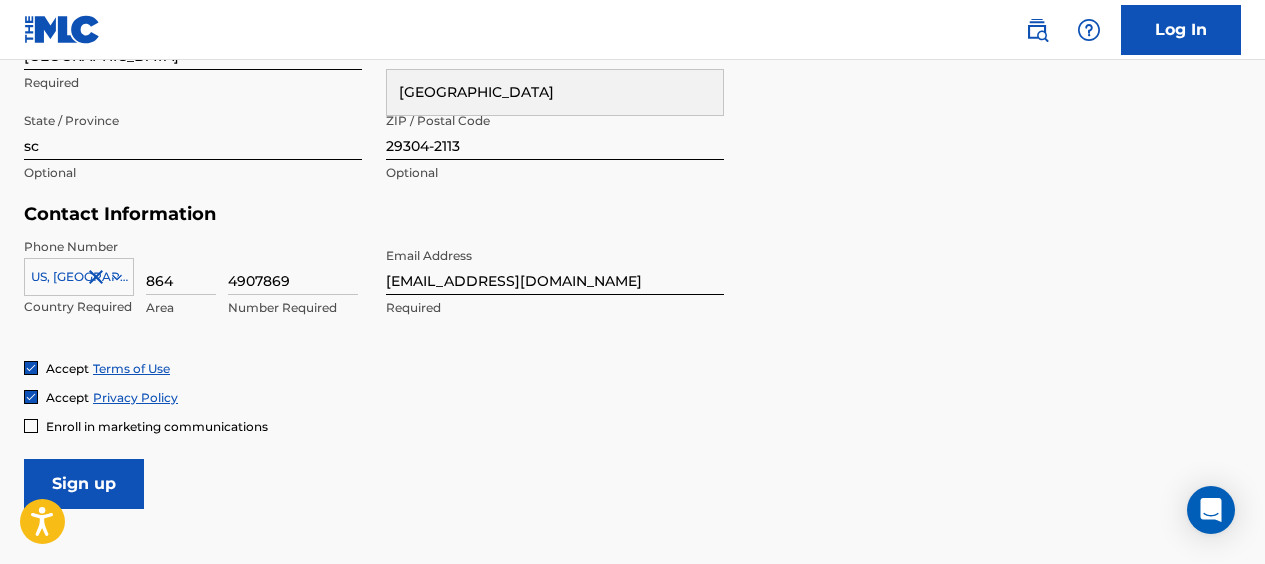 scroll, scrollTop: 849, scrollLeft: 0, axis: vertical 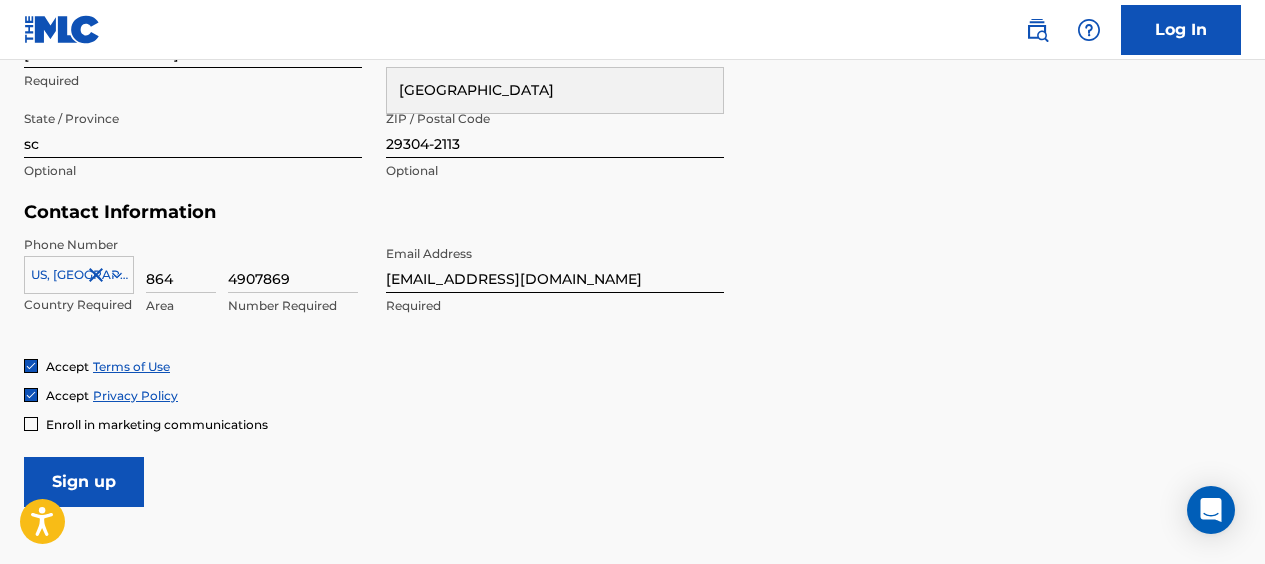 type 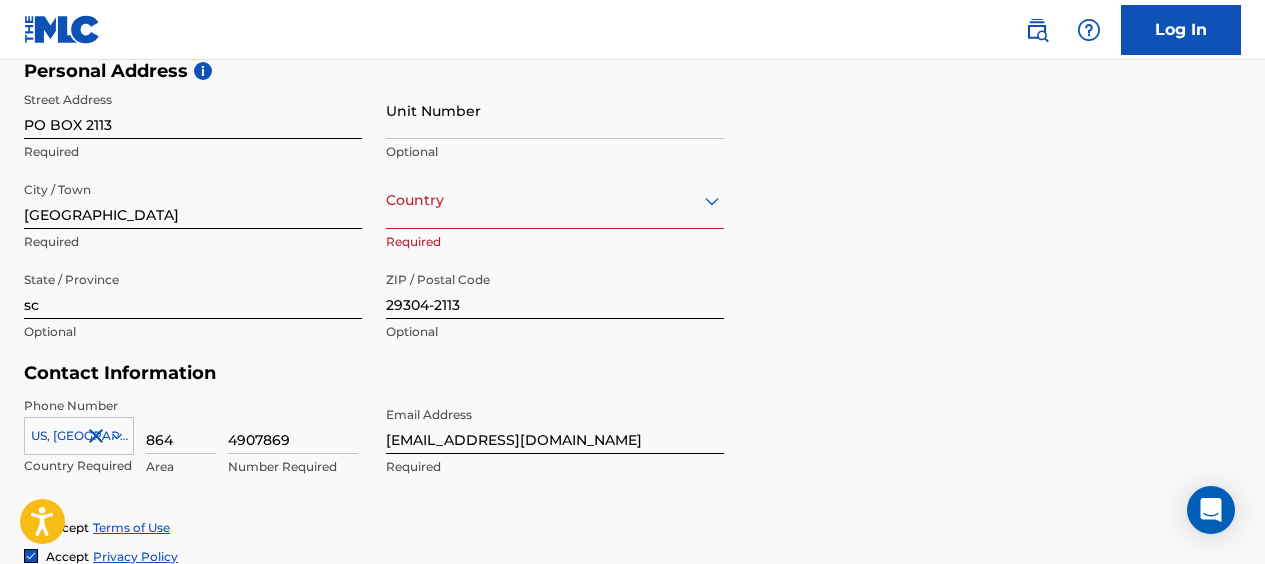 scroll, scrollTop: 686, scrollLeft: 0, axis: vertical 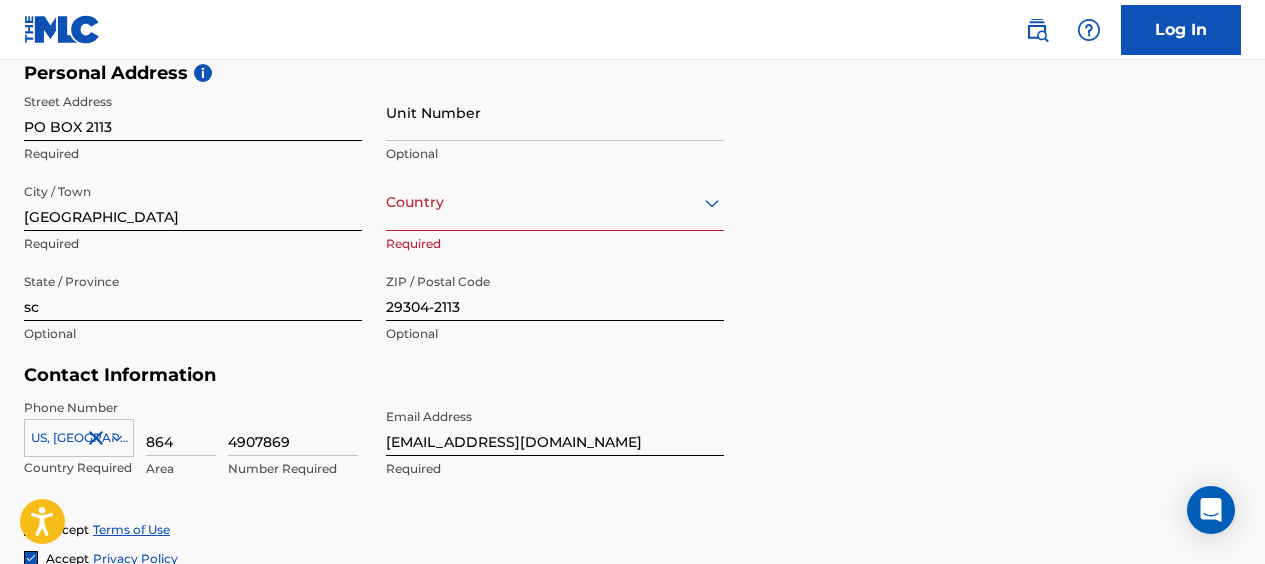 click at bounding box center [555, 202] 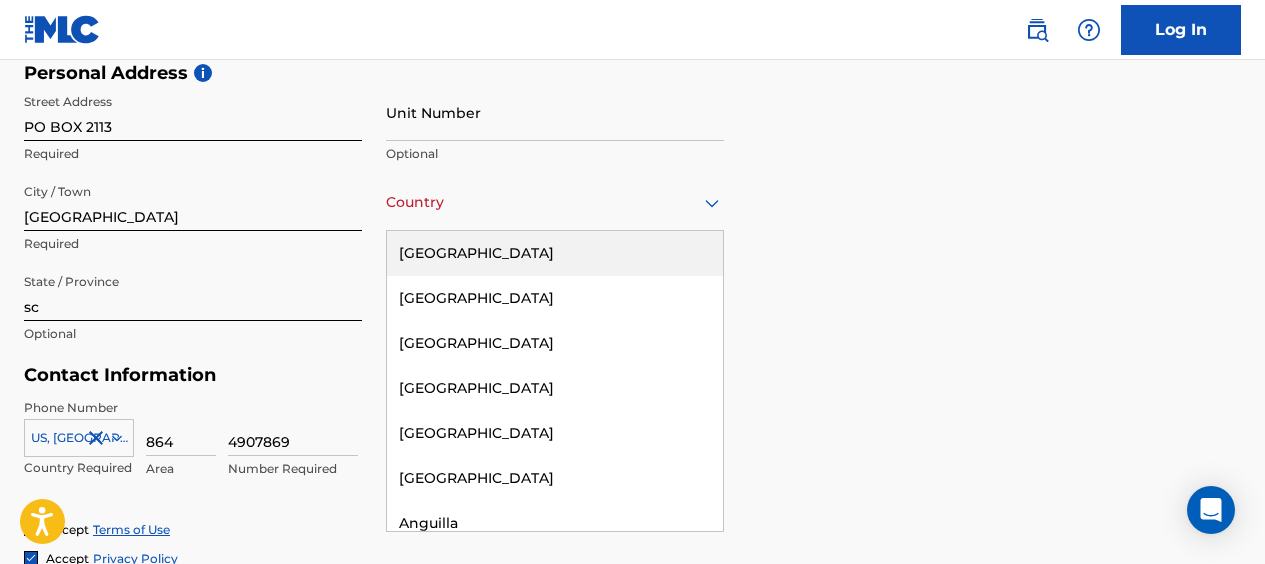 click on "[GEOGRAPHIC_DATA]" at bounding box center (555, 253) 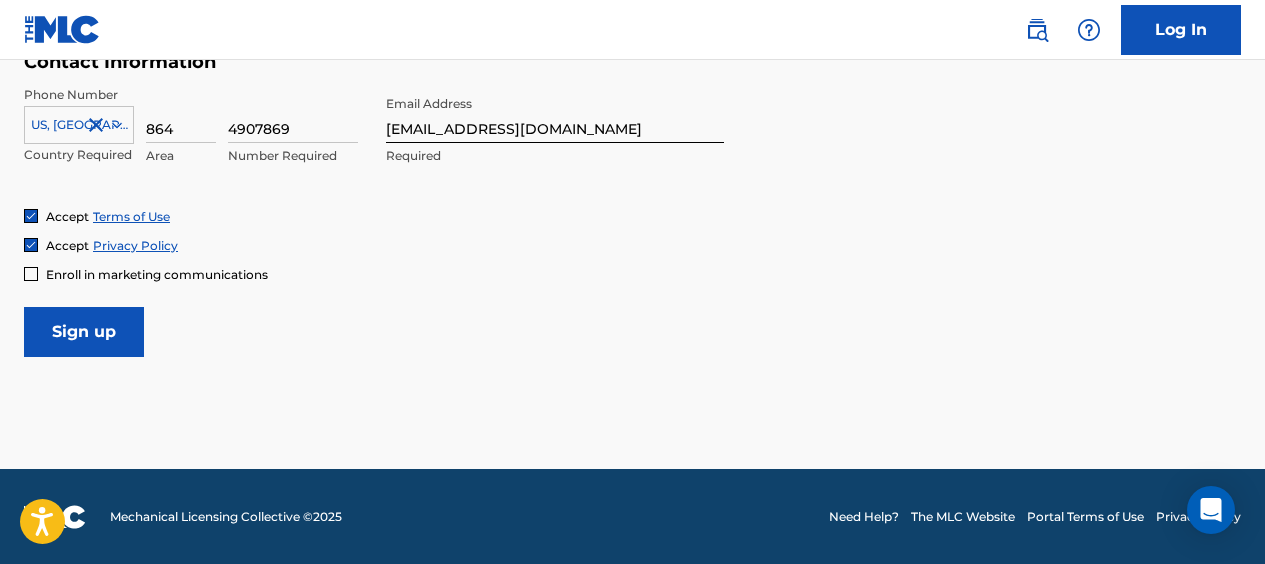 click on "Sign up" at bounding box center (84, 332) 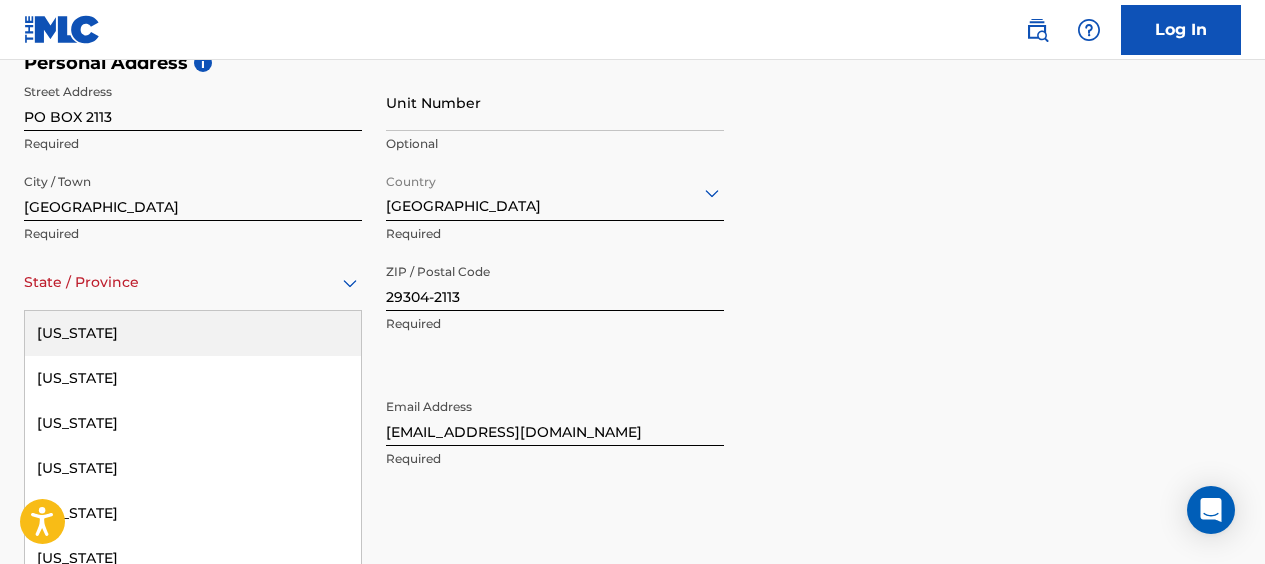 scroll, scrollTop: 744, scrollLeft: 0, axis: vertical 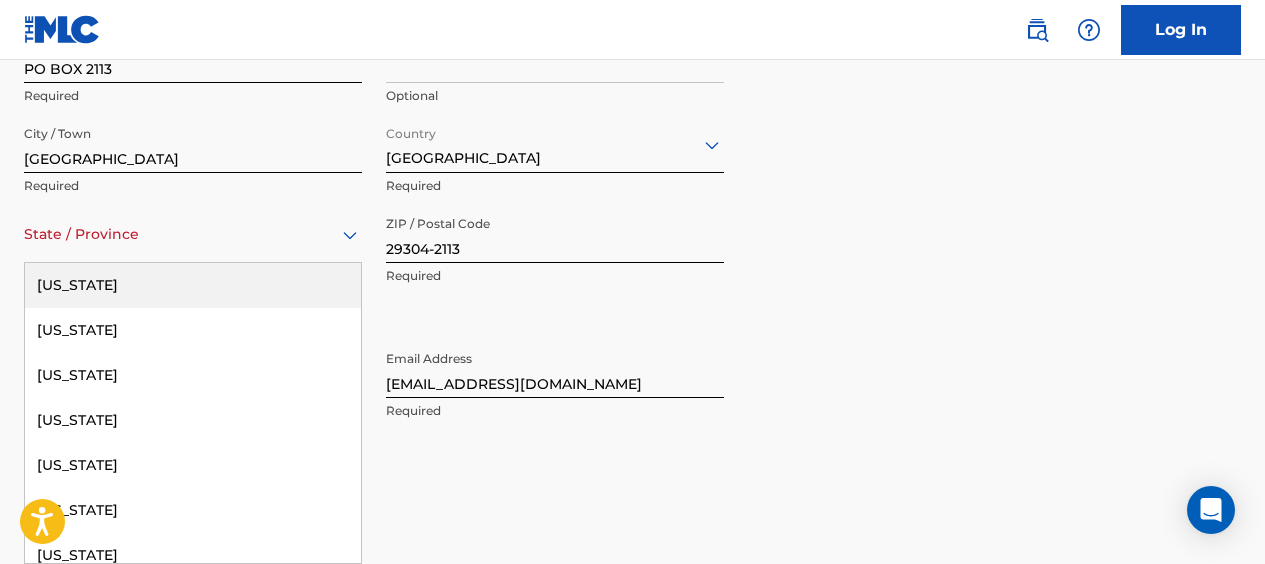 click on "57 results available. Use Up and Down to choose options, press Enter to select the currently focused option, press Escape to exit the menu, press Tab to select the option and exit the menu. State / Province Alabama Alaska American Samoa Arizona Arkansas California Colorado Connecticut Delaware District of Columbia Florida Georgia Guam Hawaii Idaho Illinois Indiana Iowa Kansas Kentucky Louisiana Maine Maryland Massachusetts Michigan Minnesota Mississippi Missouri Montana Nebraska Nevada New Hampshire New Jersey New Mexico New York North Carolina North Dakota Northern Mariana Islands Ohio Oklahoma Oregon Pennsylvania Puerto Rico Puerto Rico Rhode Island South Carolina South Dakota Tennessee Texas Utah Vermont Virgin Islands, U.S. Virginia Washington West Virginia Wisconsin Wyoming" at bounding box center (193, 234) 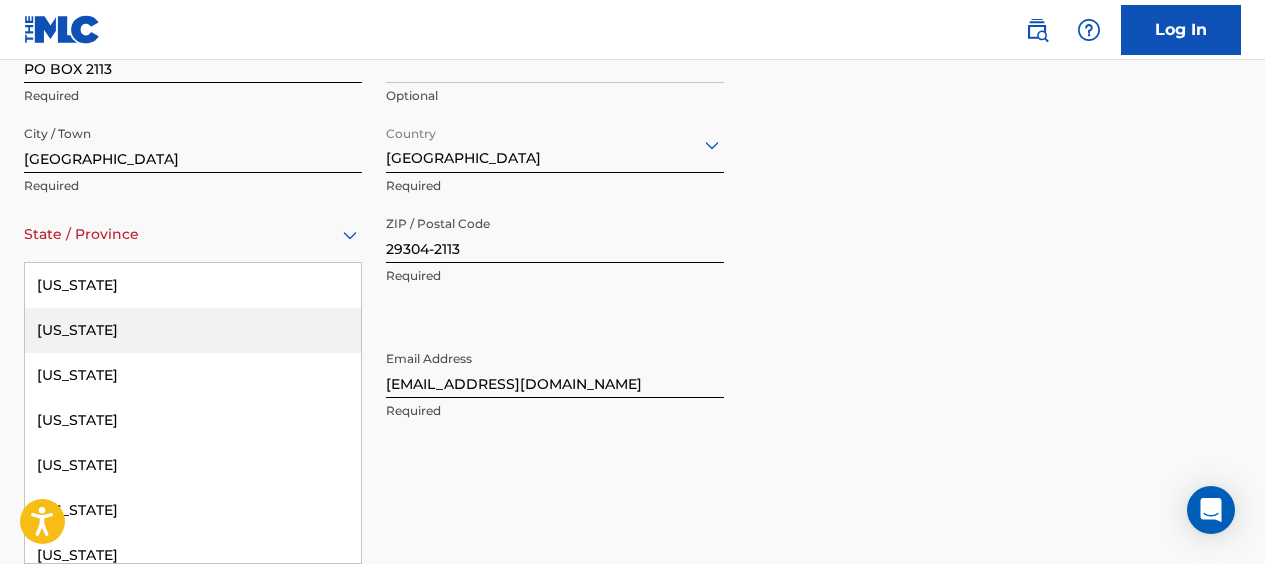 type on "s" 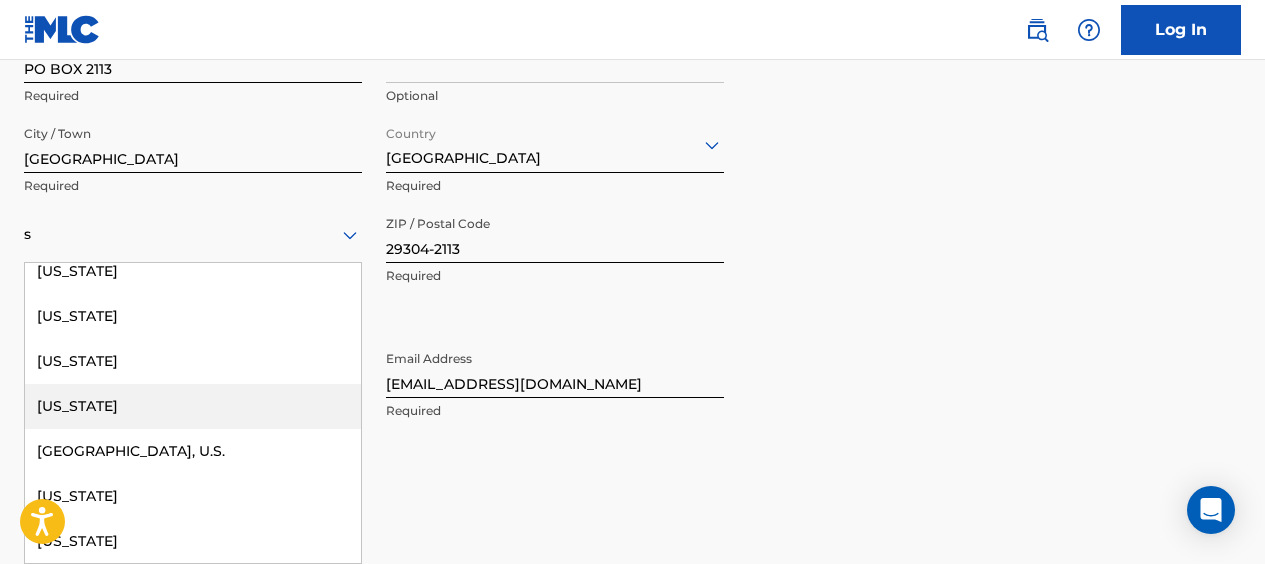 scroll, scrollTop: 773, scrollLeft: 0, axis: vertical 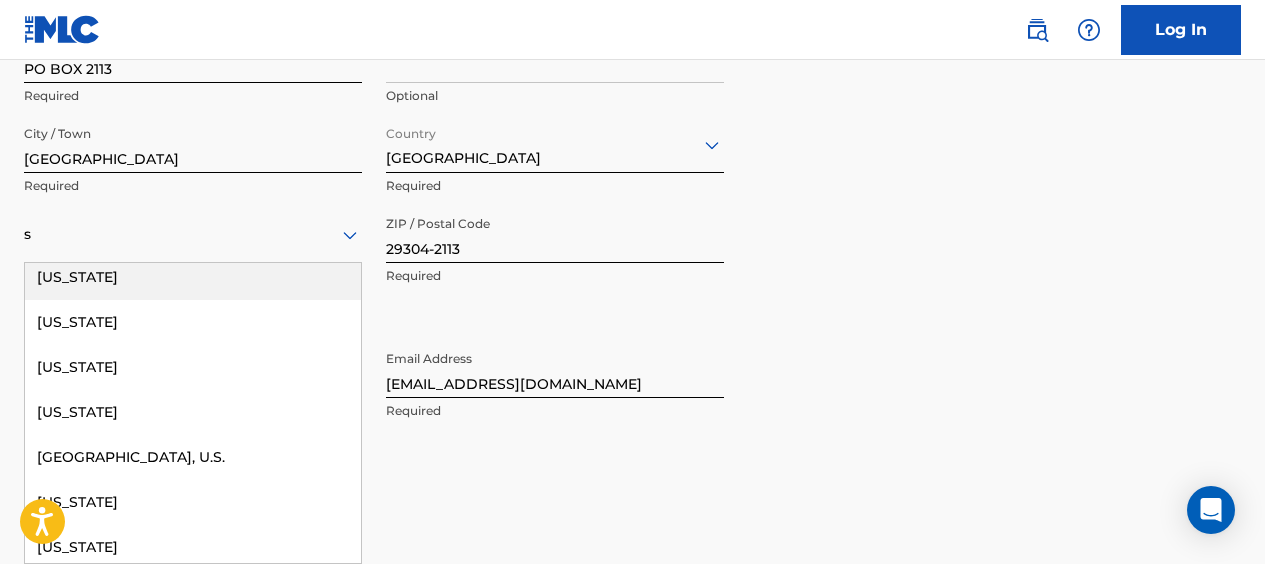 click on "[US_STATE]" at bounding box center (193, 277) 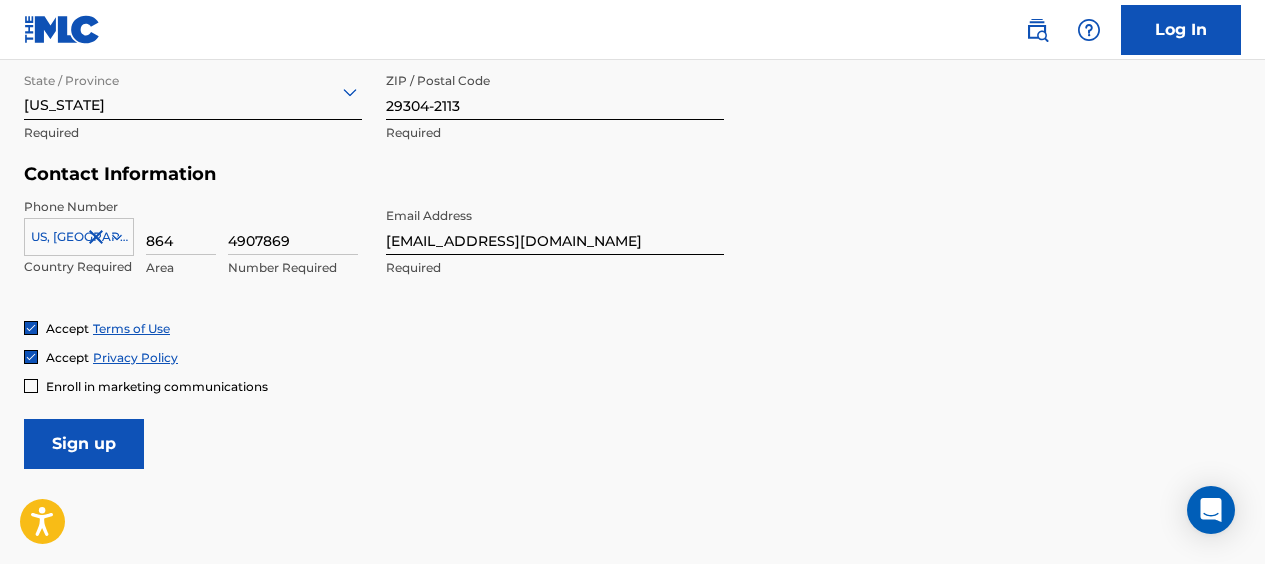 scroll, scrollTop: 888, scrollLeft: 0, axis: vertical 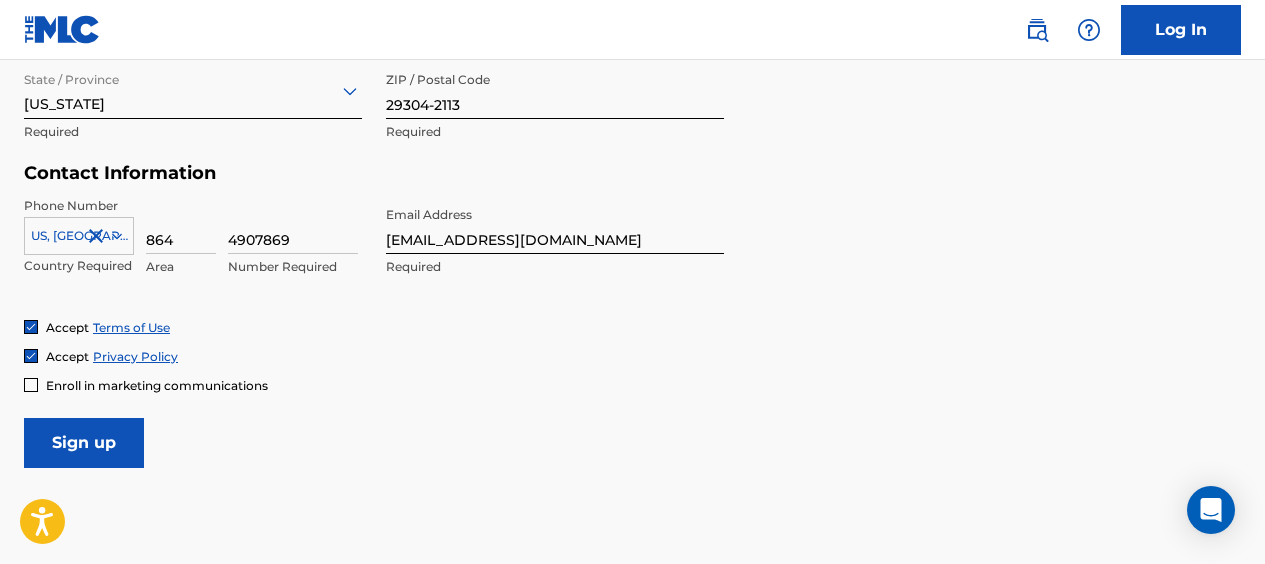 click on "Sign up" at bounding box center (84, 443) 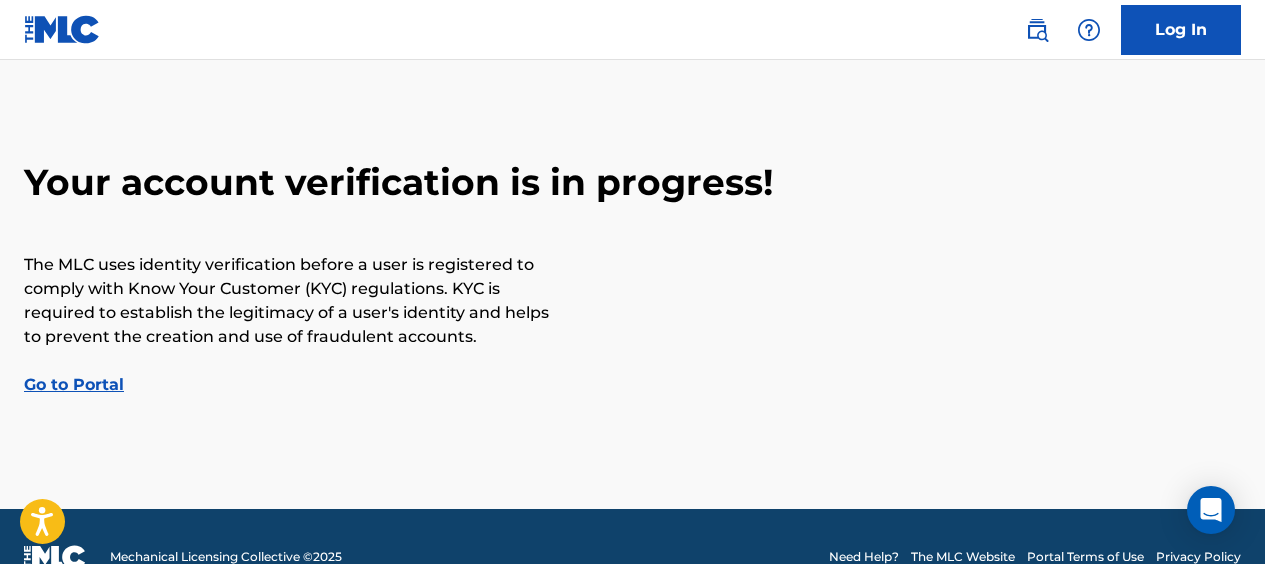 scroll, scrollTop: 87, scrollLeft: 0, axis: vertical 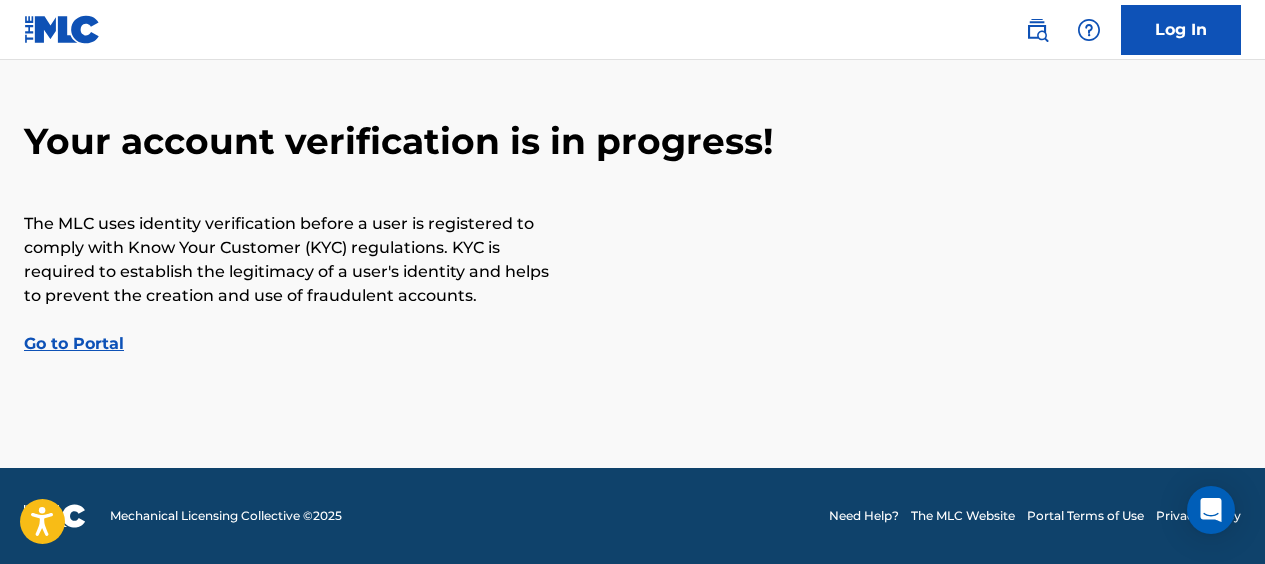 click on "Go to Portal" at bounding box center [74, 343] 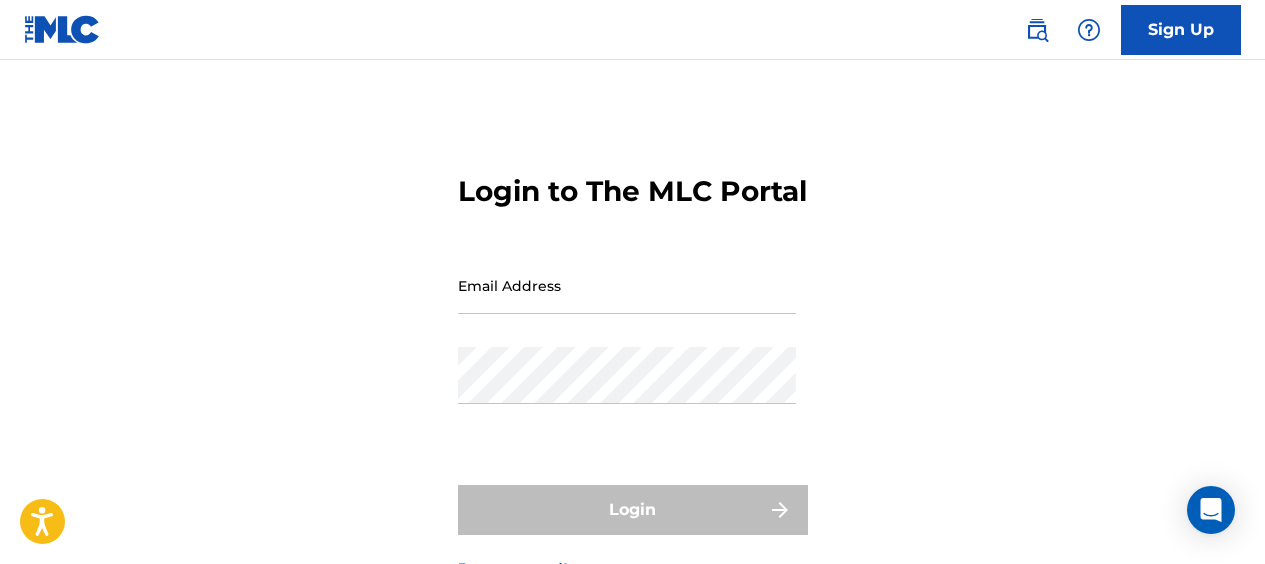 scroll, scrollTop: 133, scrollLeft: 0, axis: vertical 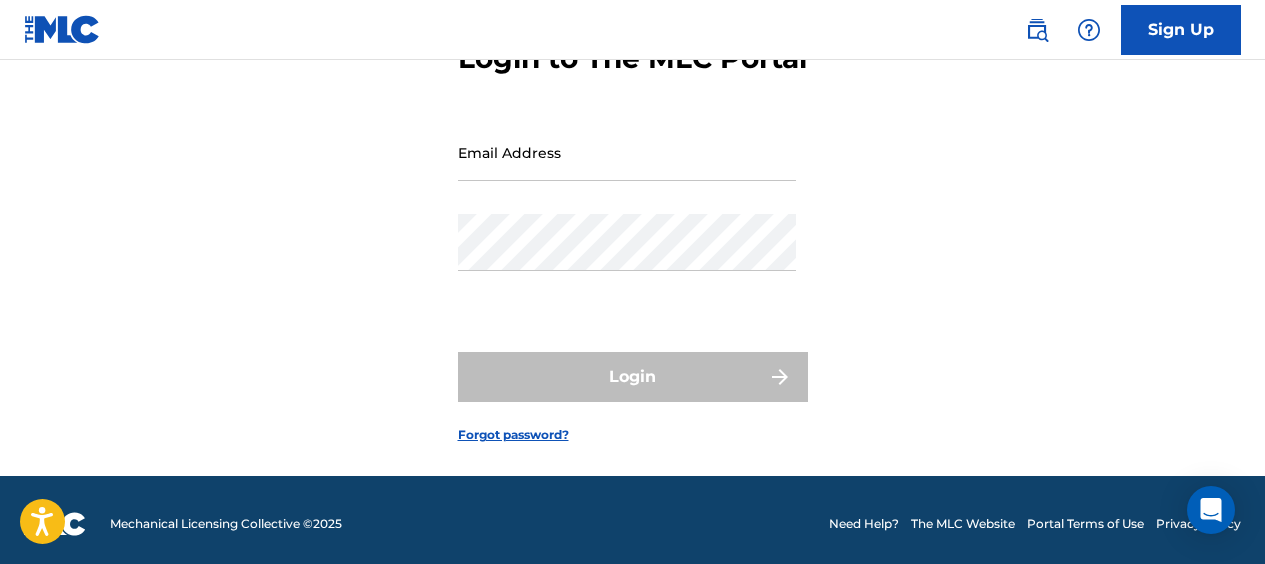 click on "Email Address" at bounding box center [627, 152] 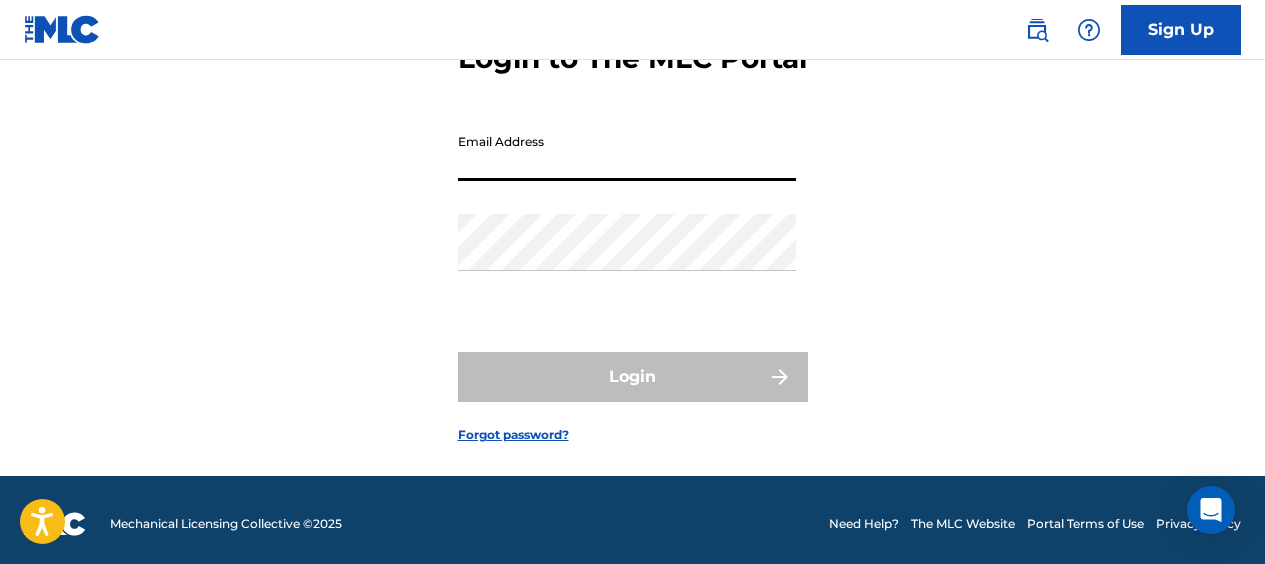 type on "[EMAIL_ADDRESS][DOMAIN_NAME]" 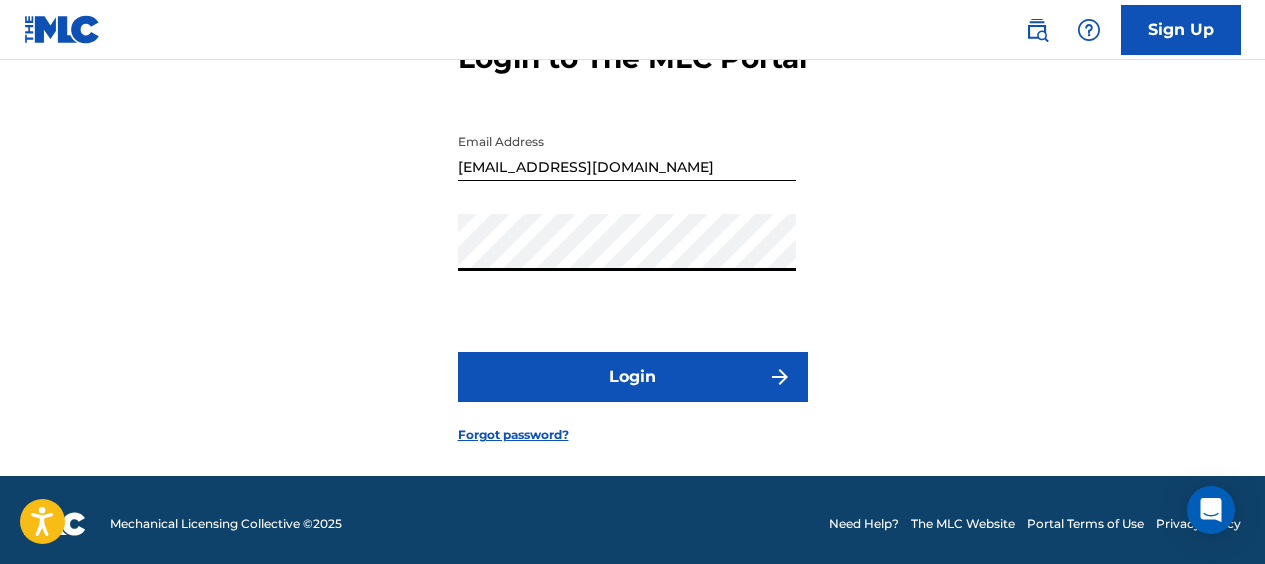 click on "Login" at bounding box center [633, 377] 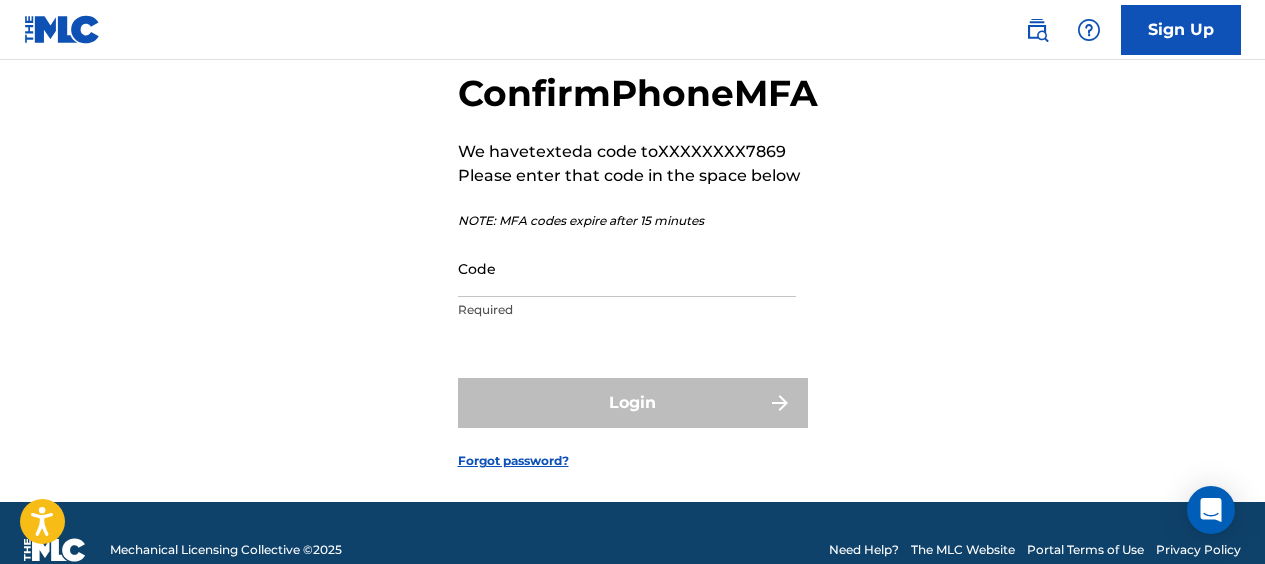 scroll, scrollTop: 104, scrollLeft: 0, axis: vertical 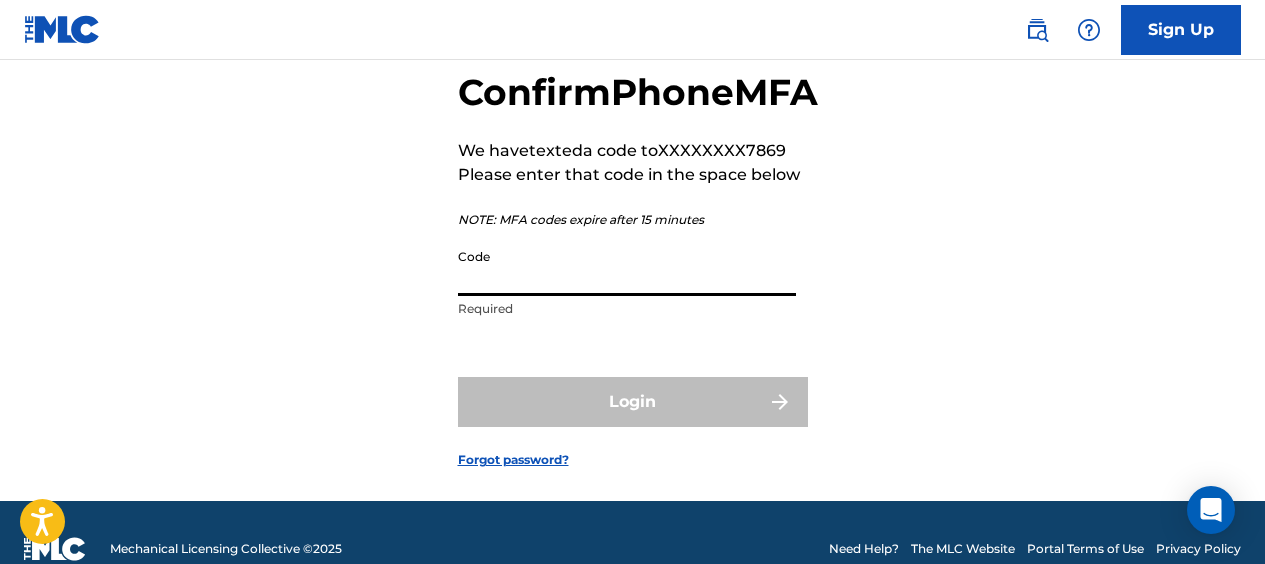 click on "Code" at bounding box center (627, 267) 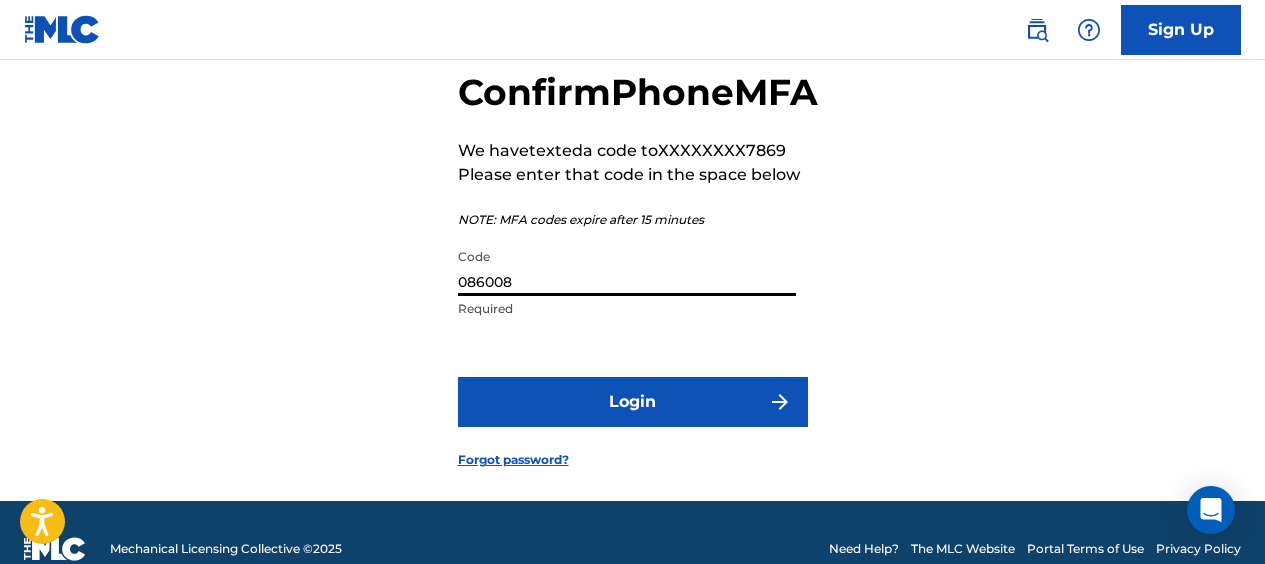 type on "086008" 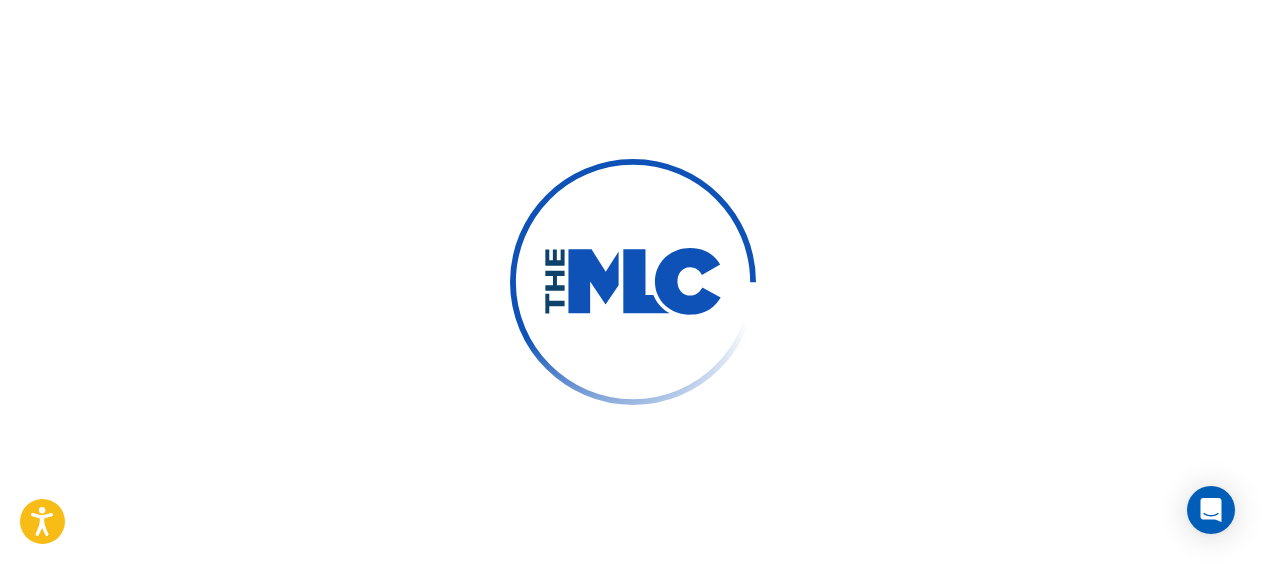 scroll, scrollTop: 0, scrollLeft: 0, axis: both 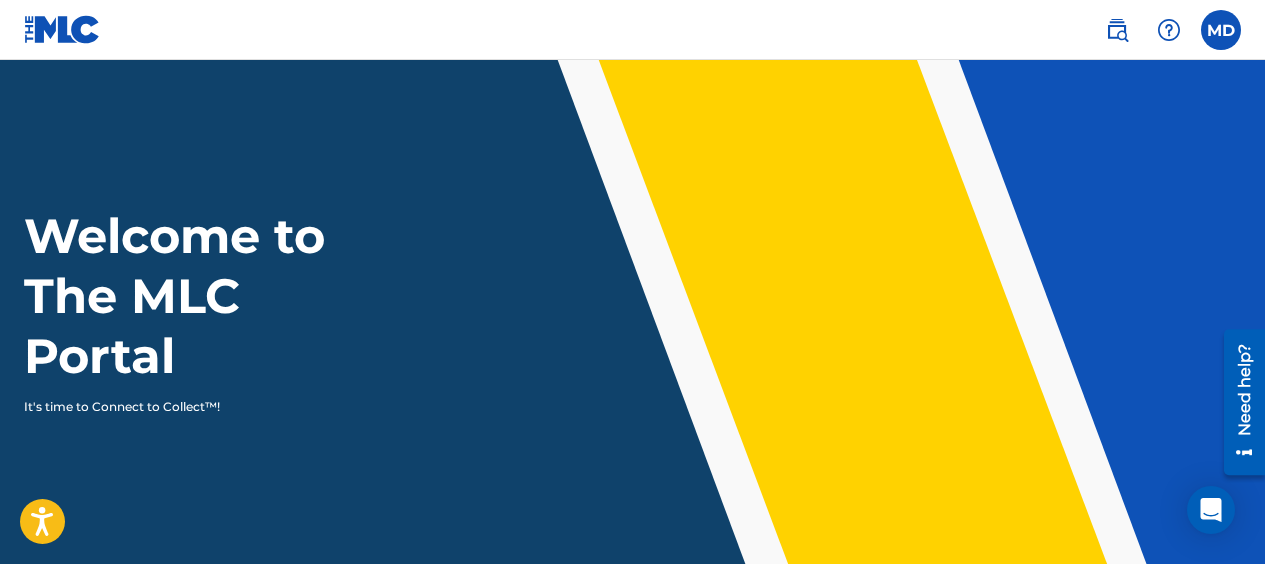 click at bounding box center [1221, 30] 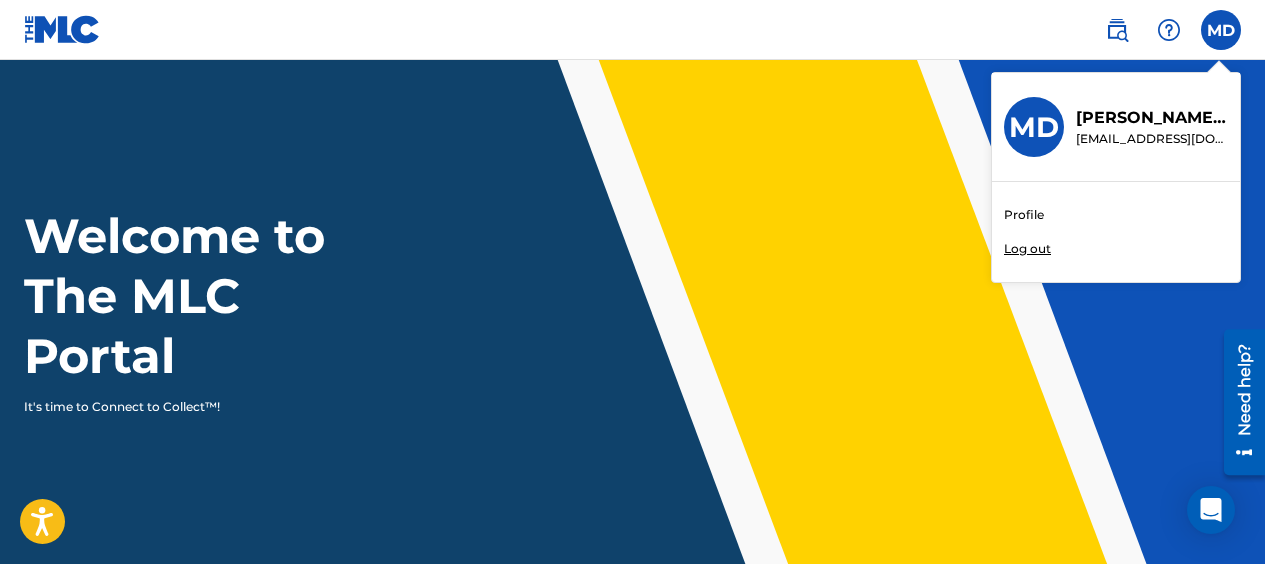 click on "Profile" at bounding box center [1024, 215] 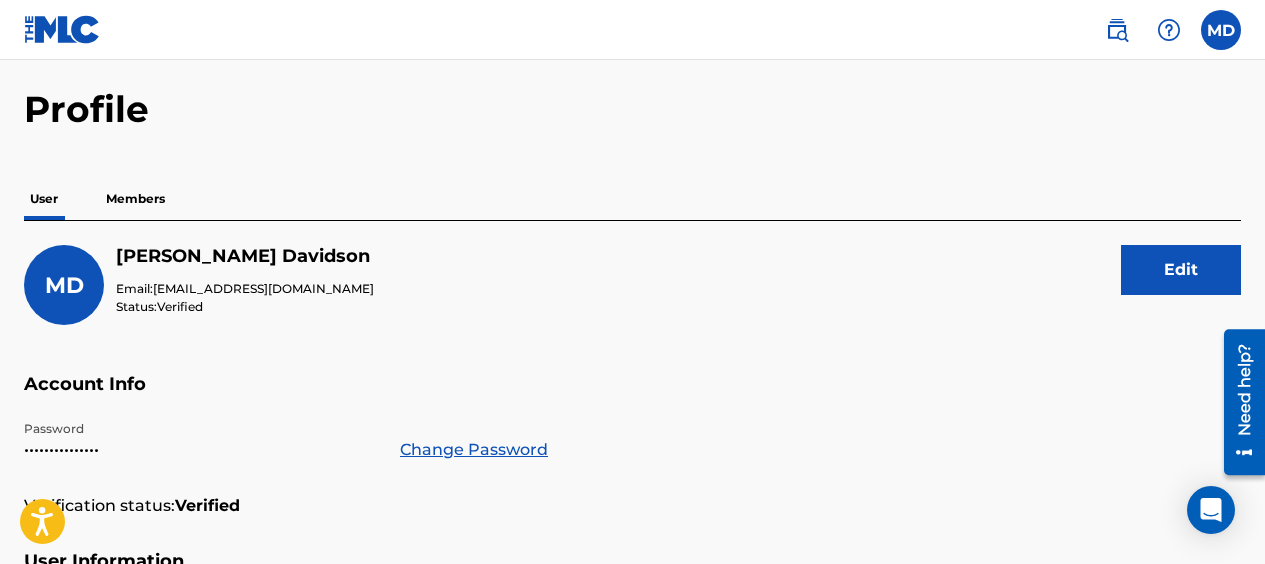 scroll, scrollTop: 0, scrollLeft: 0, axis: both 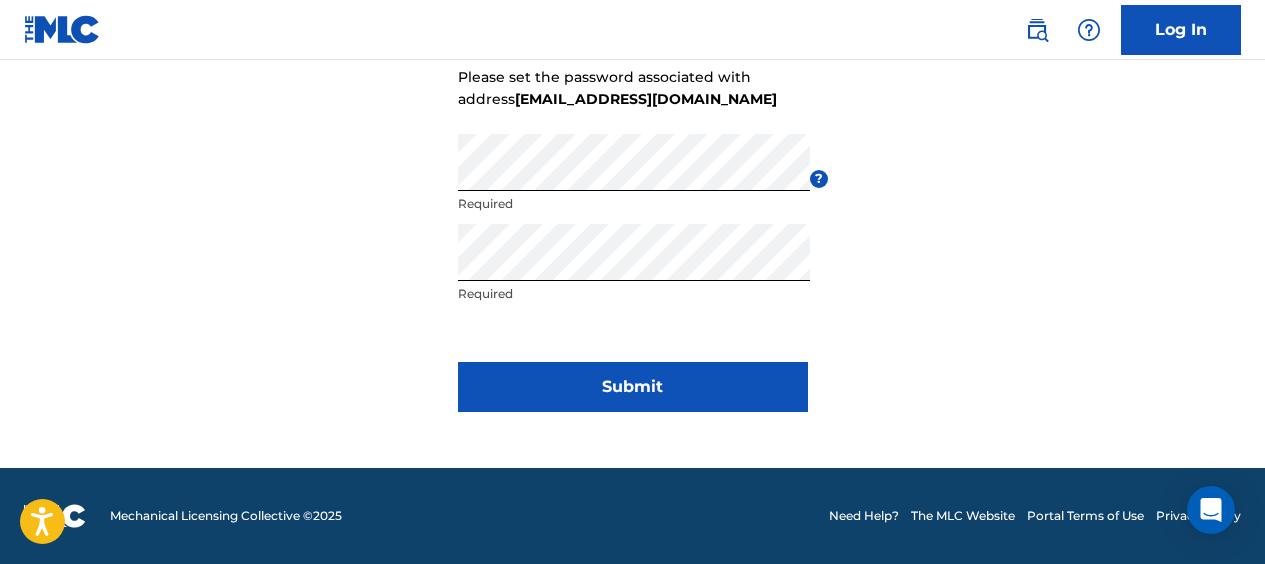 click on "Submit" at bounding box center (633, 387) 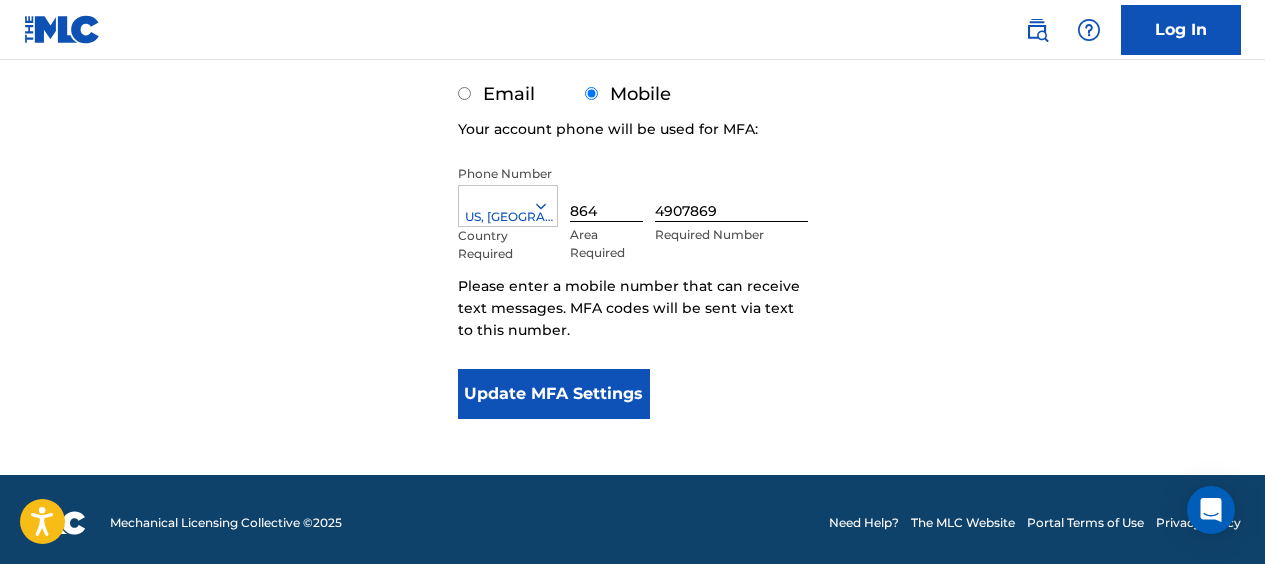scroll, scrollTop: 398, scrollLeft: 0, axis: vertical 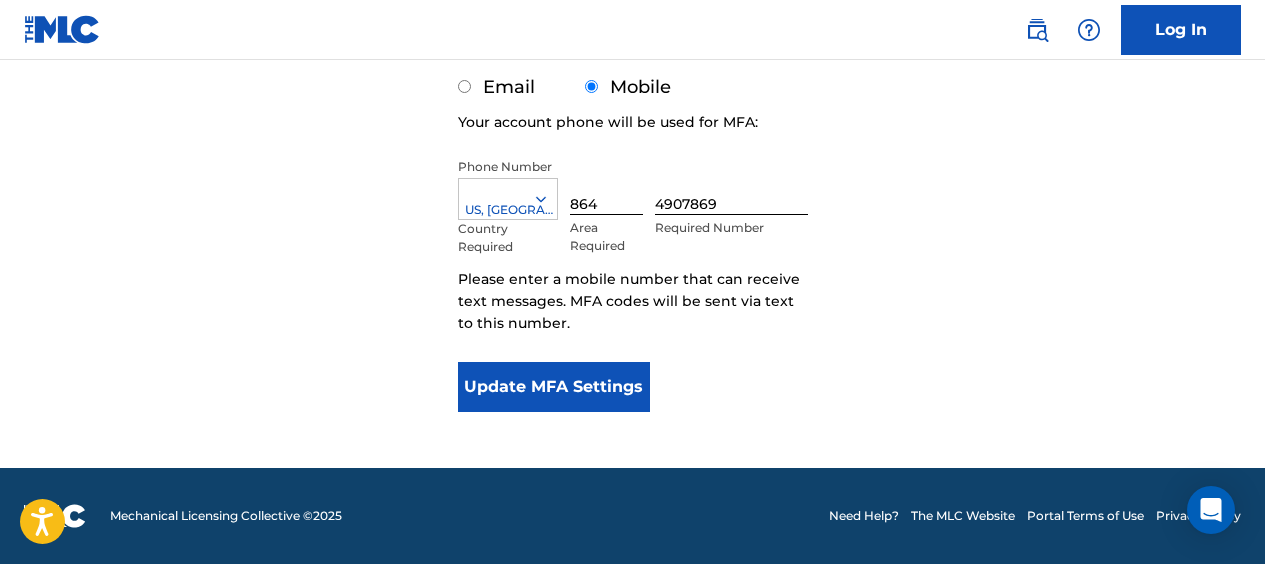click on "Update MFA Settings" at bounding box center (554, 387) 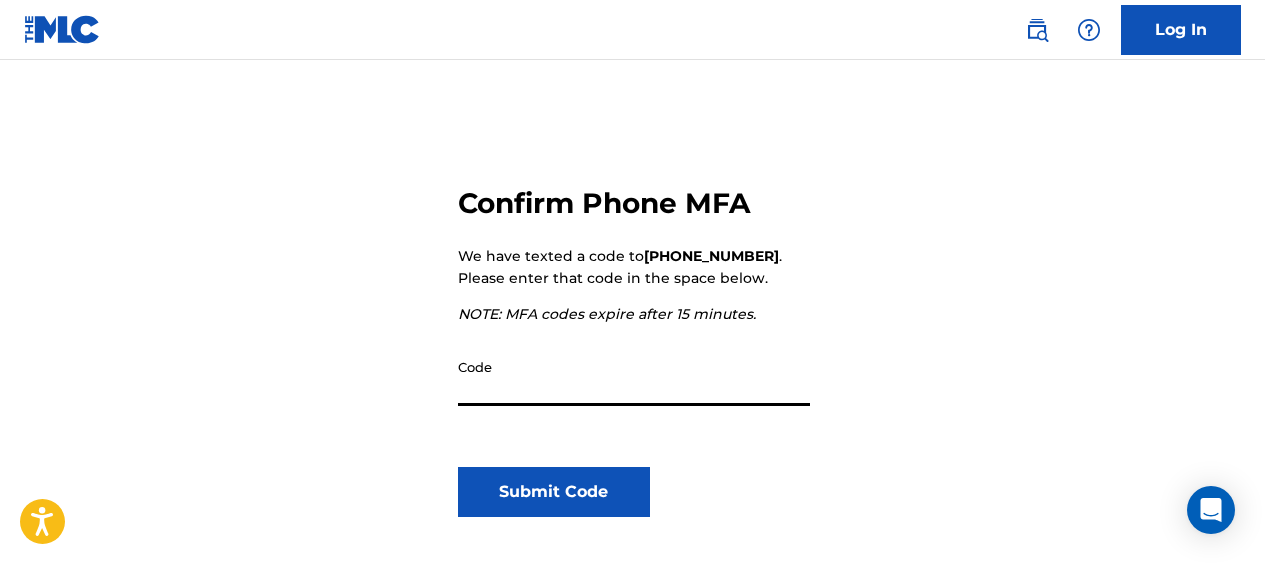 scroll, scrollTop: 172, scrollLeft: 0, axis: vertical 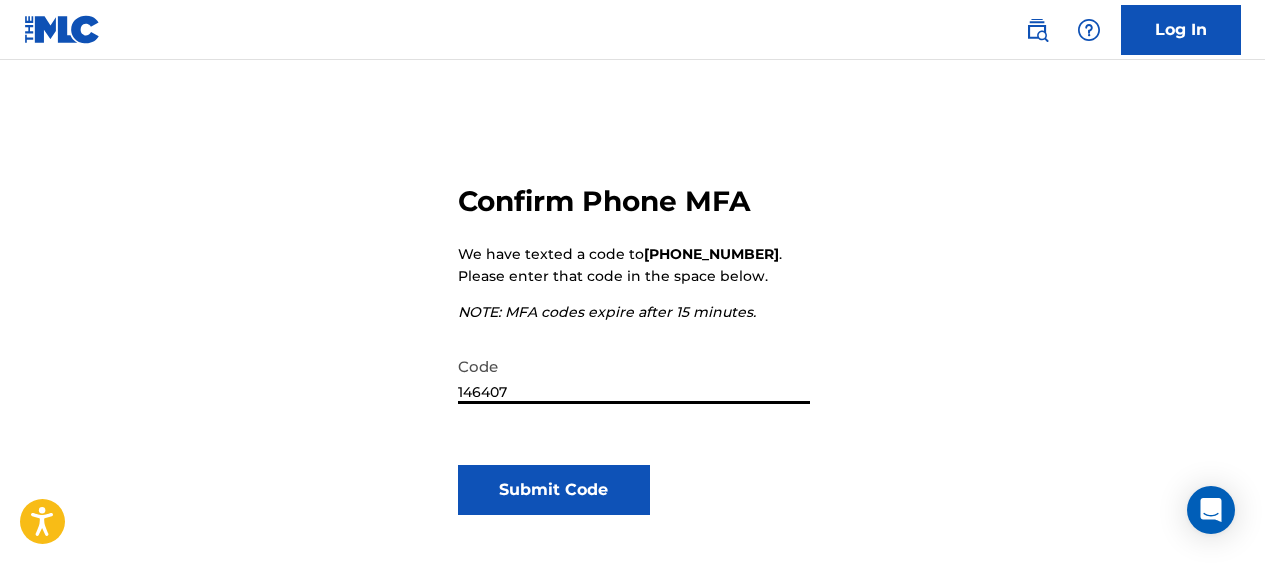 type on "146407" 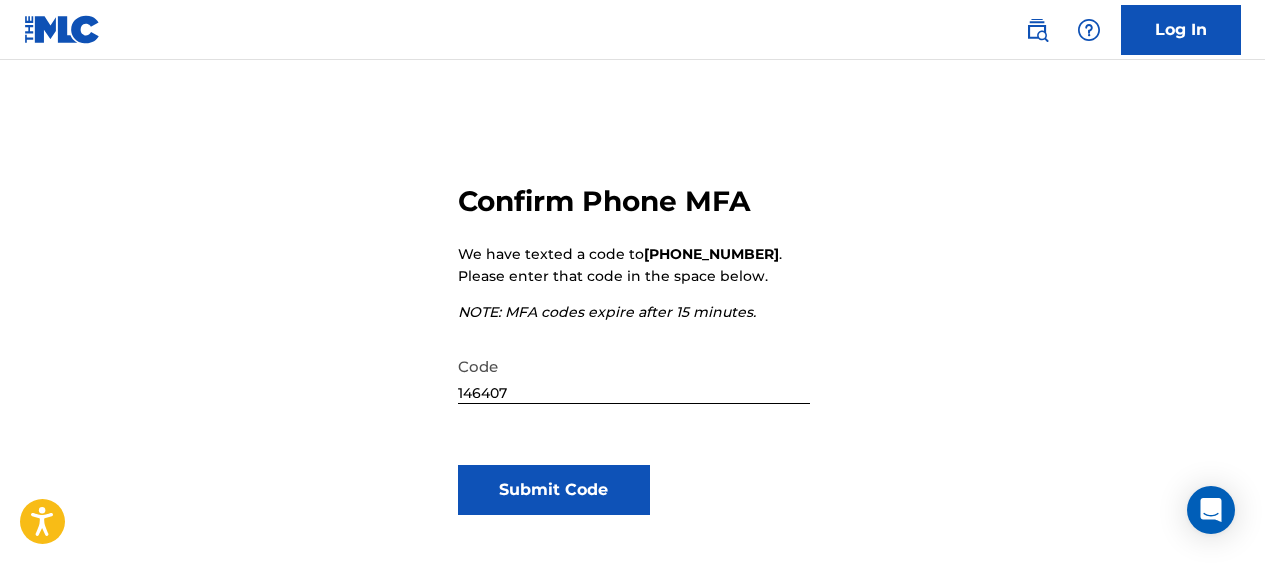 click on "Submit Code" at bounding box center (554, 490) 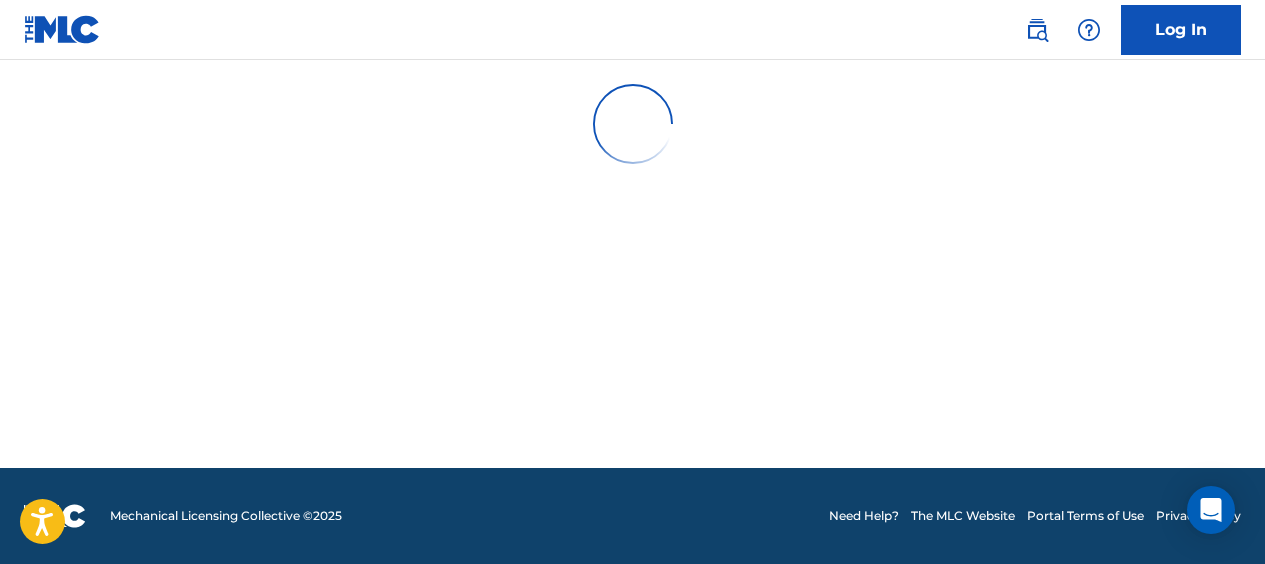 scroll, scrollTop: 0, scrollLeft: 0, axis: both 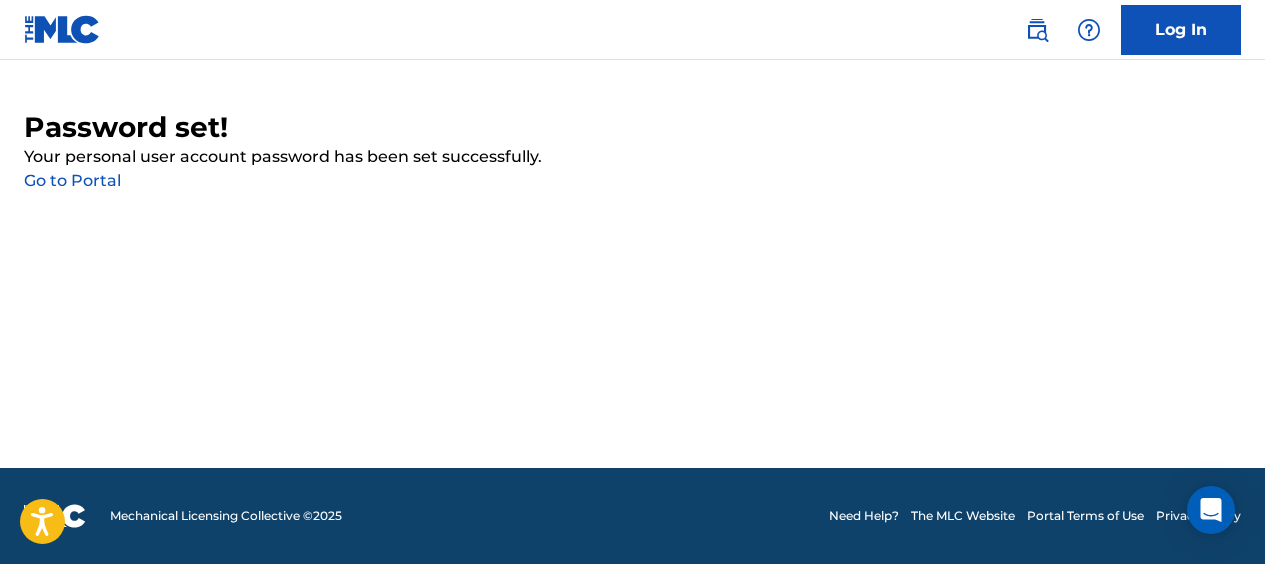 click on "Go to Portal" at bounding box center [72, 180] 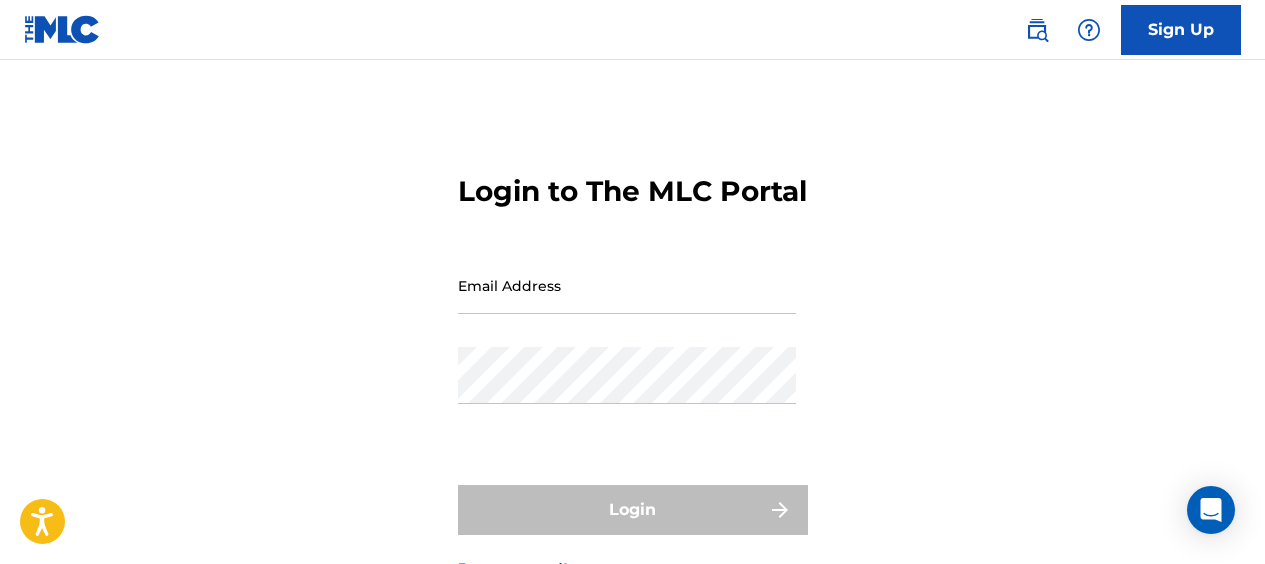 type on "[EMAIL_ADDRESS][DOMAIN_NAME]" 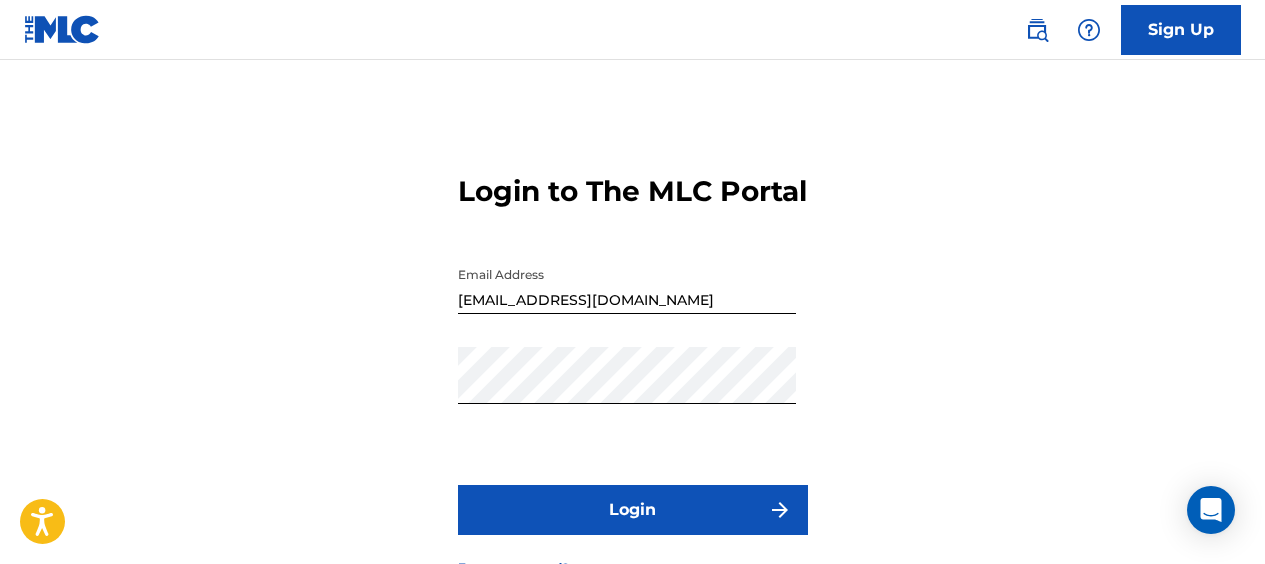 click on "Login" at bounding box center (633, 510) 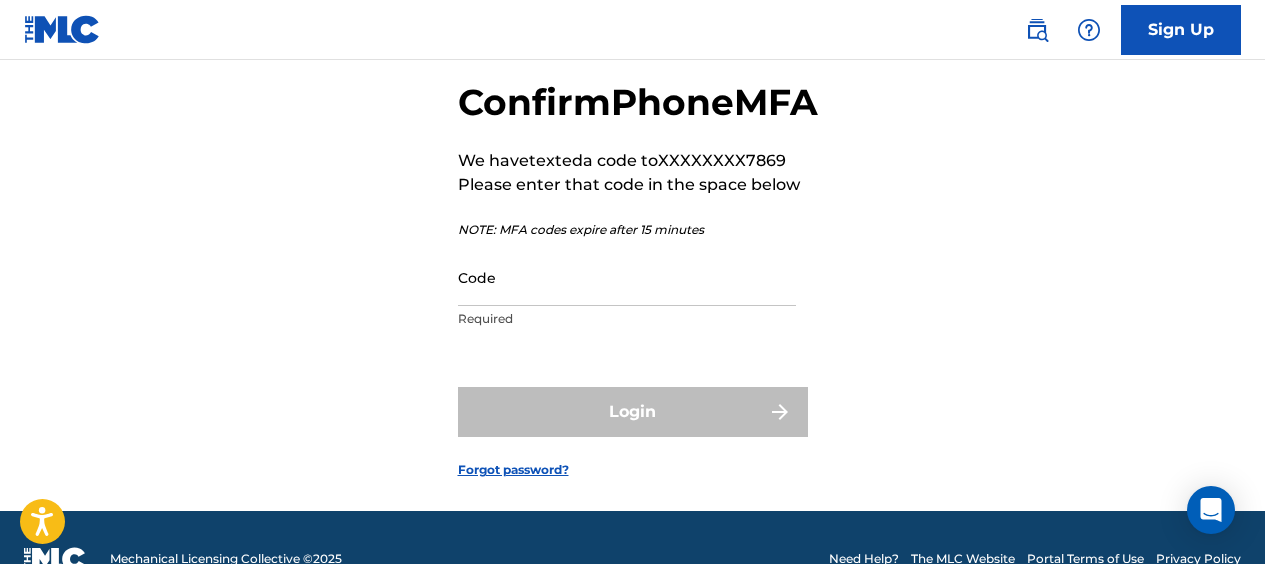 scroll, scrollTop: 95, scrollLeft: 0, axis: vertical 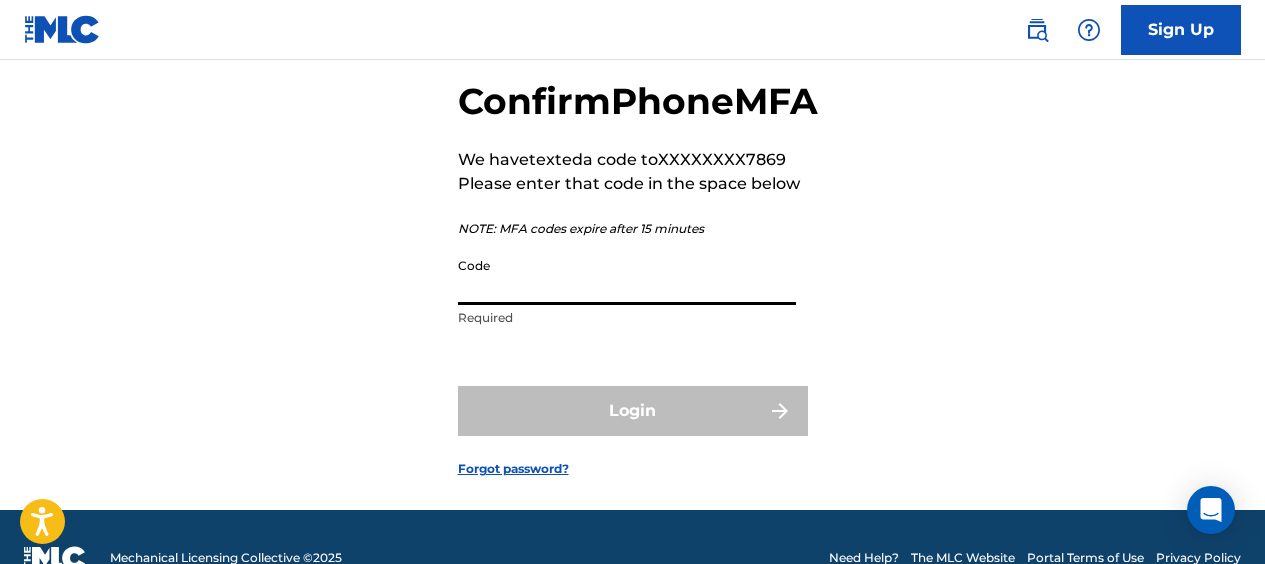 click on "Code" at bounding box center [627, 276] 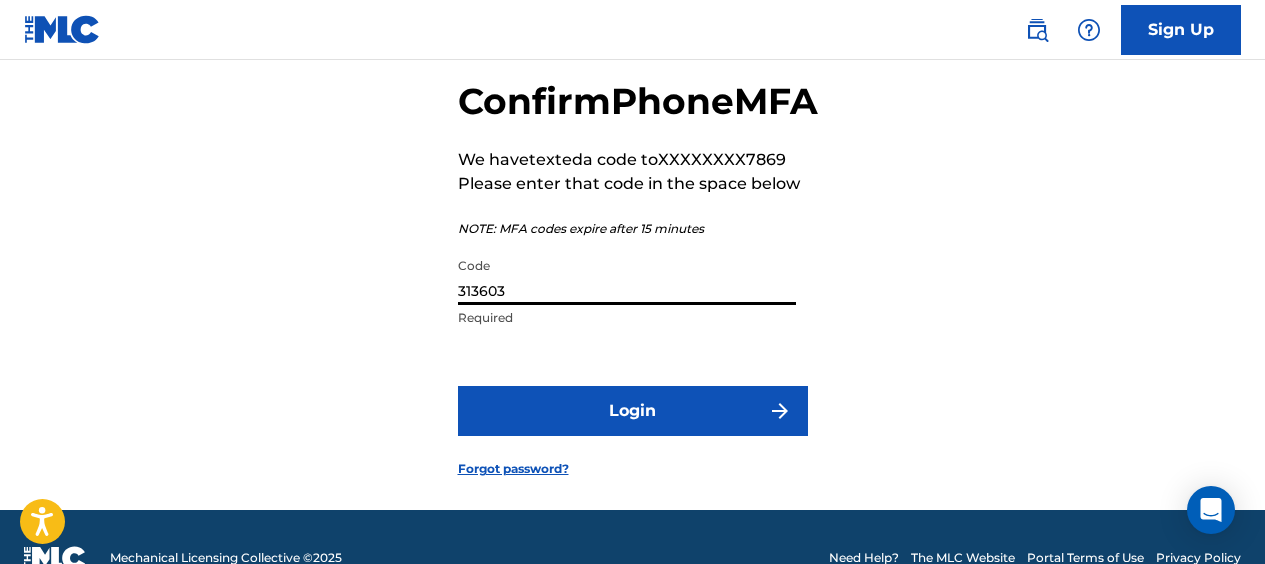 type on "313603" 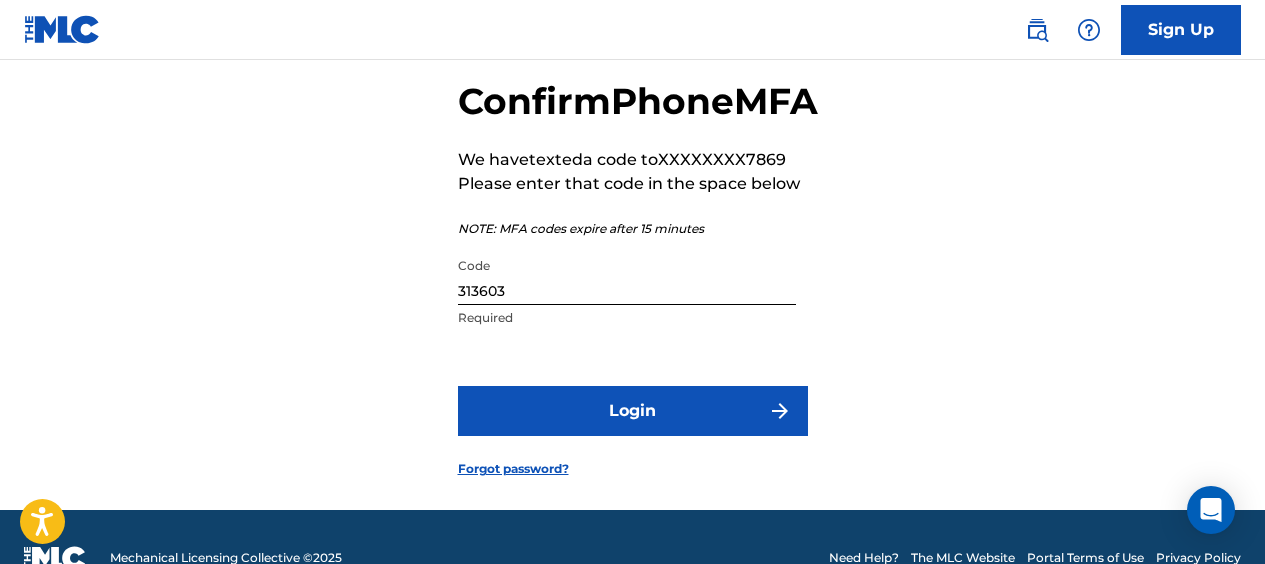 click on "Login" at bounding box center [633, 411] 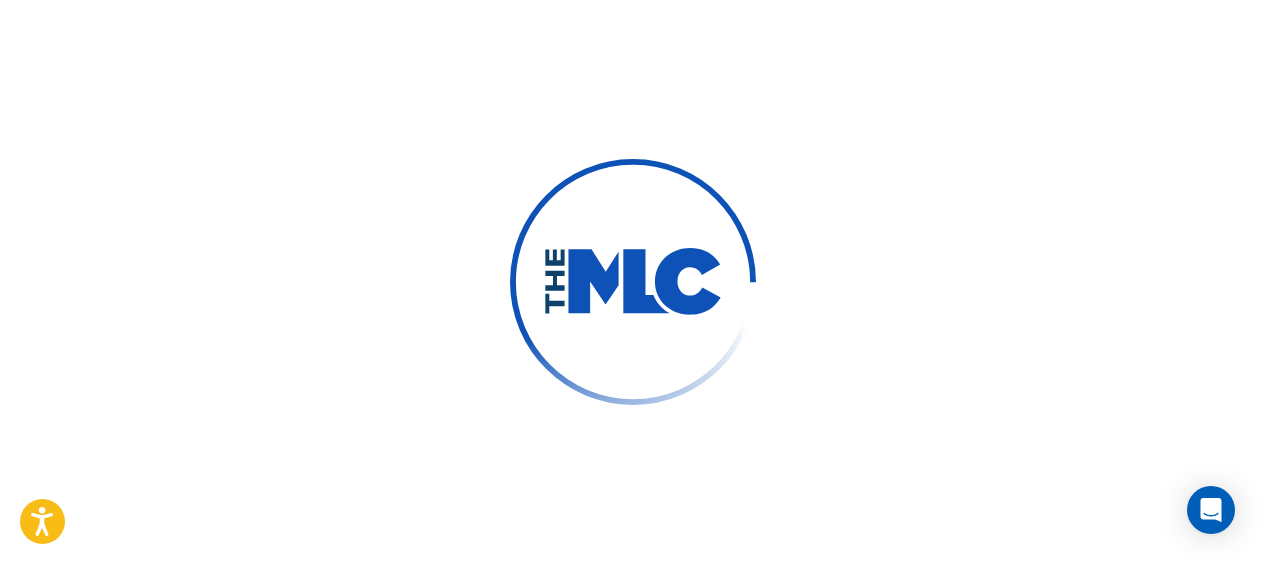 scroll, scrollTop: 0, scrollLeft: 0, axis: both 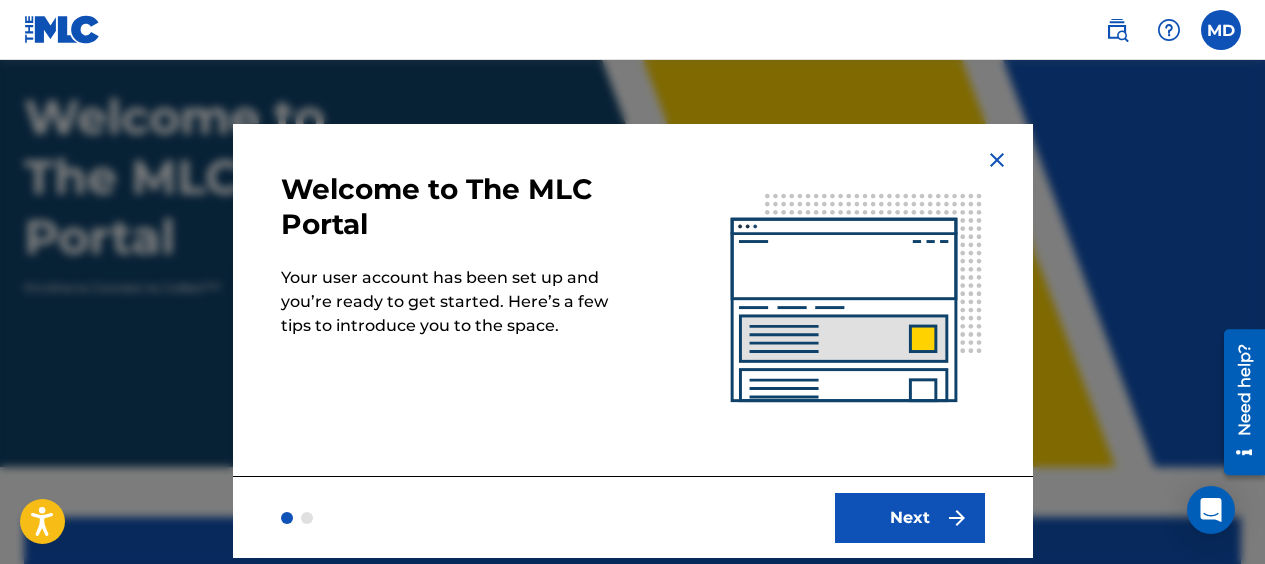 click on "Next" at bounding box center [910, 518] 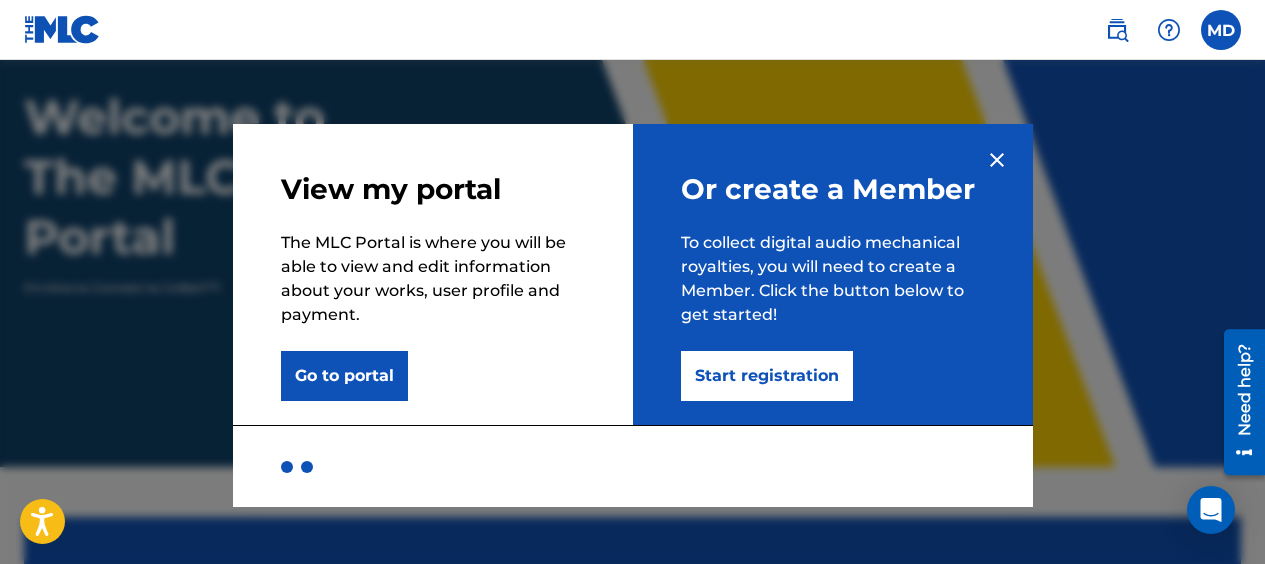 click on "Start registration" at bounding box center (767, 376) 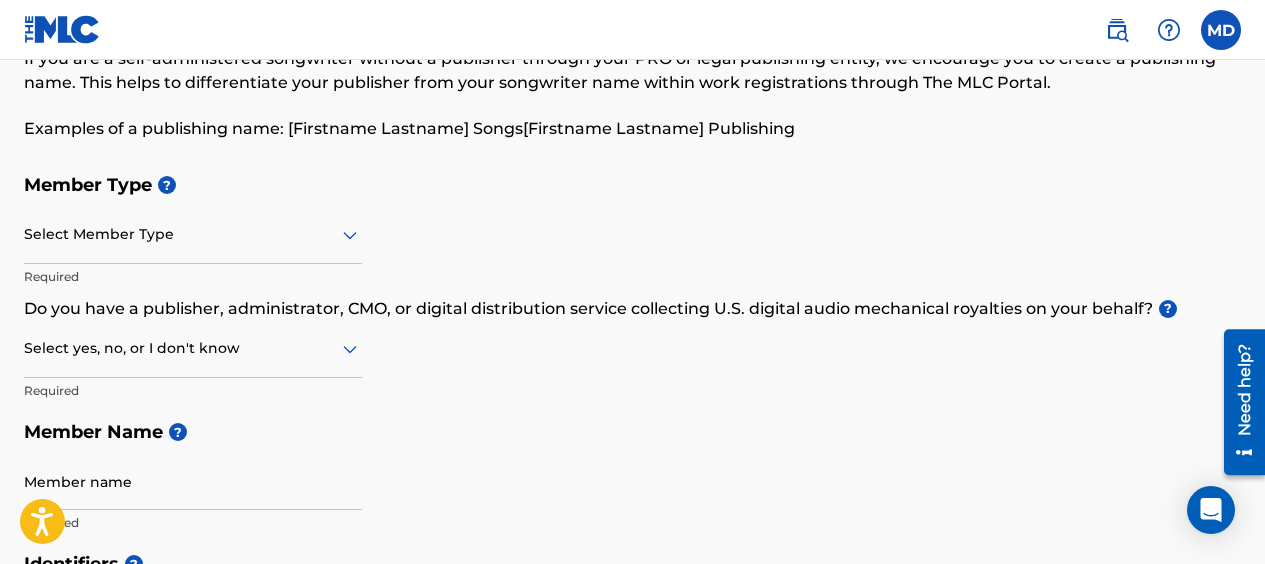 scroll, scrollTop: 131, scrollLeft: 0, axis: vertical 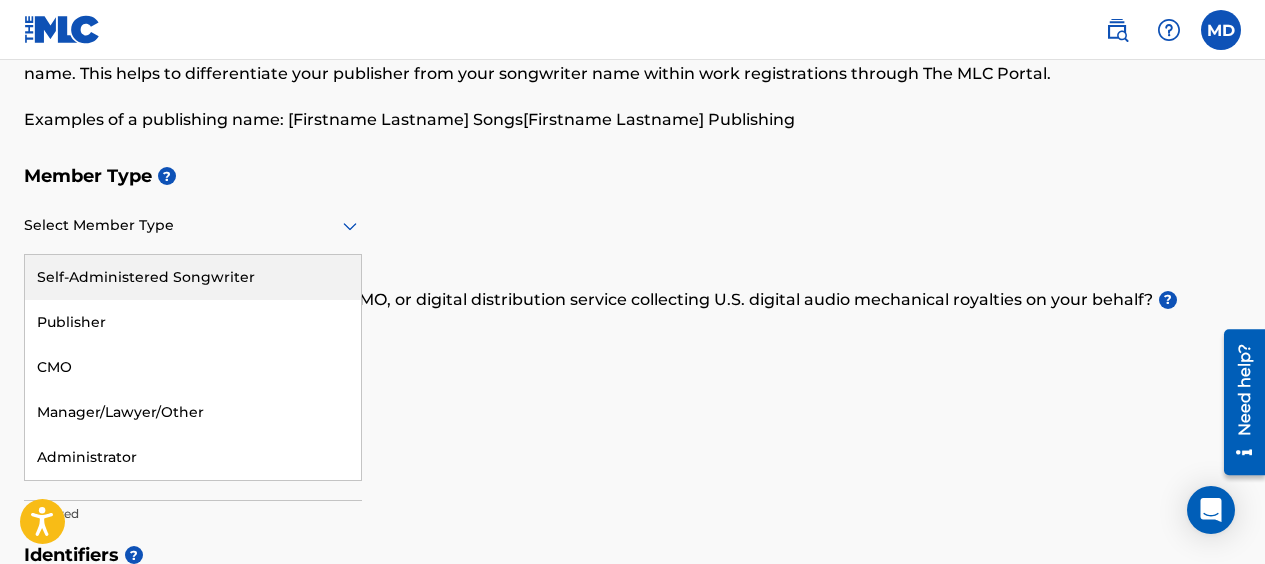 click 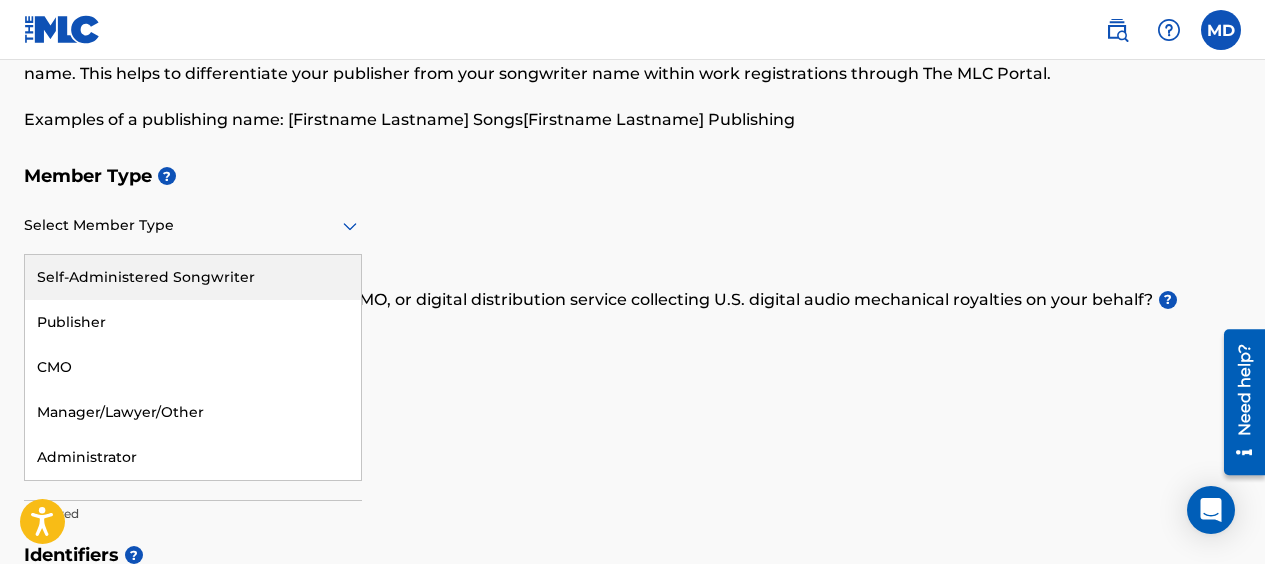 click on "Self-Administered Songwriter" at bounding box center [193, 277] 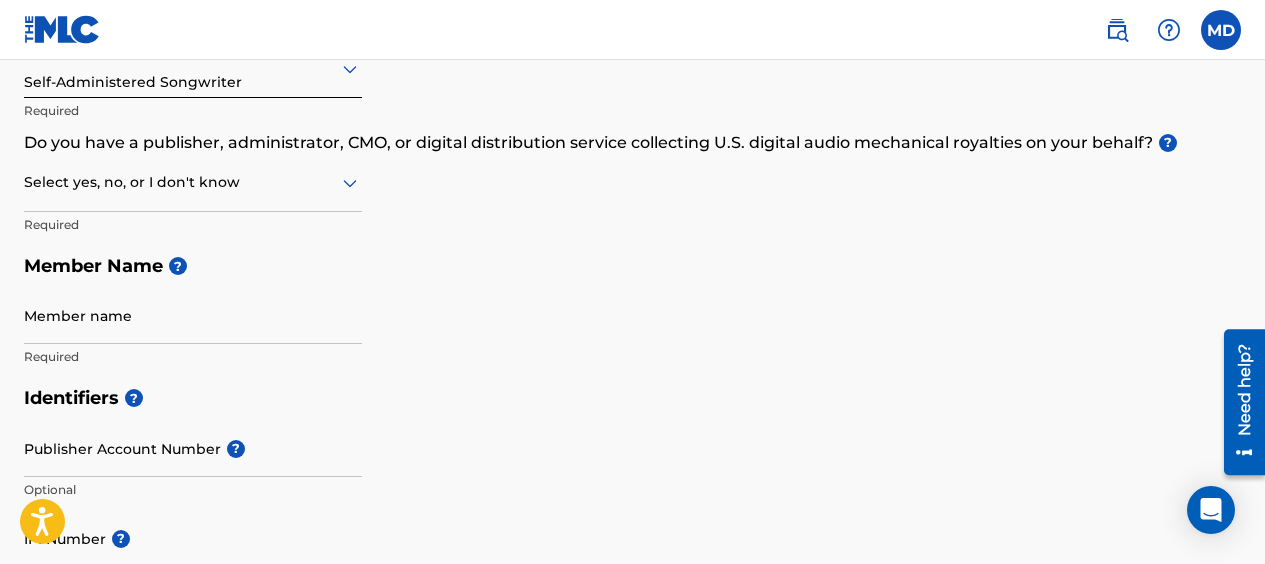 scroll, scrollTop: 294, scrollLeft: 0, axis: vertical 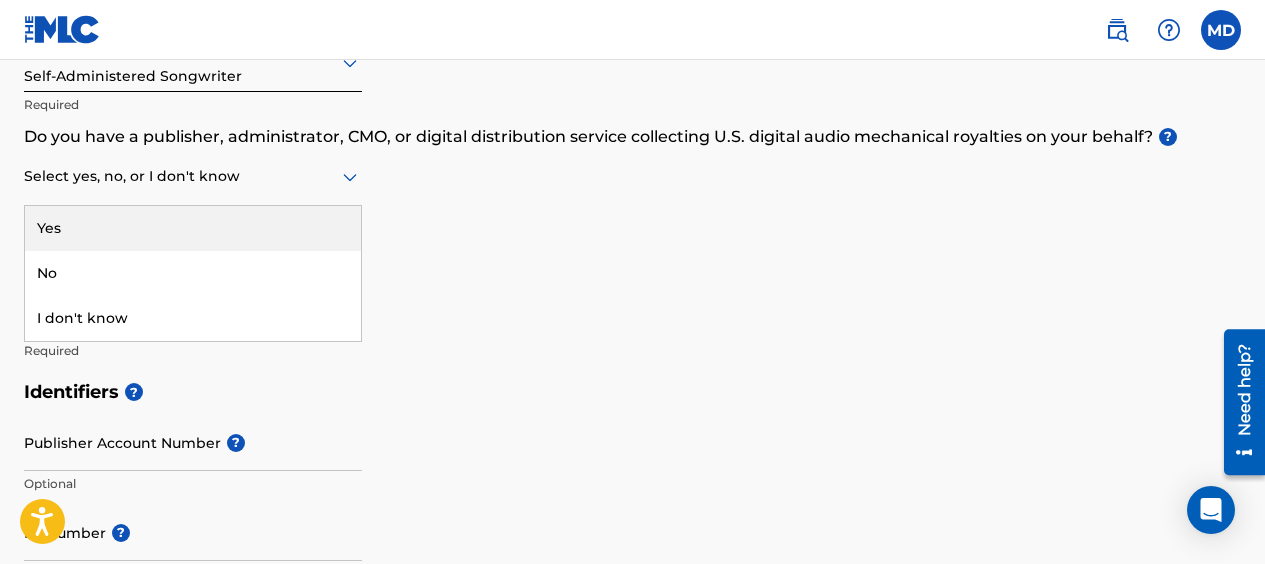click 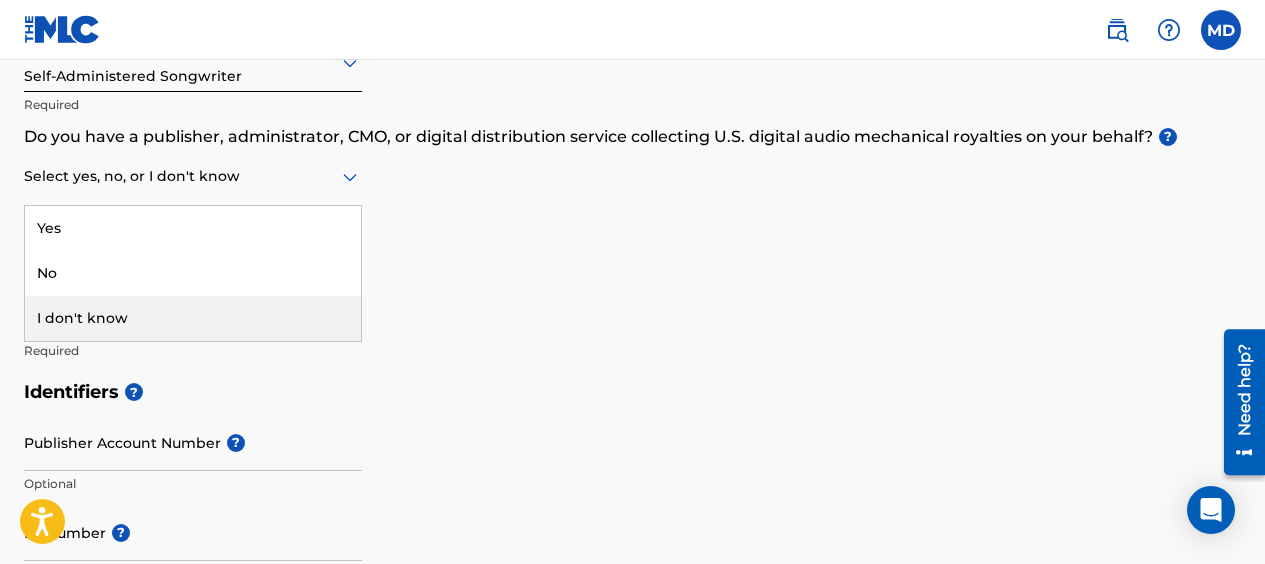 click on "I don't know" at bounding box center [193, 318] 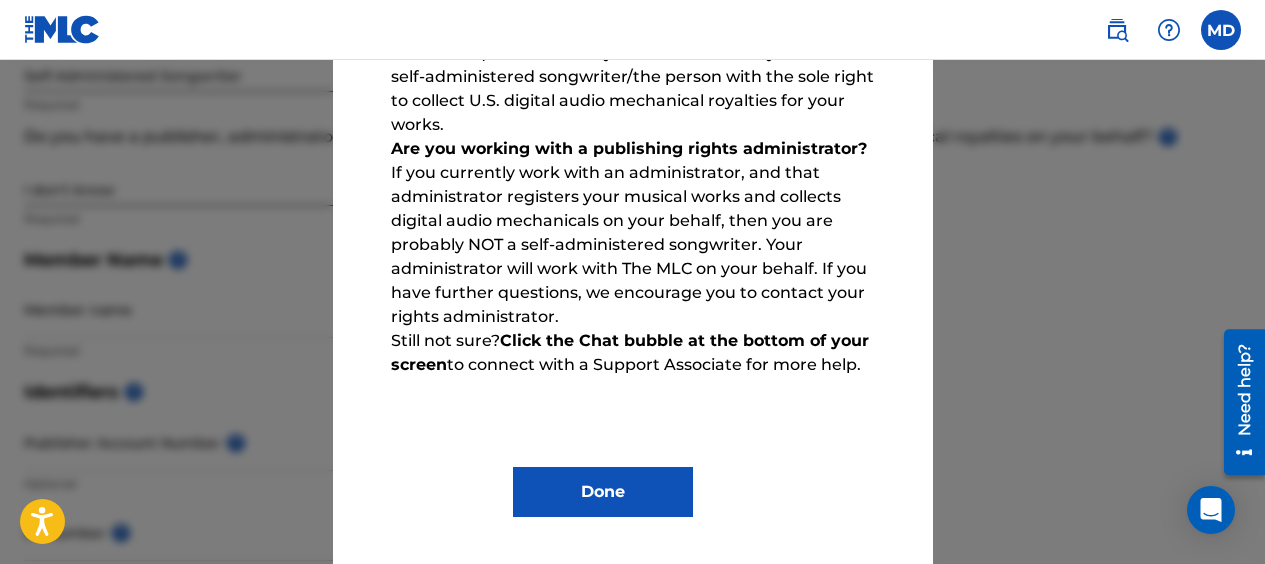scroll, scrollTop: 212, scrollLeft: 0, axis: vertical 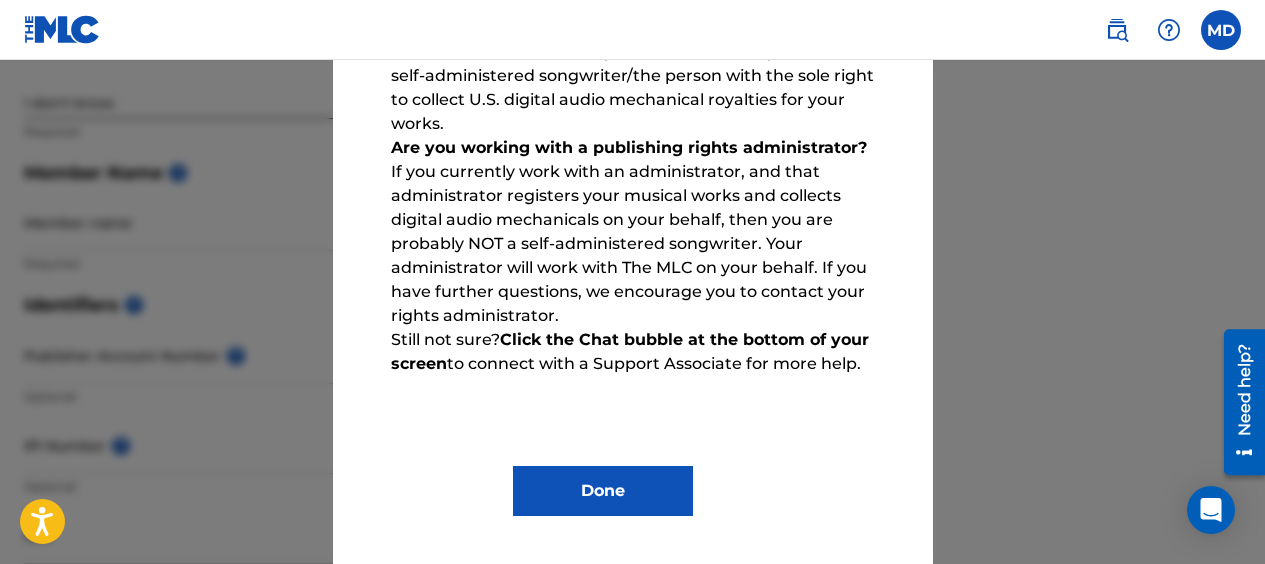 click on "Done" at bounding box center [603, 491] 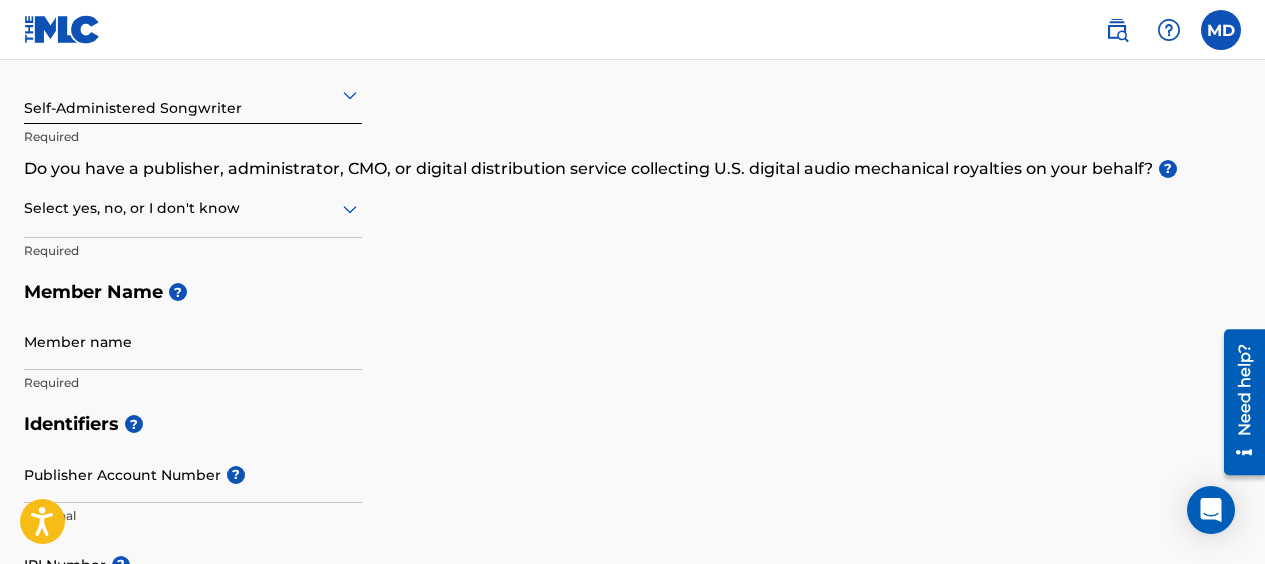 scroll, scrollTop: 260, scrollLeft: 0, axis: vertical 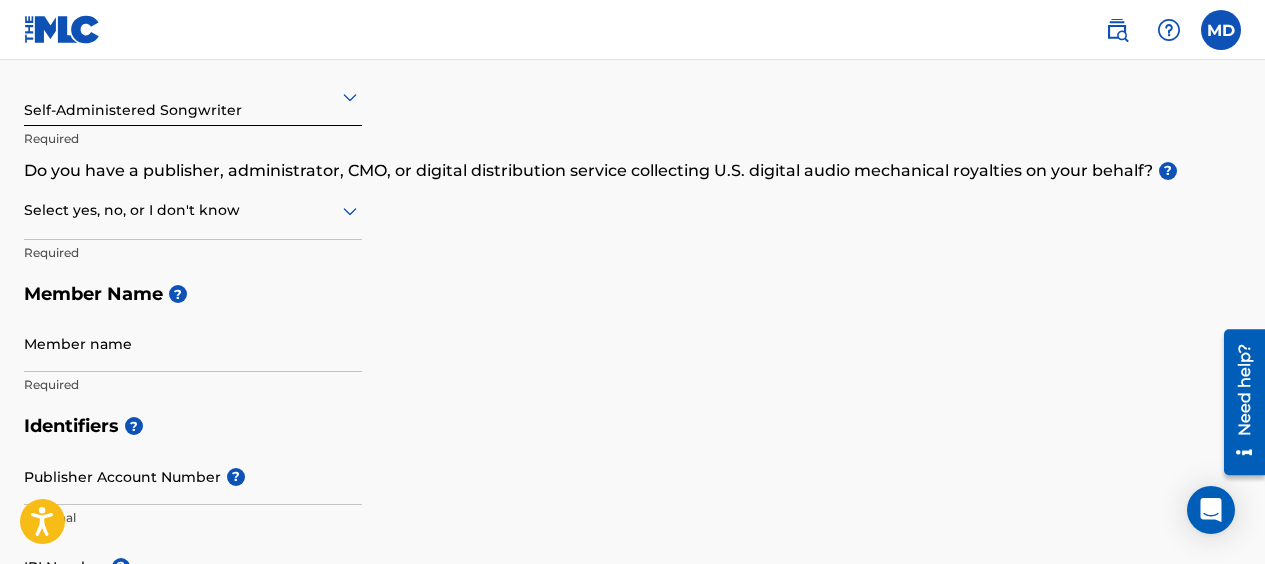 click 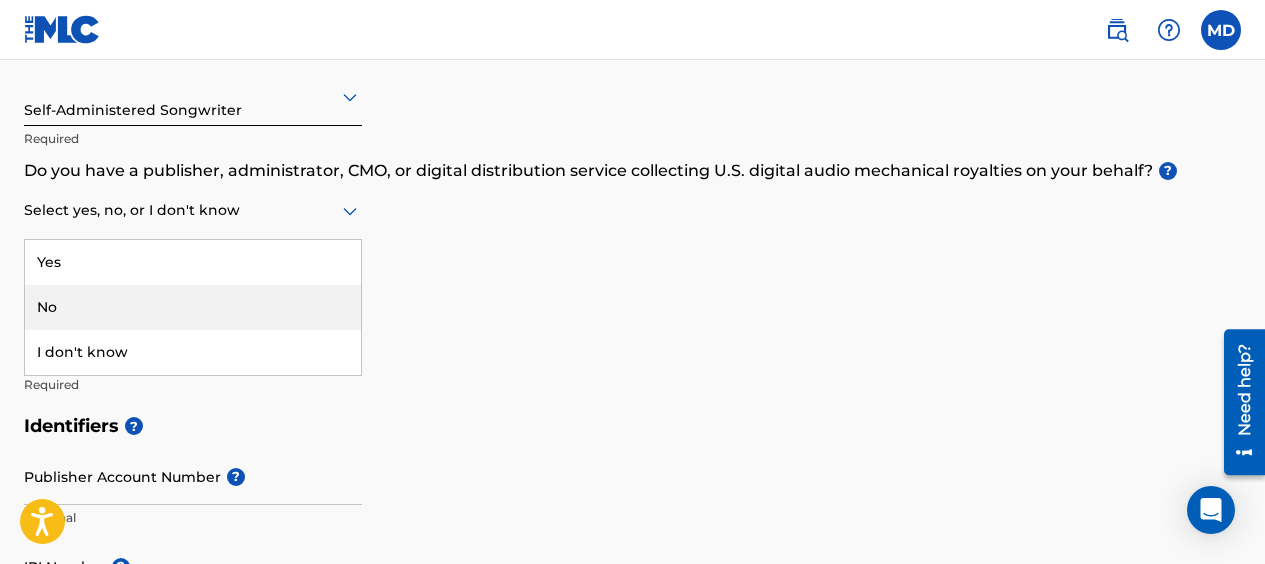 click on "No" at bounding box center (193, 307) 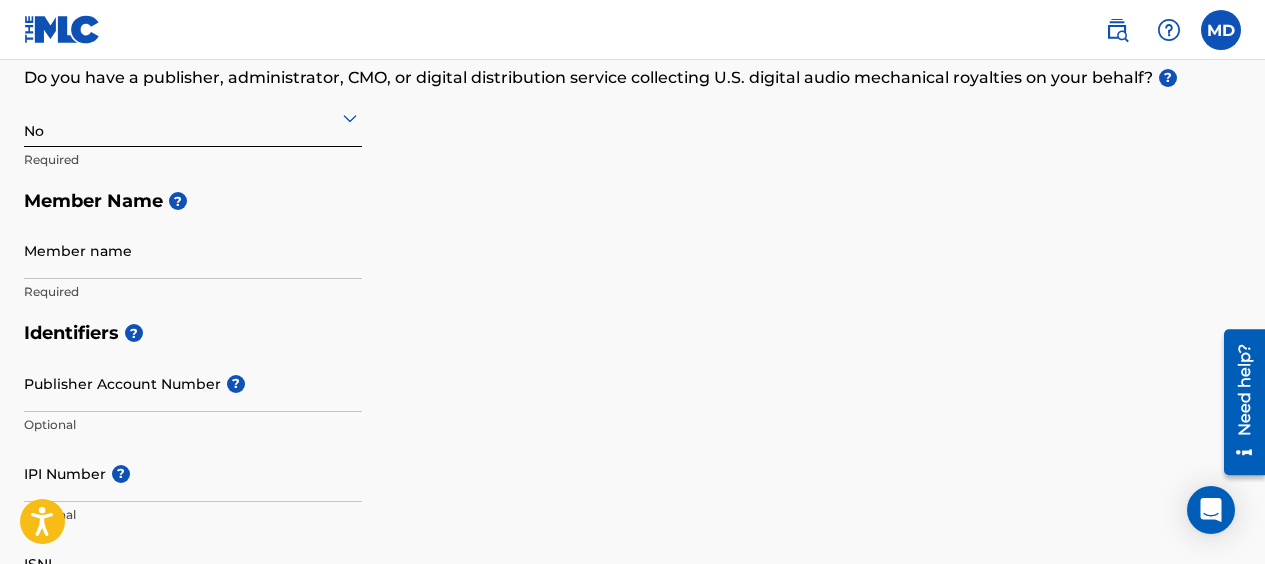 scroll, scrollTop: 354, scrollLeft: 0, axis: vertical 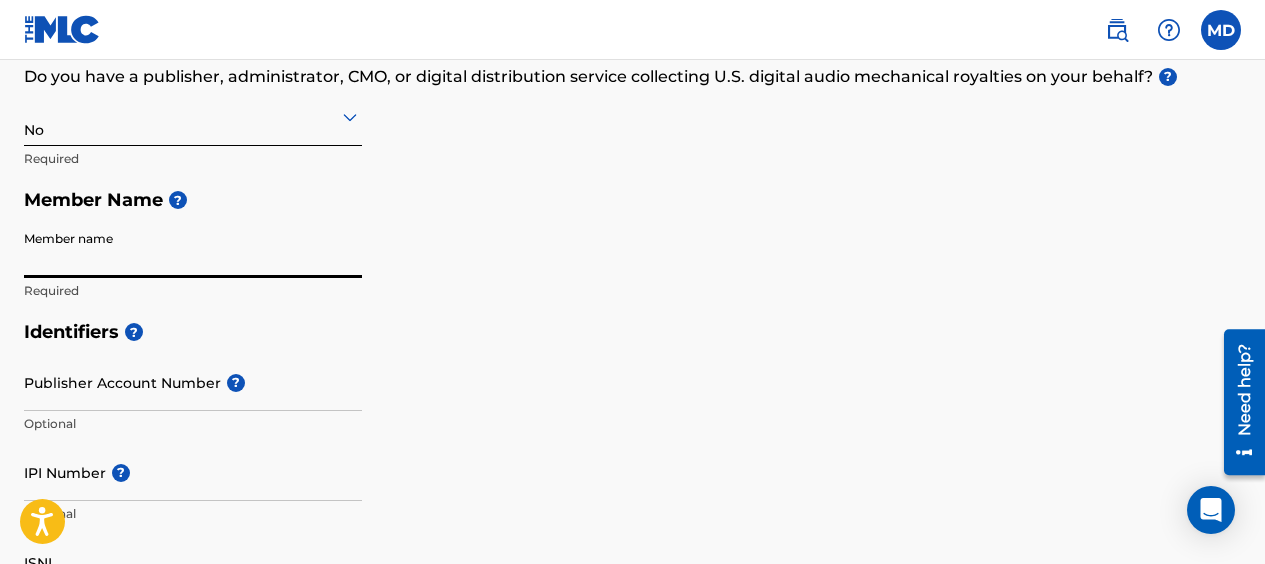 click on "Member name" at bounding box center [193, 249] 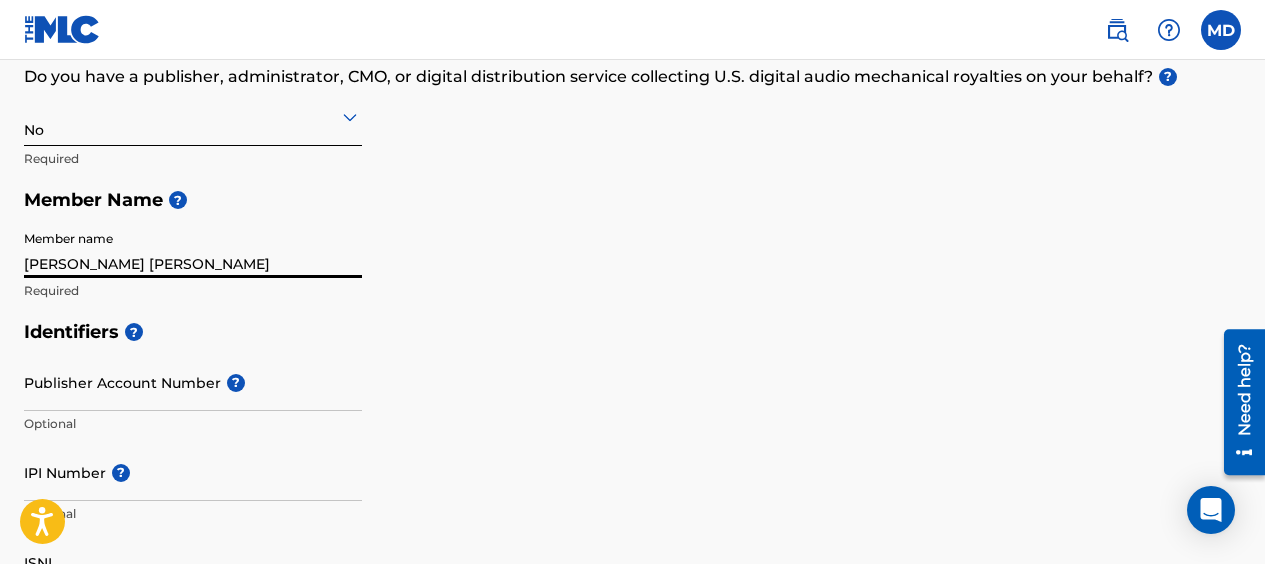 type on "[STREET_ADDRESS]" 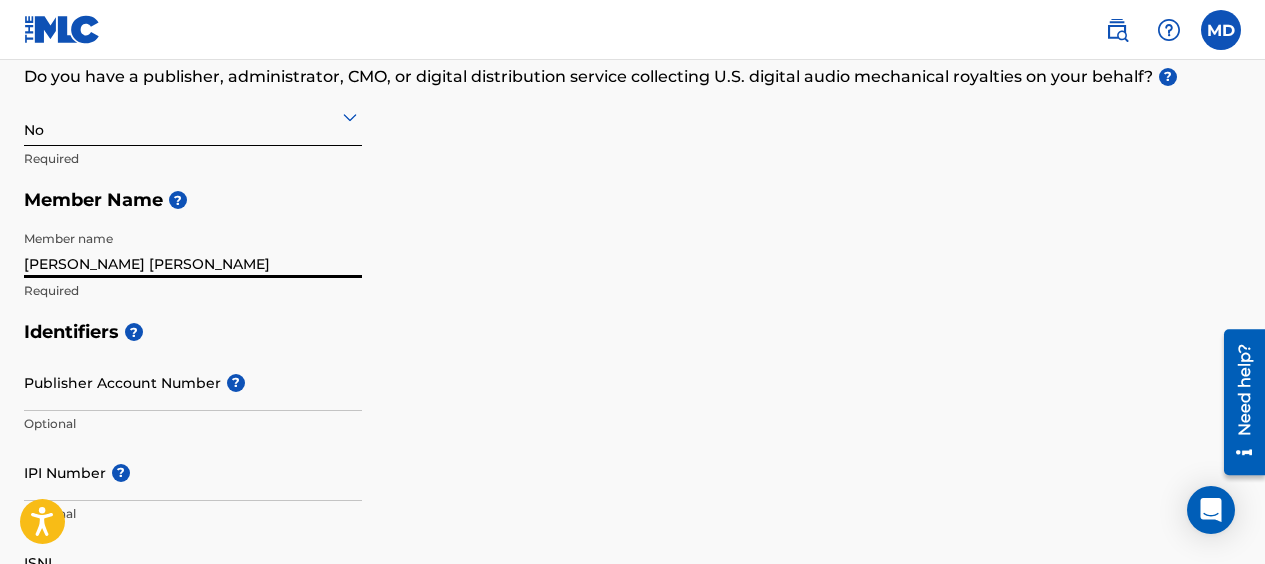 scroll, scrollTop: 1273, scrollLeft: 0, axis: vertical 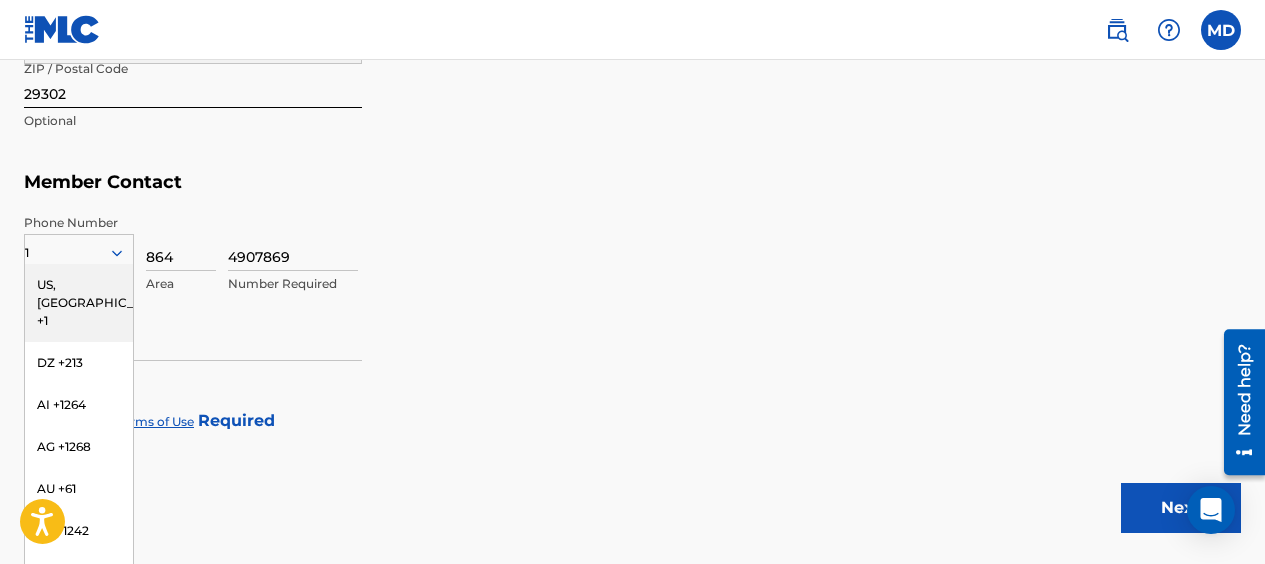 type on "[PERSON_NAME]" 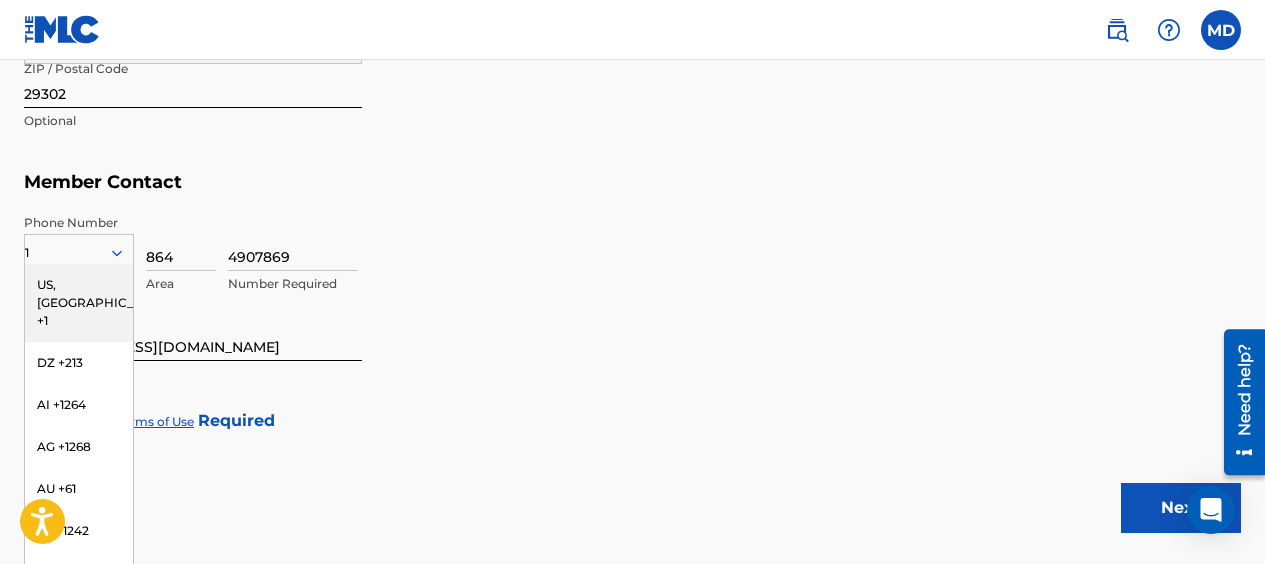 click on "Member Type ? Self-Administered Songwriter Required Do you have a publisher, administrator, CMO, or digital distribution service collecting U.S. digital audio mechanical royalties on your behalf? ? No Required Member Name ? Member name [PERSON_NAME] Required Identifiers ? Publisher Account Number ? Optional IPI Number ? Optional ISNI Optional Member Address ? Use my existing user account details Street Address [STREET_ADDRESS] Required Unit Number Optional Attention Optional City / Town [GEOGRAPHIC_DATA] Required [GEOGRAPHIC_DATA] [GEOGRAPHIC_DATA] Required State / Province [US_STATE] Optional ZIP / Postal Code 29302 Optional Member Contact Phone Number [GEOGRAPHIC_DATA] +1 DZ +213 AI +1264 AG +1268 AU +61 BS +1242 BB +1246 BZ +501 BM +1441 BO +591 KY +1345 DM +1767 DO +1809 ER +291 ET +251 GA +241 GD +1473 IN +91 JM +1876 JP +81 LV +371 LB +961 LR +231 LY +218 MG +261 FM +691 ME, RS +381 MS +1664 [GEOGRAPHIC_DATA], [GEOGRAPHIC_DATA] +212 NL +31 PE +51 PT +351 KN +1869 LC +1758 VC +1784 SN +221 SK +421 CH +41 TT +1868 [GEOGRAPHIC_DATA] +216 TC +1649 AE +971 VG +1284" at bounding box center [632, -277] 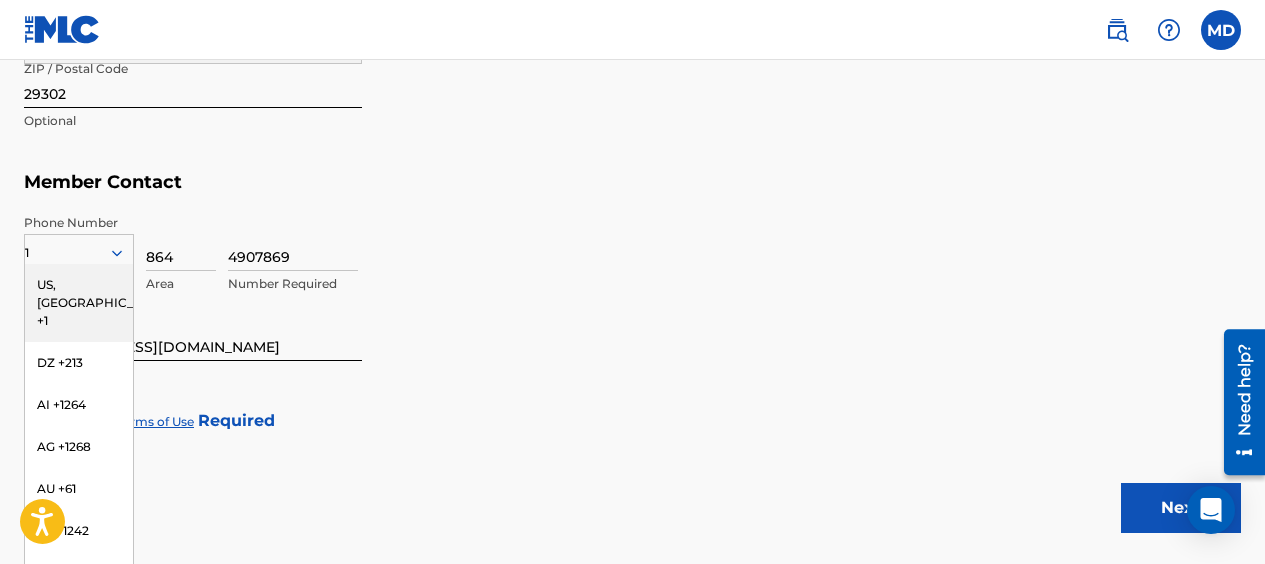 click on "US, [GEOGRAPHIC_DATA] +1" at bounding box center (79, 303) 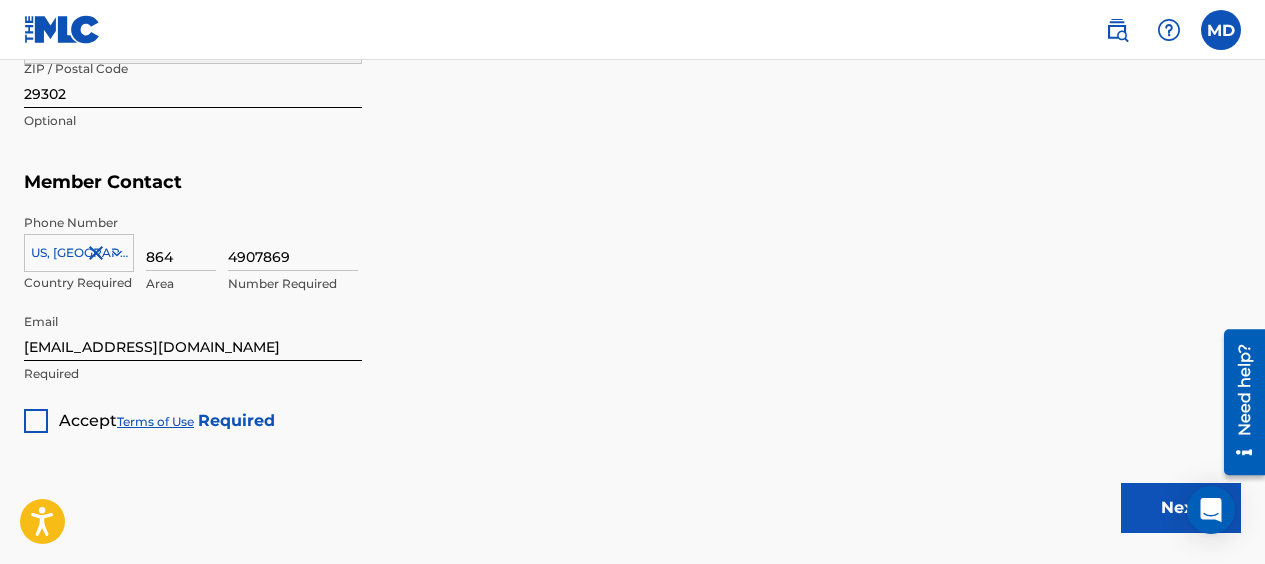 click at bounding box center [36, 421] 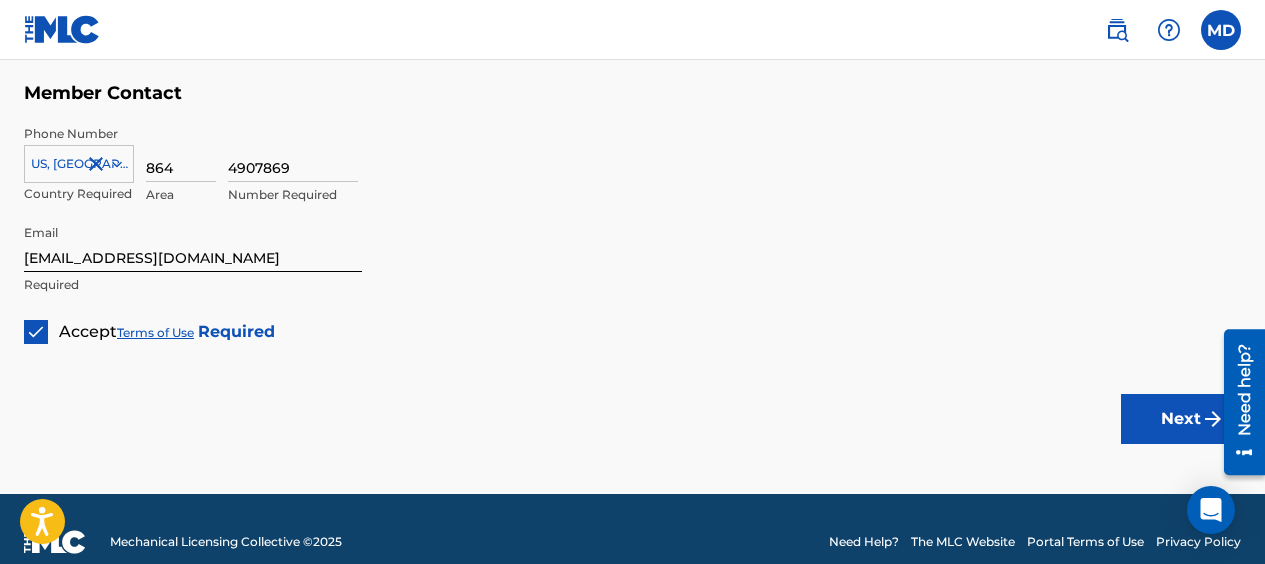 scroll, scrollTop: 1363, scrollLeft: 0, axis: vertical 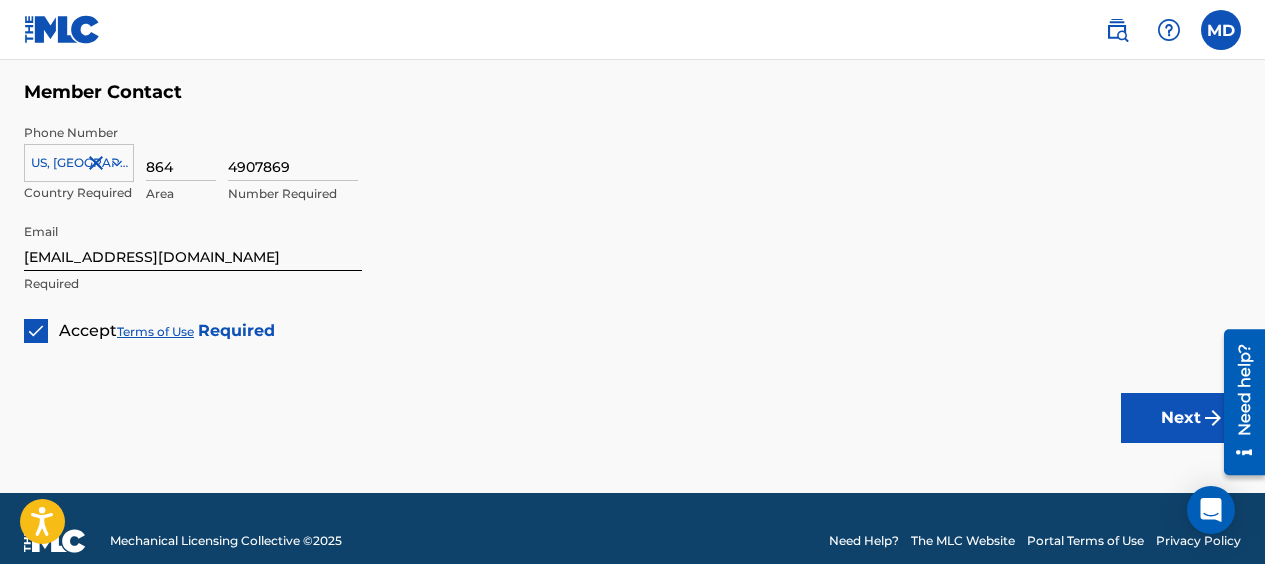 click on "Next" at bounding box center [1181, 418] 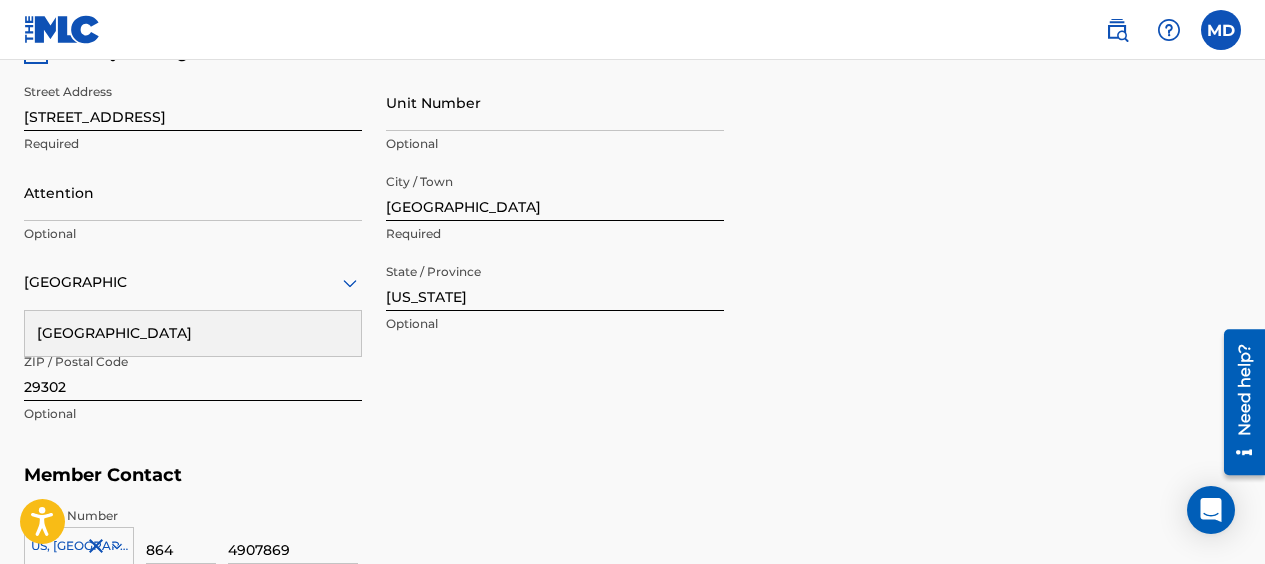 scroll, scrollTop: 732, scrollLeft: 0, axis: vertical 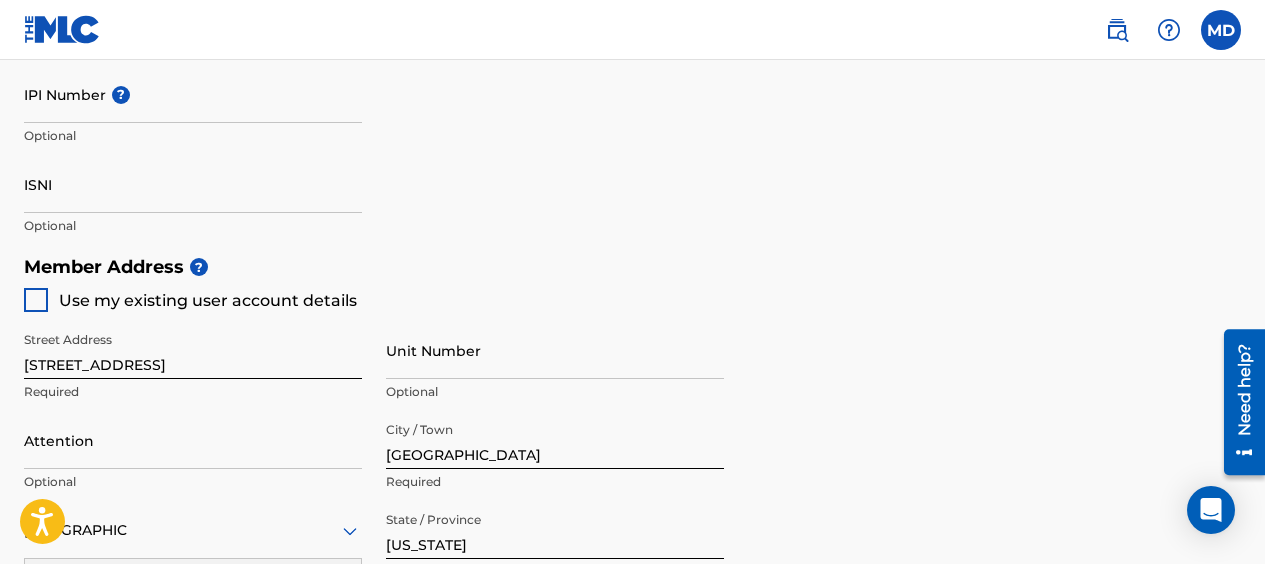 type 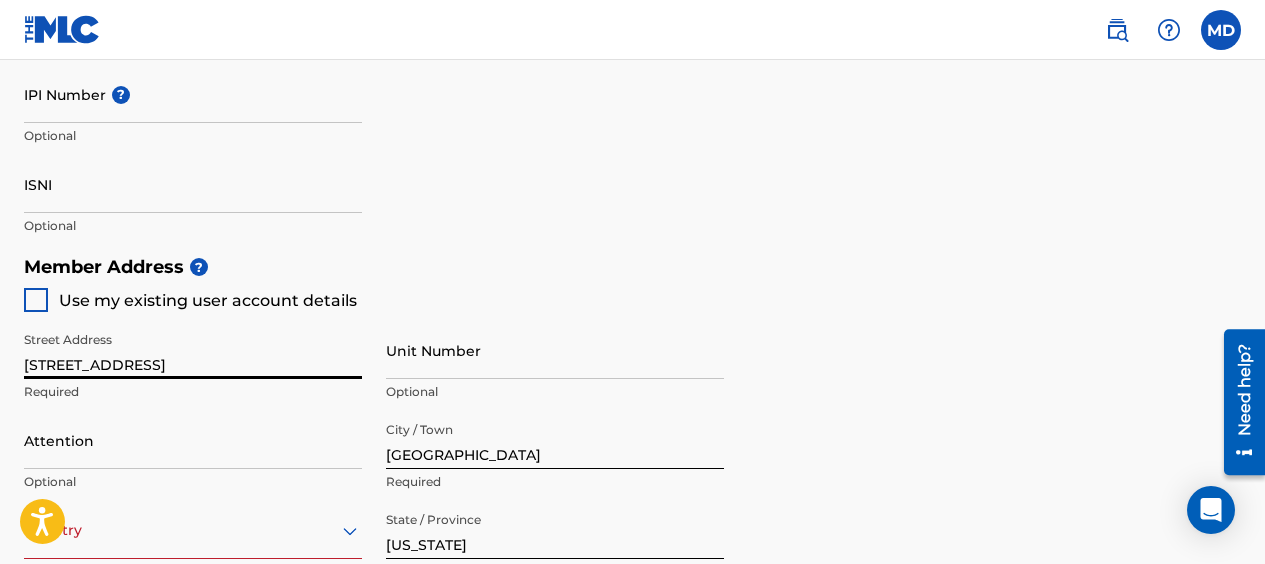drag, startPoint x: 171, startPoint y: 356, endPoint x: 10, endPoint y: 367, distance: 161.37534 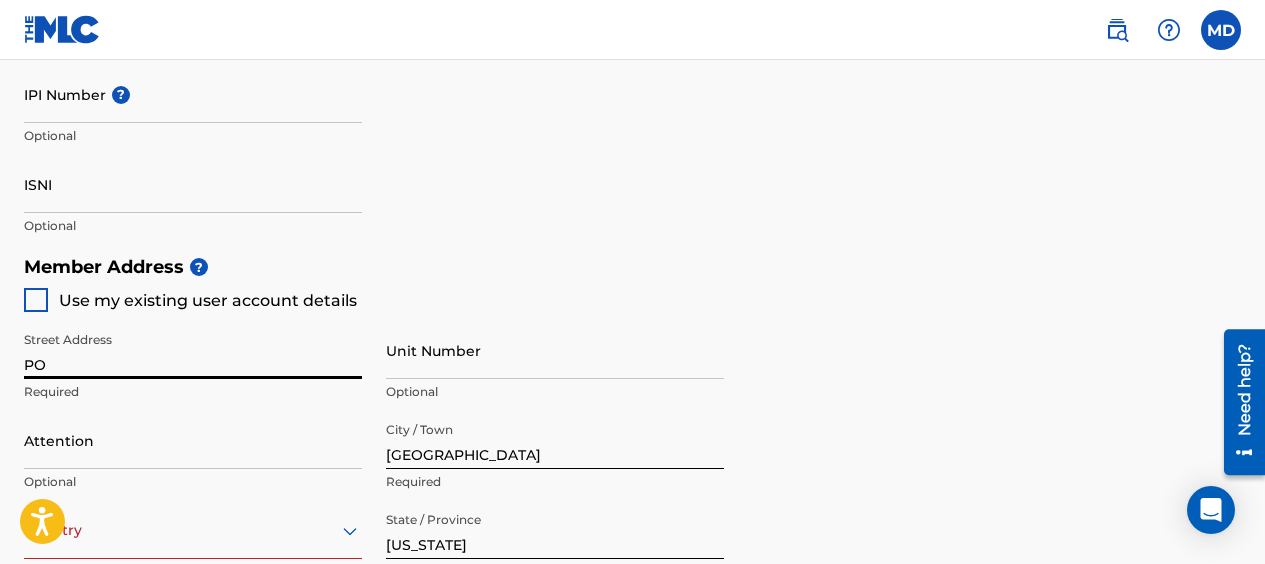 type on "PO BOX 2113" 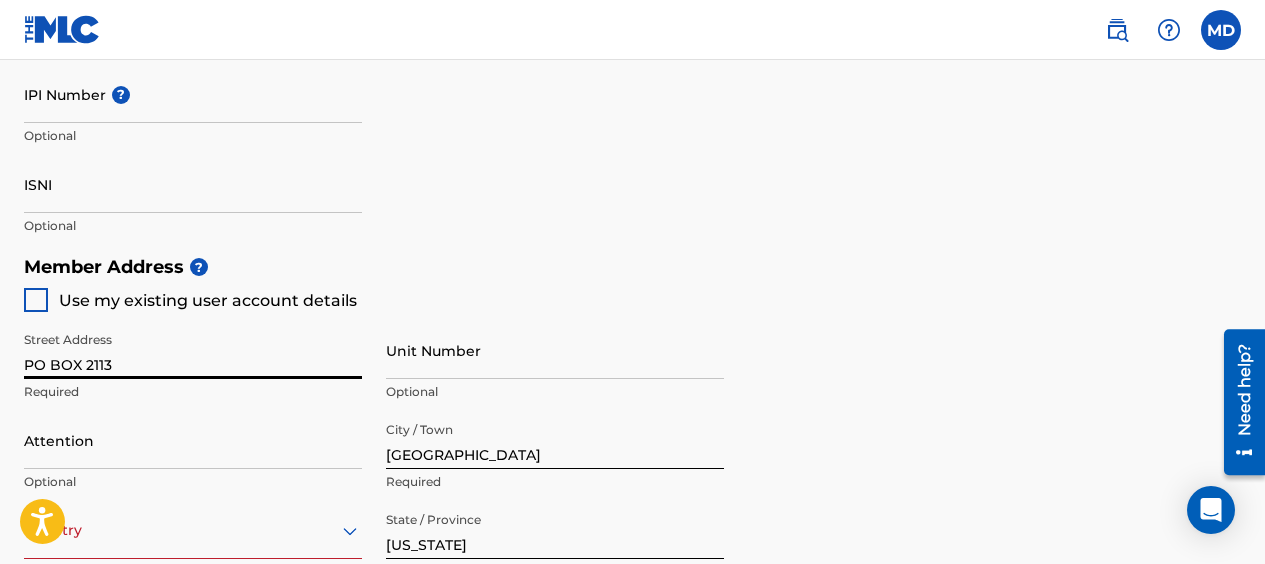 type on "[GEOGRAPHIC_DATA]" 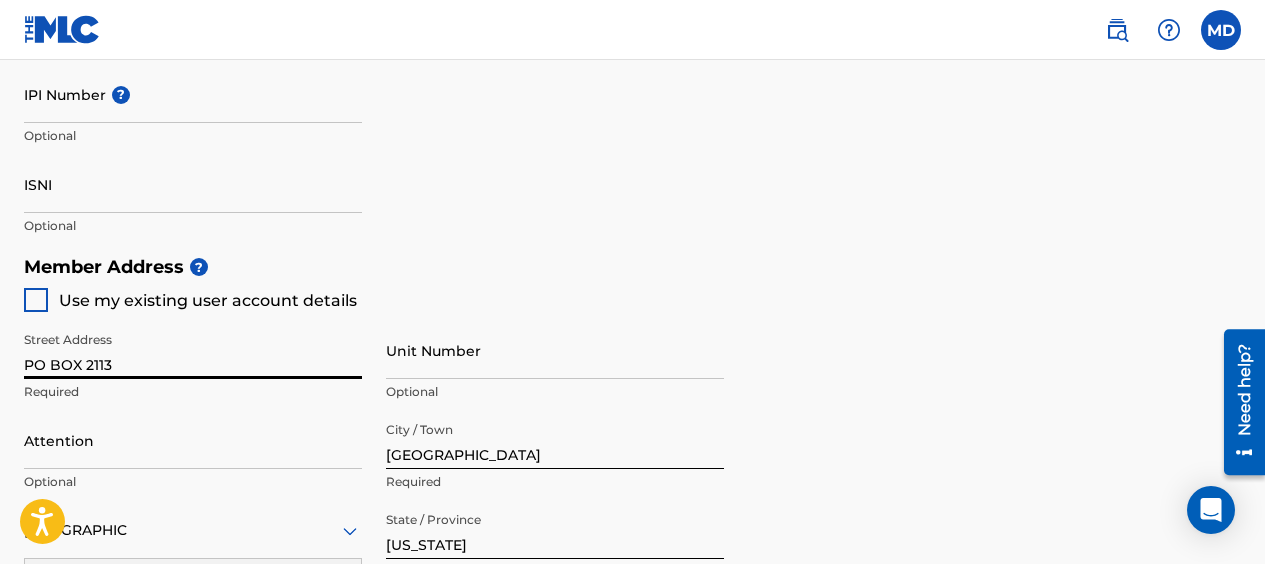 scroll, scrollTop: 773, scrollLeft: 0, axis: vertical 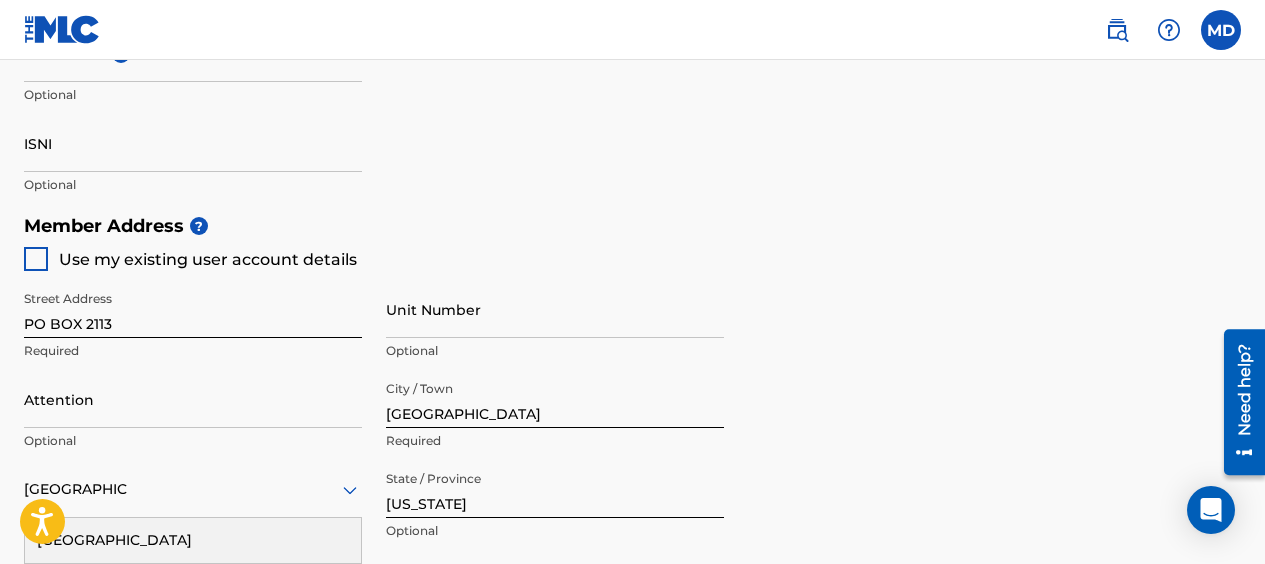 click on "Member Address ? Use my existing user account details Street Address [GEOGRAPHIC_DATA] Required Unit Number Optional Attention Optional City / Town [GEOGRAPHIC_DATA] Required [GEOGRAPHIC_DATA] [GEOGRAPHIC_DATA] Required State / Province [US_STATE] Optional ZIP / Postal Code 29302 Optional" at bounding box center (632, 433) 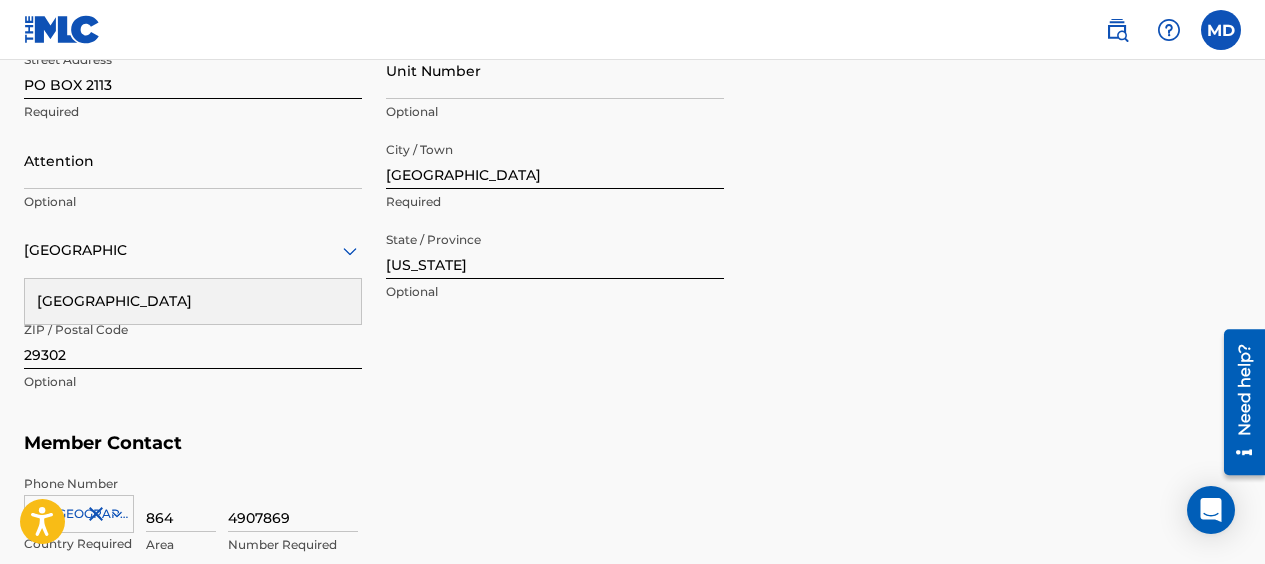 scroll, scrollTop: 1013, scrollLeft: 0, axis: vertical 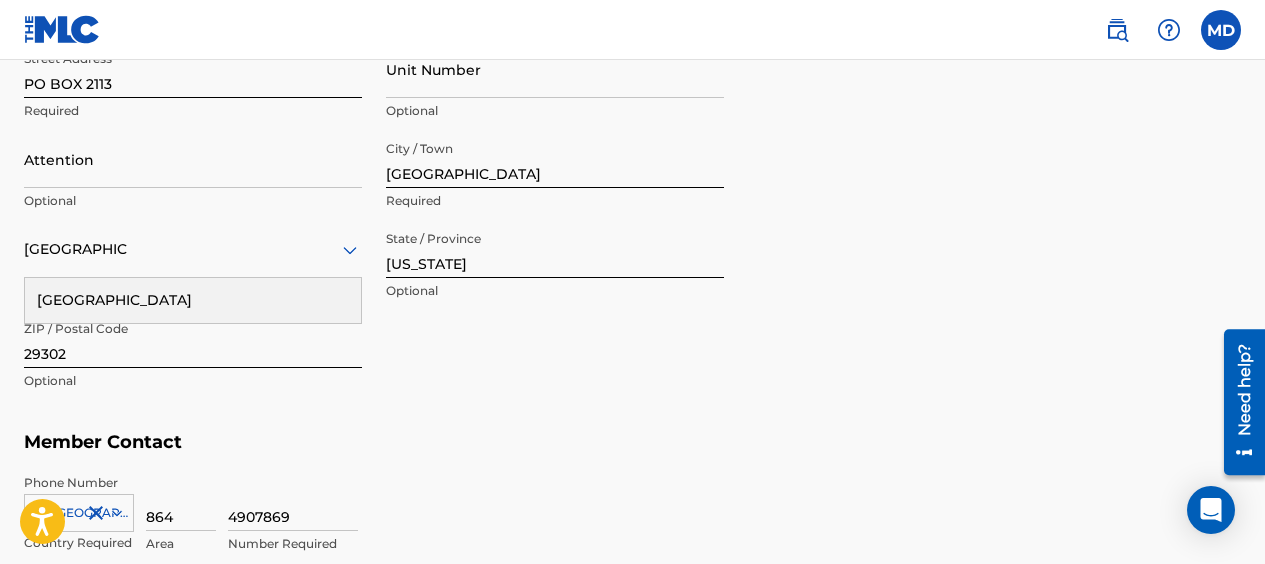 click on "29302" at bounding box center (193, 339) 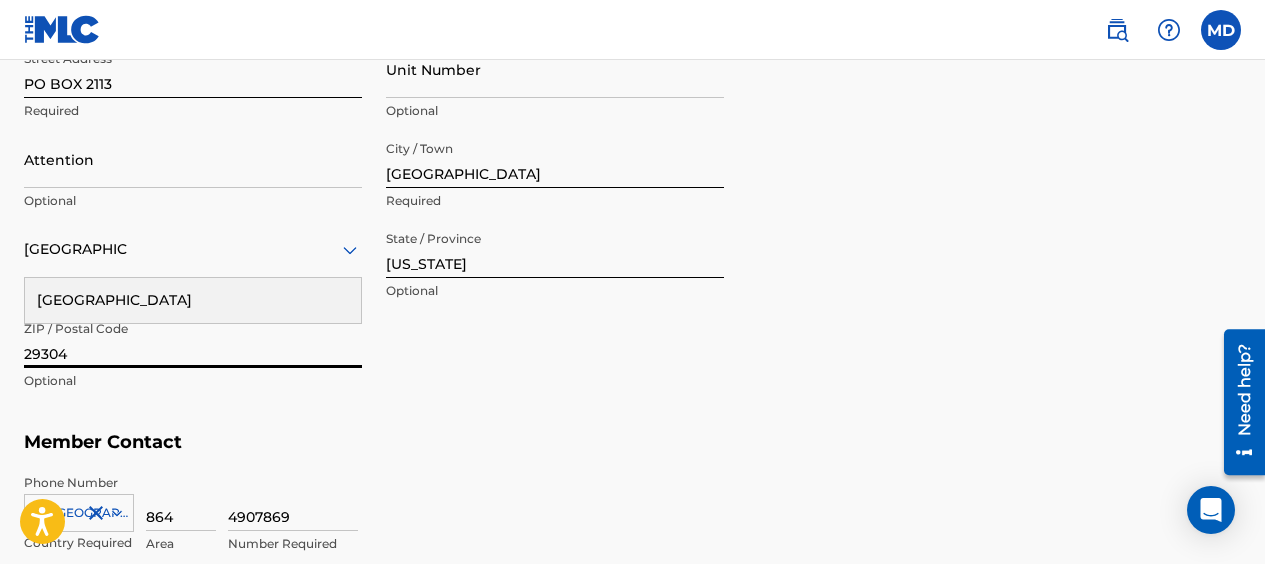 type on "29304" 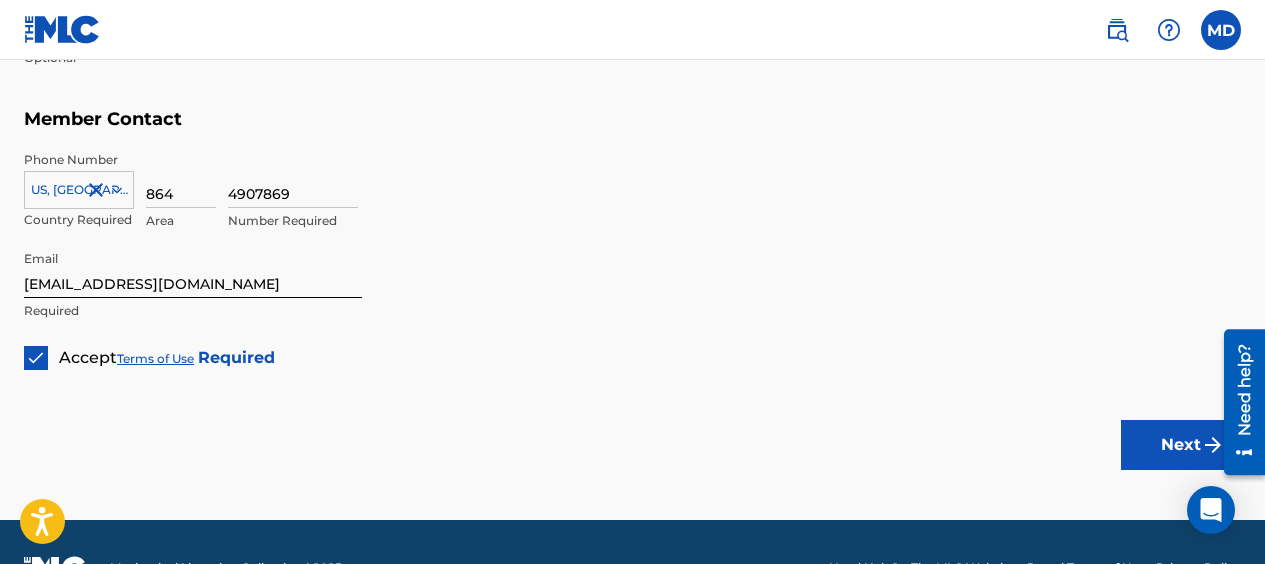 scroll, scrollTop: 1338, scrollLeft: 0, axis: vertical 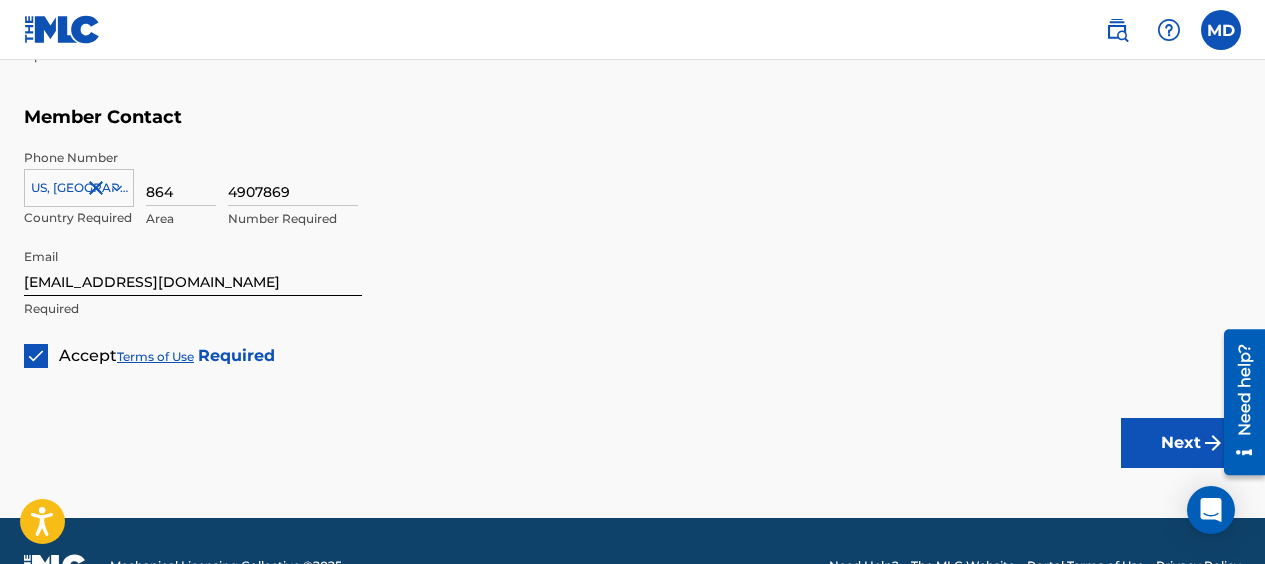 click on "Next" at bounding box center (1181, 443) 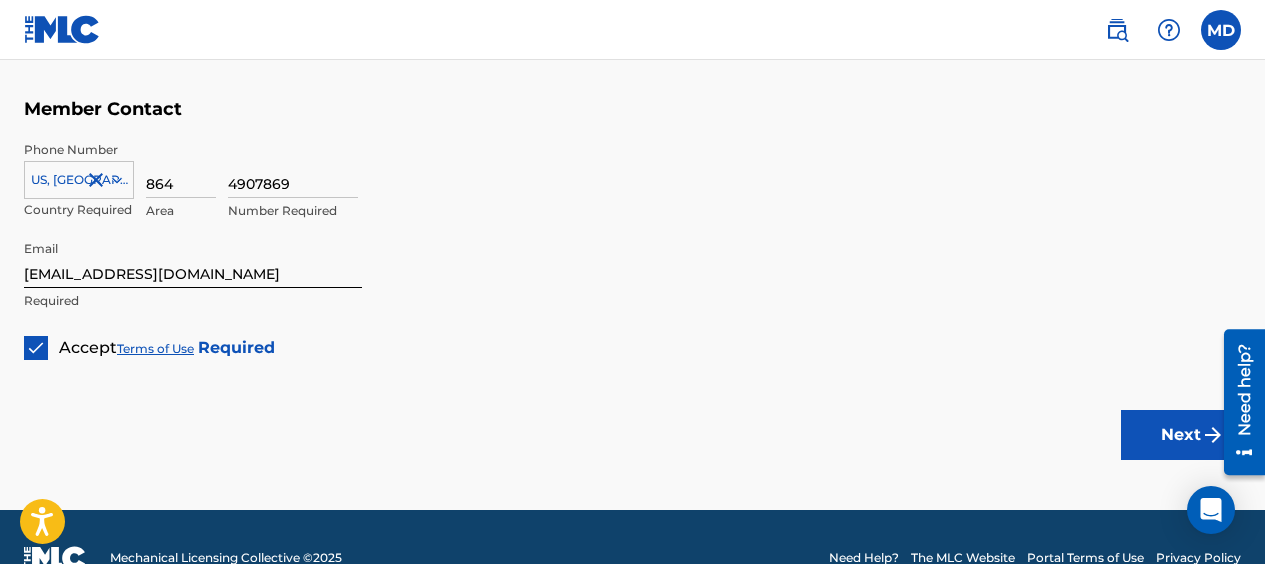 scroll, scrollTop: 1348, scrollLeft: 0, axis: vertical 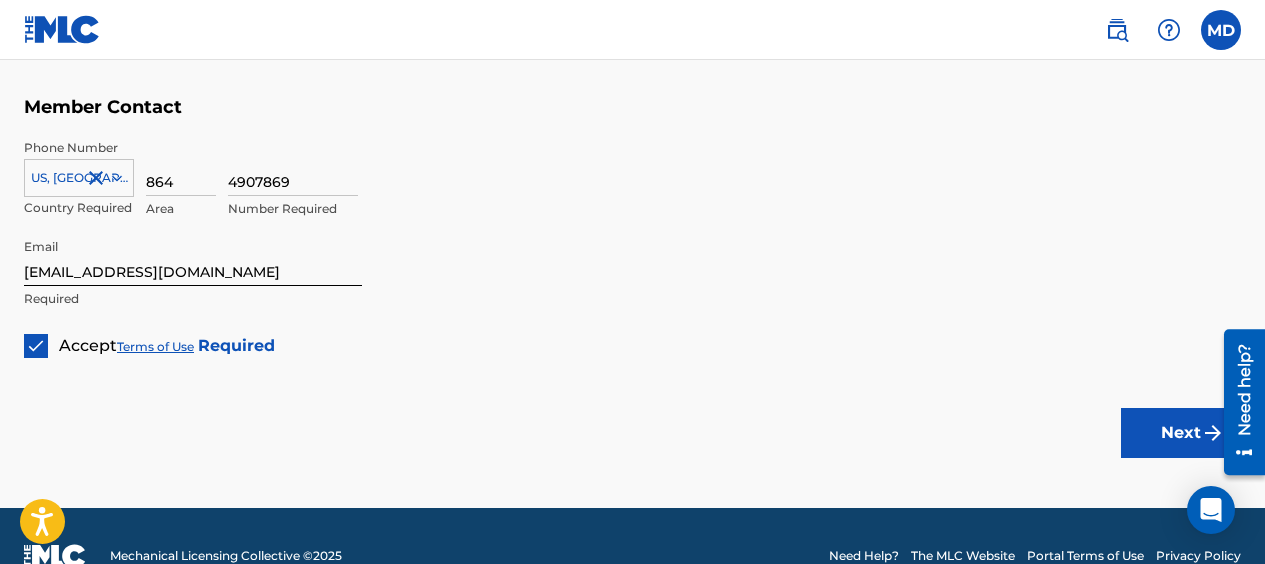 type 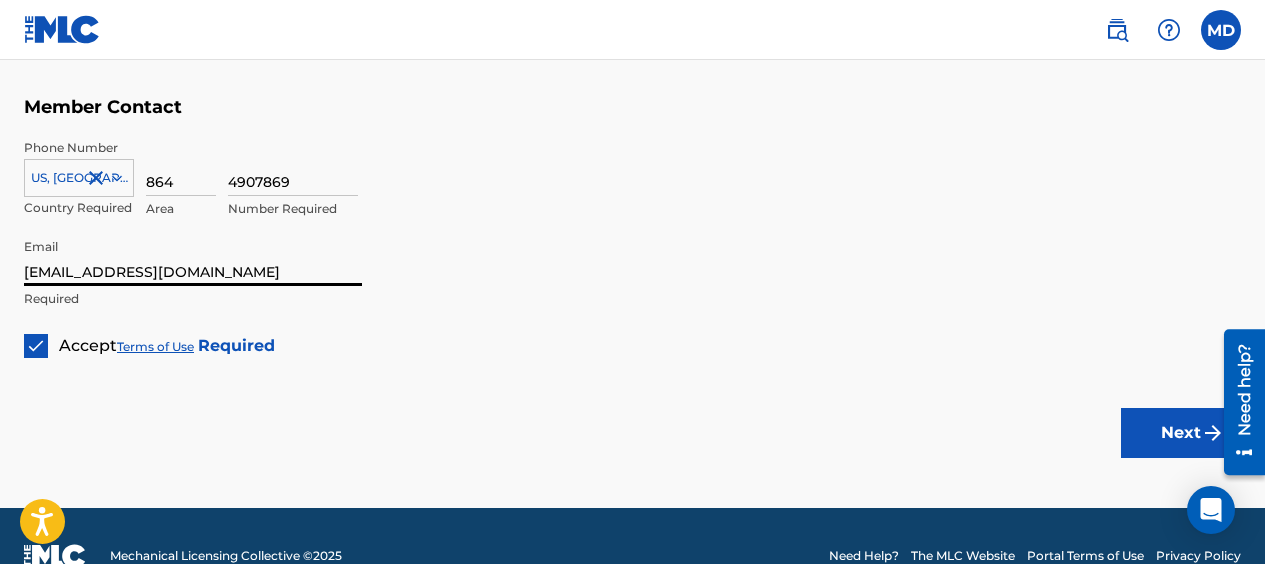 click on "[EMAIL_ADDRESS][DOMAIN_NAME]" at bounding box center (193, 257) 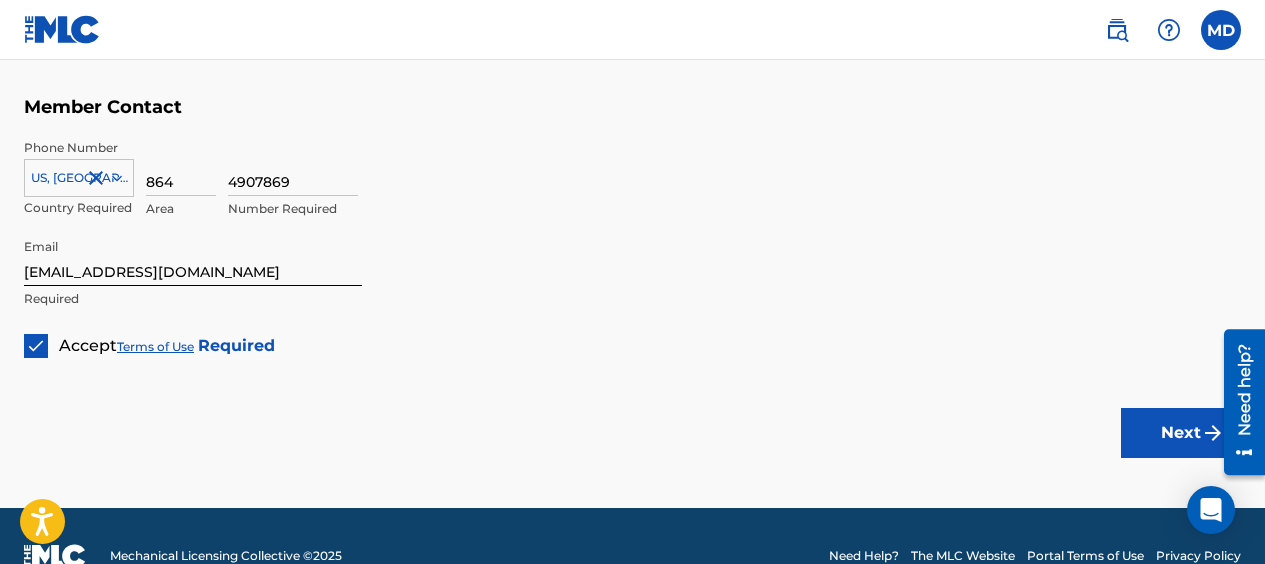 click on "Next" at bounding box center [1181, 433] 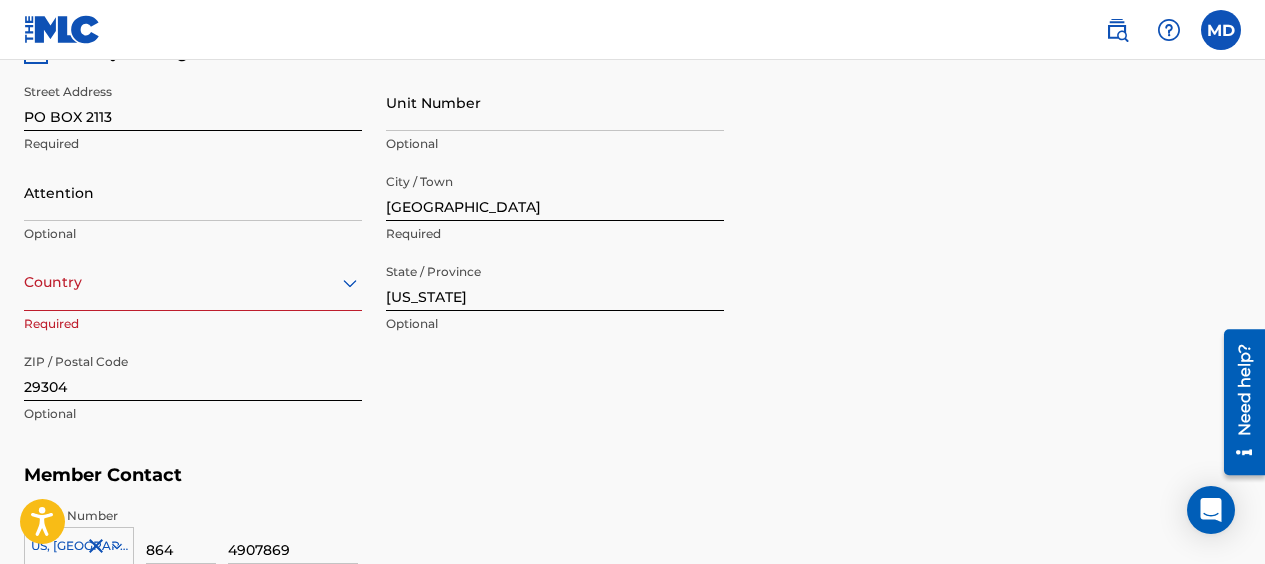 click on "option , selected. Select is focused ,type to refine list, press Down to open the menu,  Country" at bounding box center [193, 282] 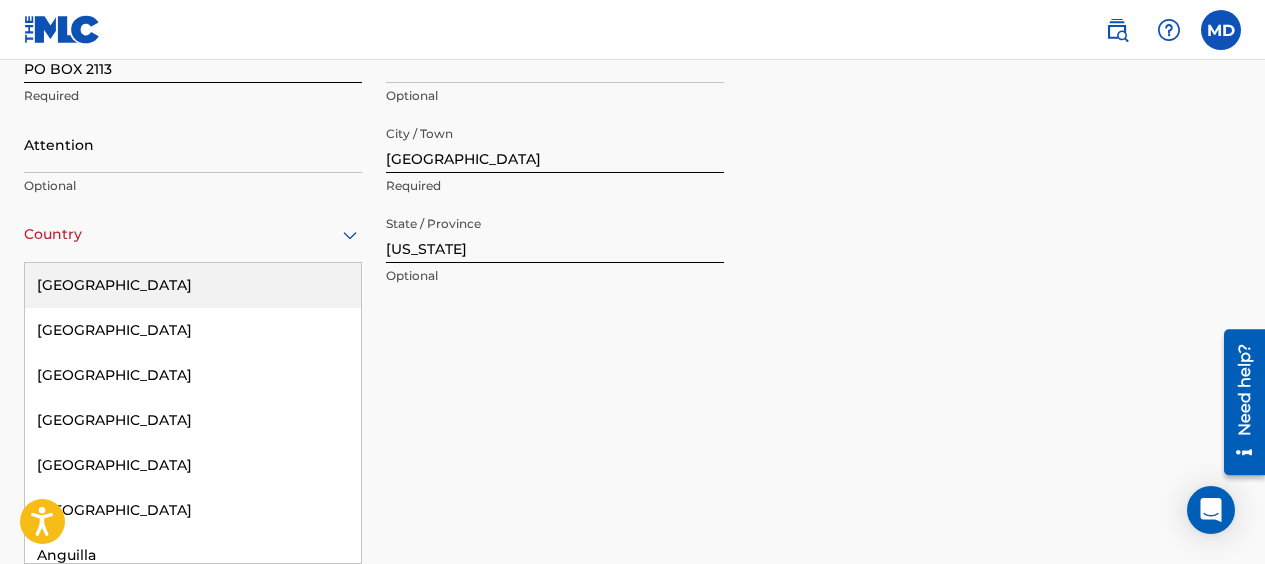 click on "[GEOGRAPHIC_DATA]" at bounding box center (193, 285) 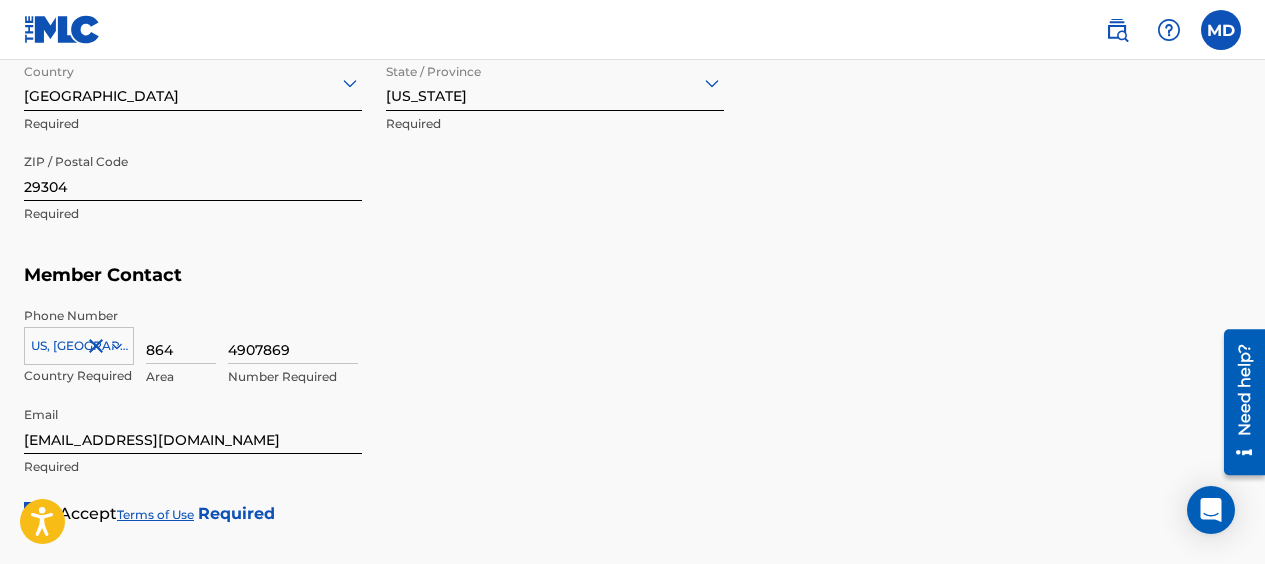 scroll, scrollTop: 1387, scrollLeft: 0, axis: vertical 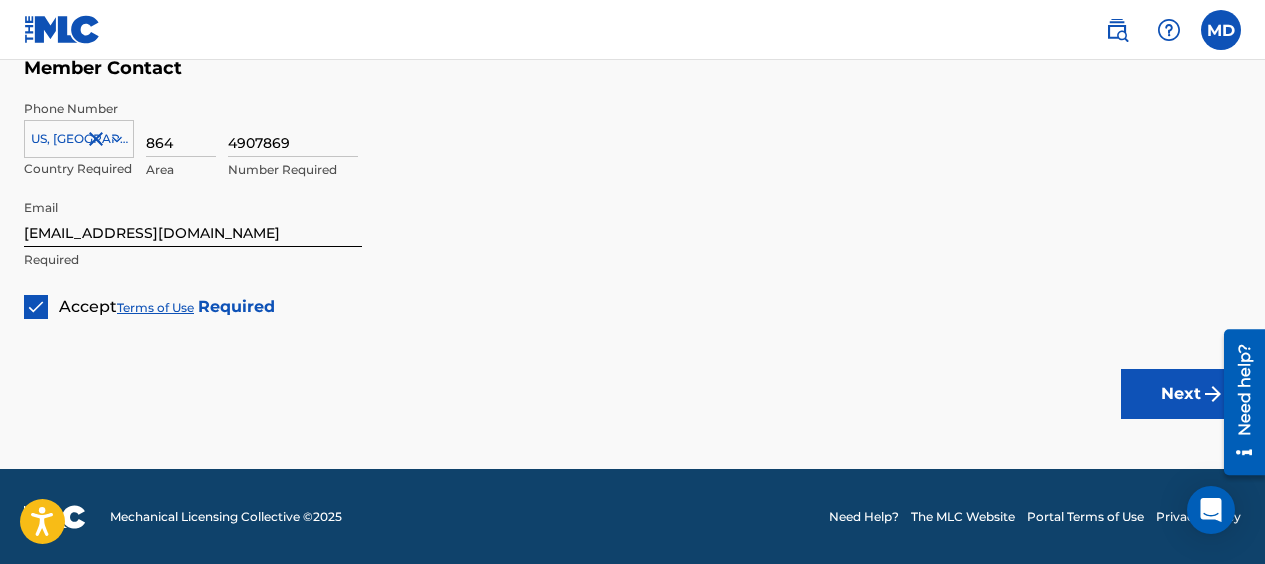 click on "Next" at bounding box center (1181, 394) 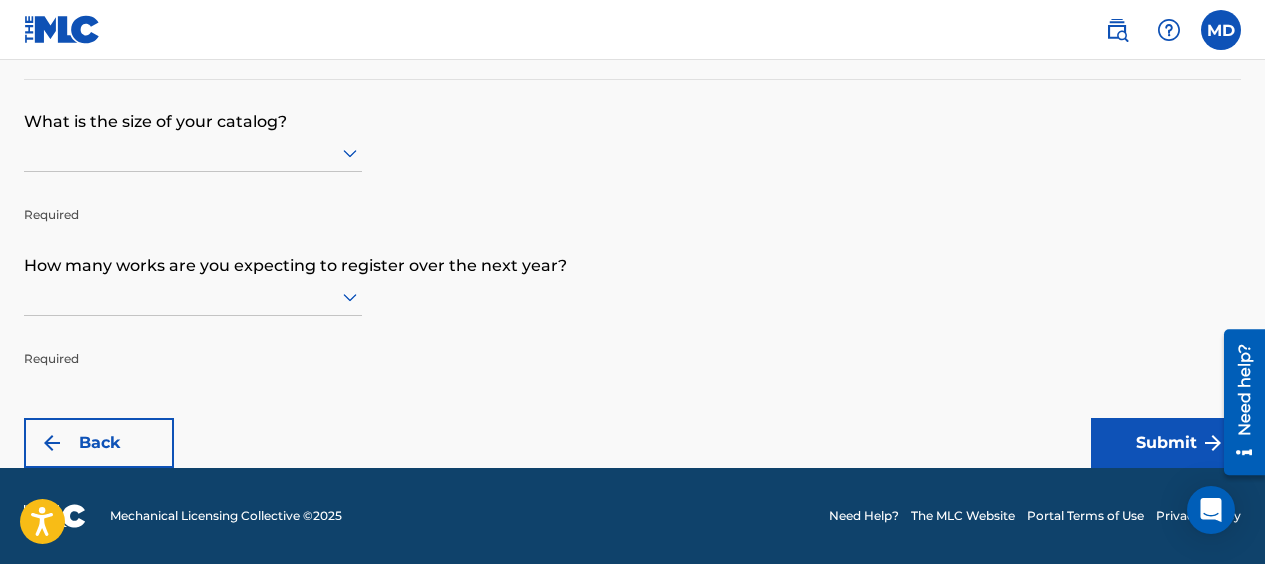 scroll, scrollTop: 0, scrollLeft: 0, axis: both 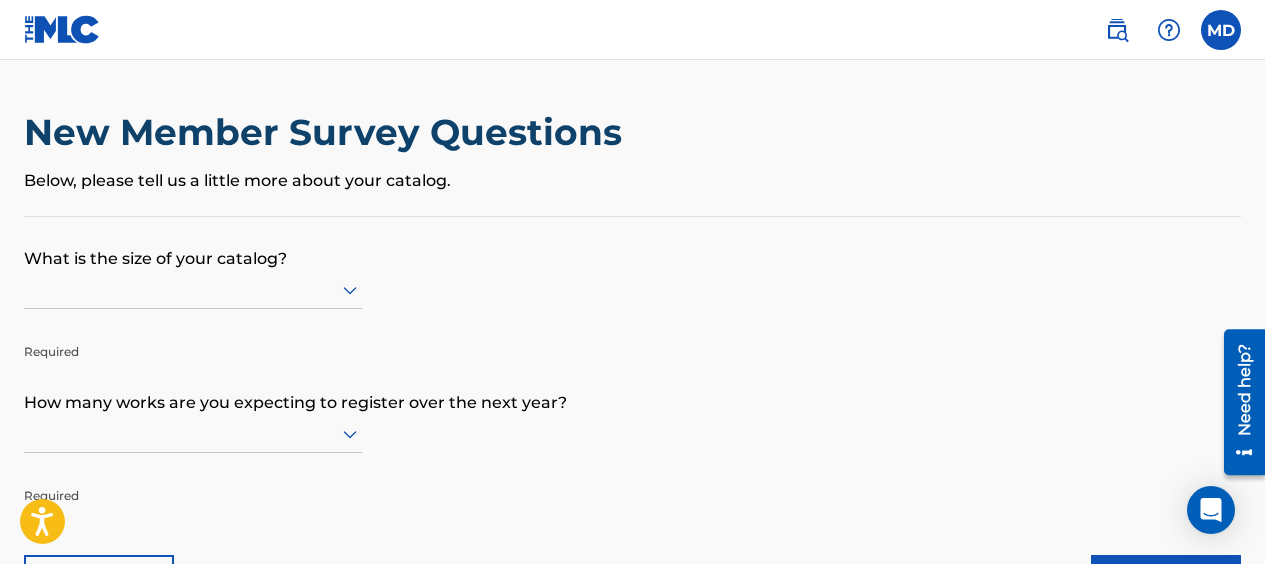 click at bounding box center [193, 290] 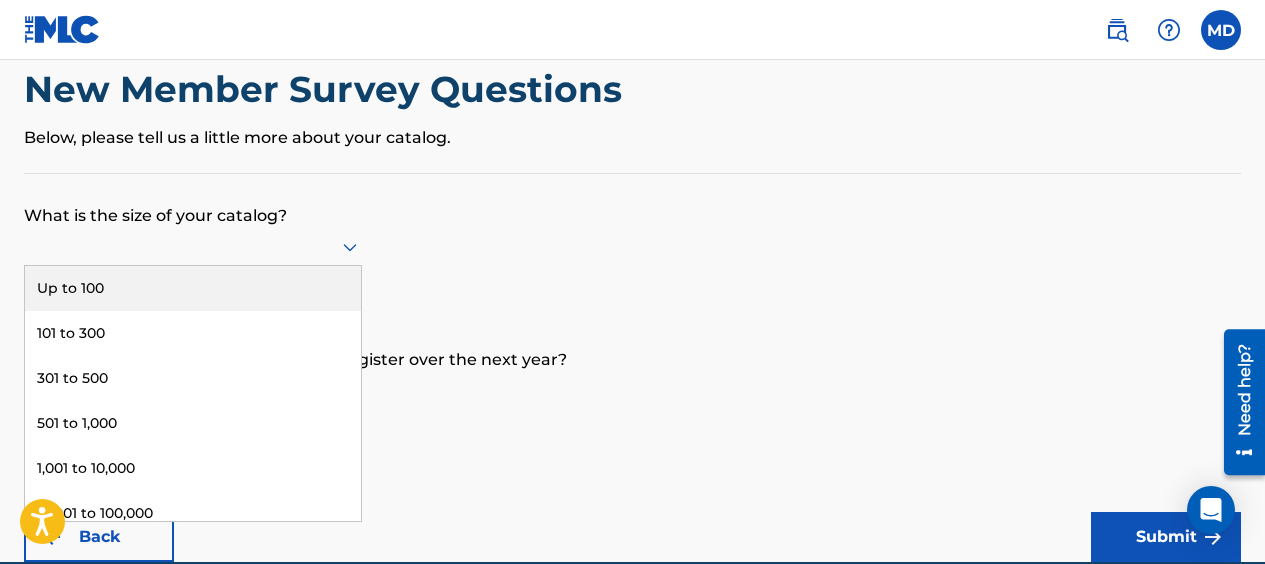 scroll, scrollTop: 46, scrollLeft: 0, axis: vertical 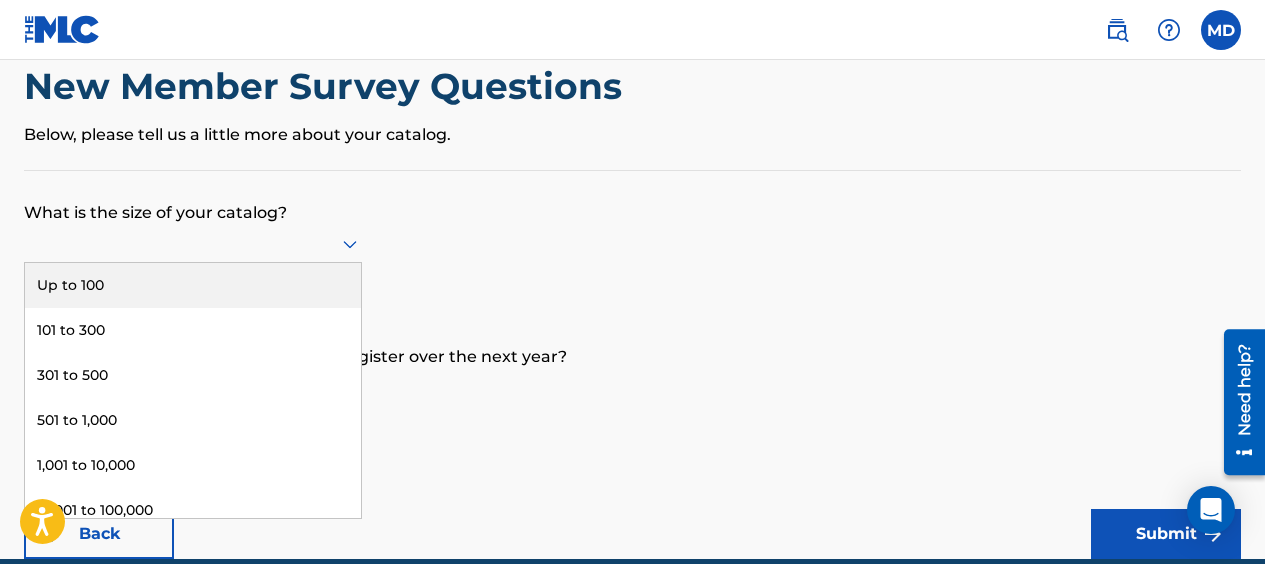 click on "Up to 100" at bounding box center [193, 285] 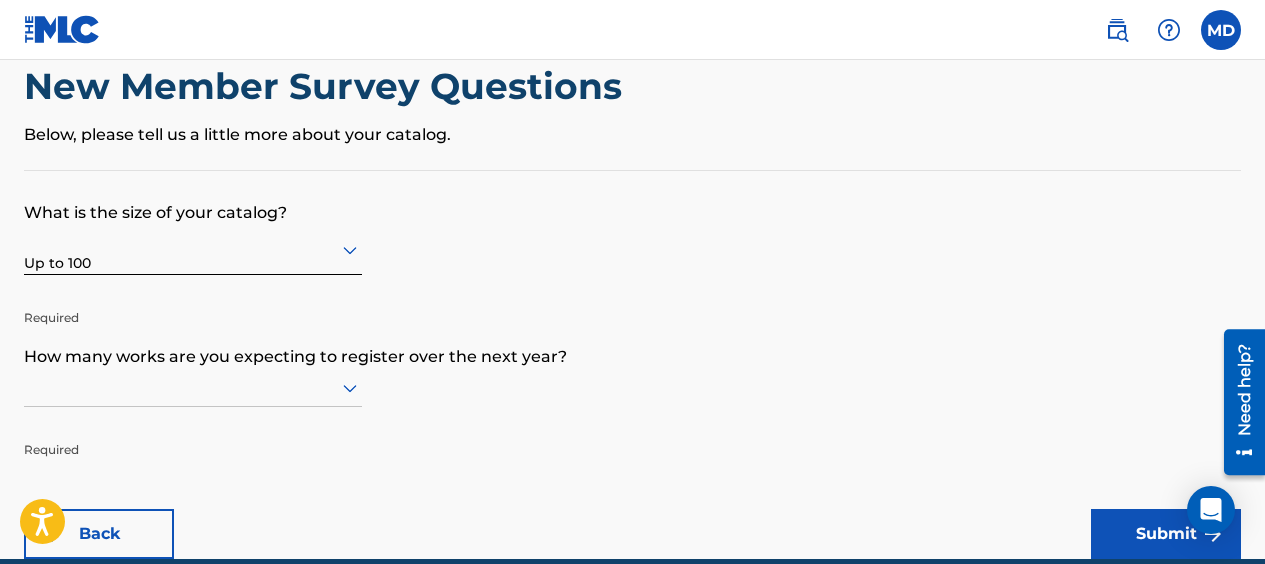 scroll, scrollTop: 137, scrollLeft: 0, axis: vertical 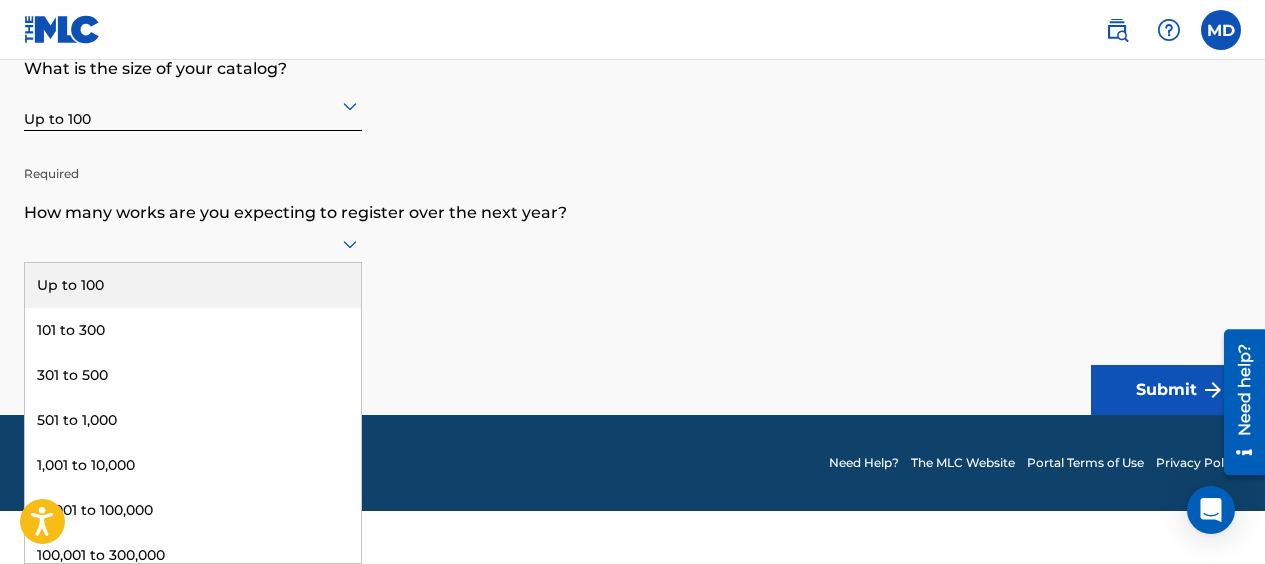 click on "9 results available. Use Up and Down to choose options, press Enter to select the currently focused option, press Escape to exit the menu, press Tab to select the option and exit the menu. Up to 100 101 to 300 301 to 500 501 to 1,000 1,001 to 10,000 10,001 to 100,000 100,001 to 300,000 301,000 to 500,000 Over 500,000" at bounding box center (193, 244) 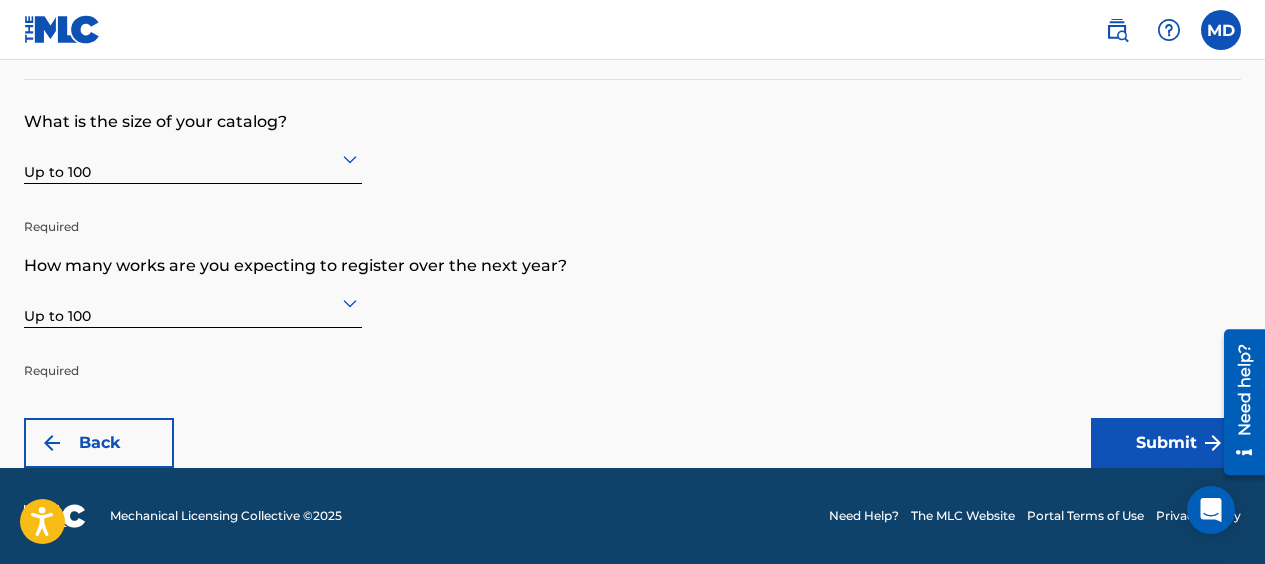 scroll, scrollTop: 137, scrollLeft: 0, axis: vertical 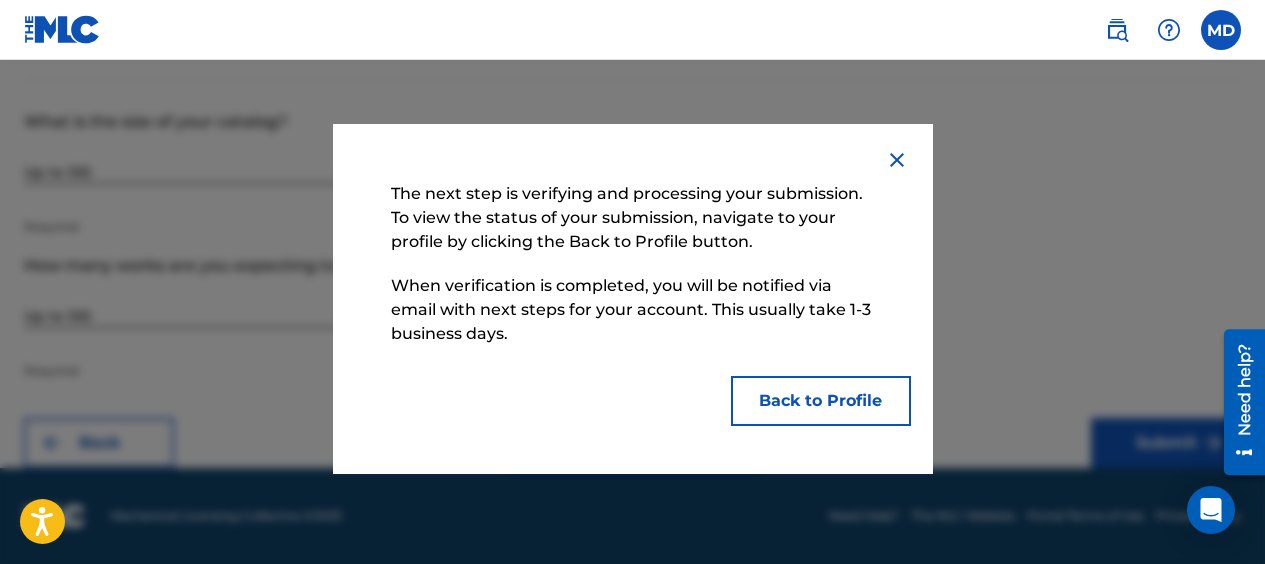 click on "Back to Profile" at bounding box center (821, 401) 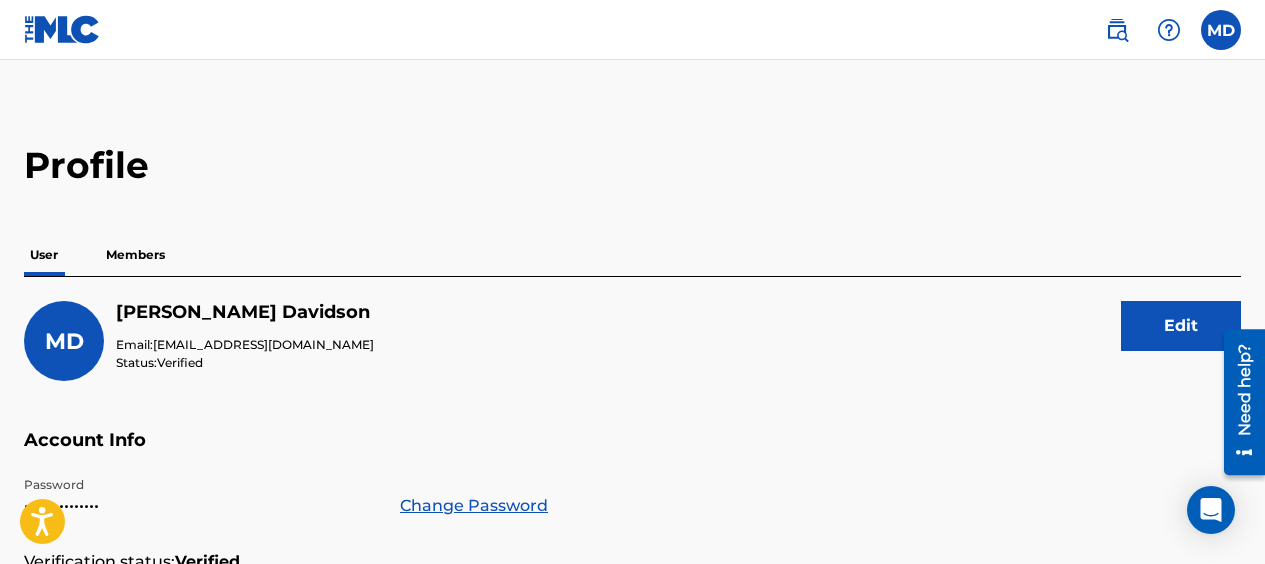 scroll, scrollTop: 0, scrollLeft: 0, axis: both 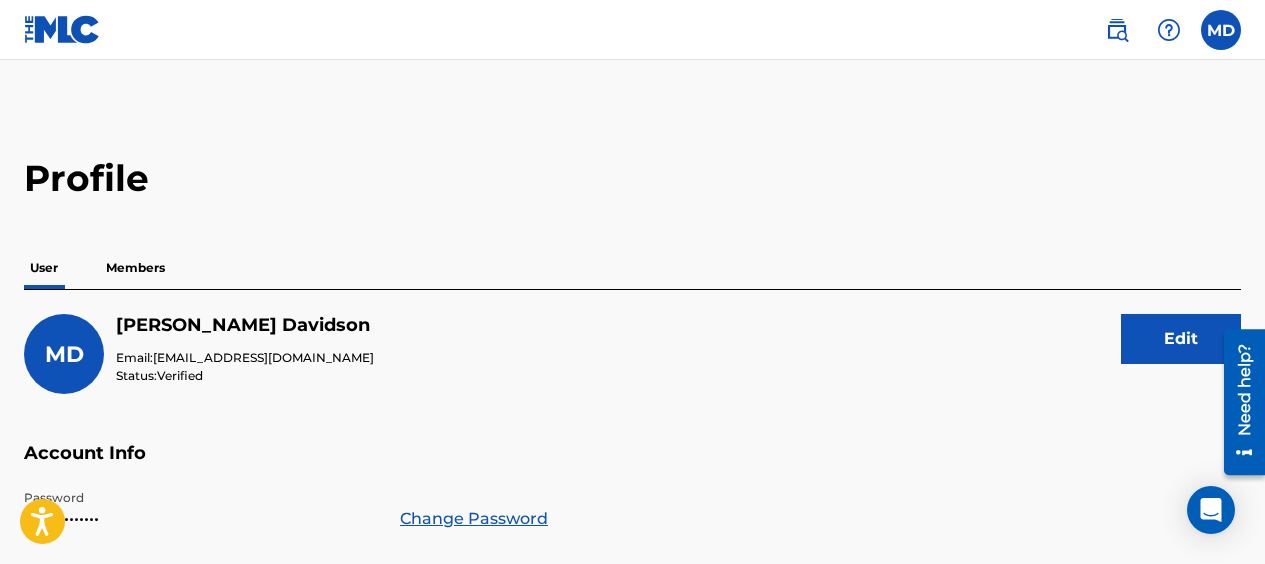 click on "Members" at bounding box center [135, 268] 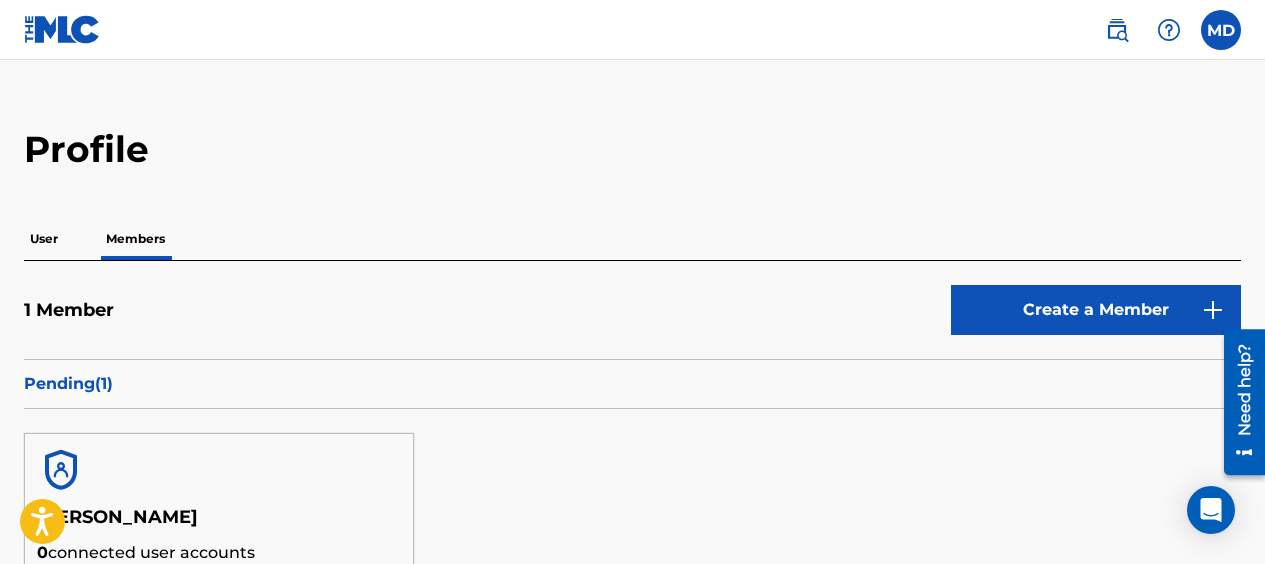scroll, scrollTop: 0, scrollLeft: 0, axis: both 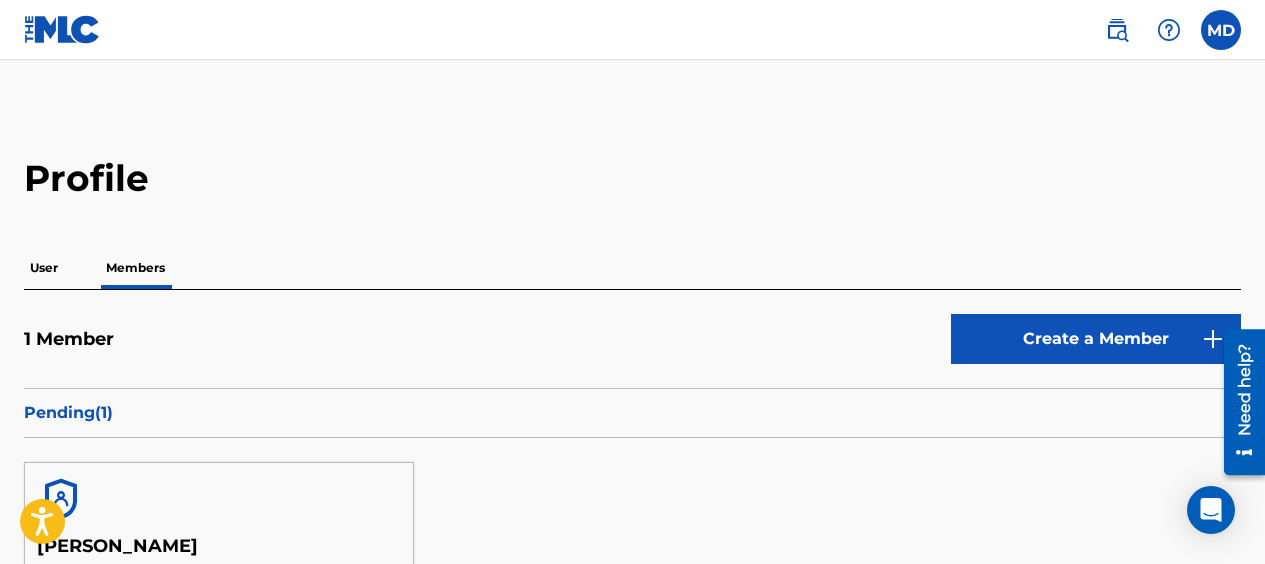 click on "Create a Member" at bounding box center (1096, 339) 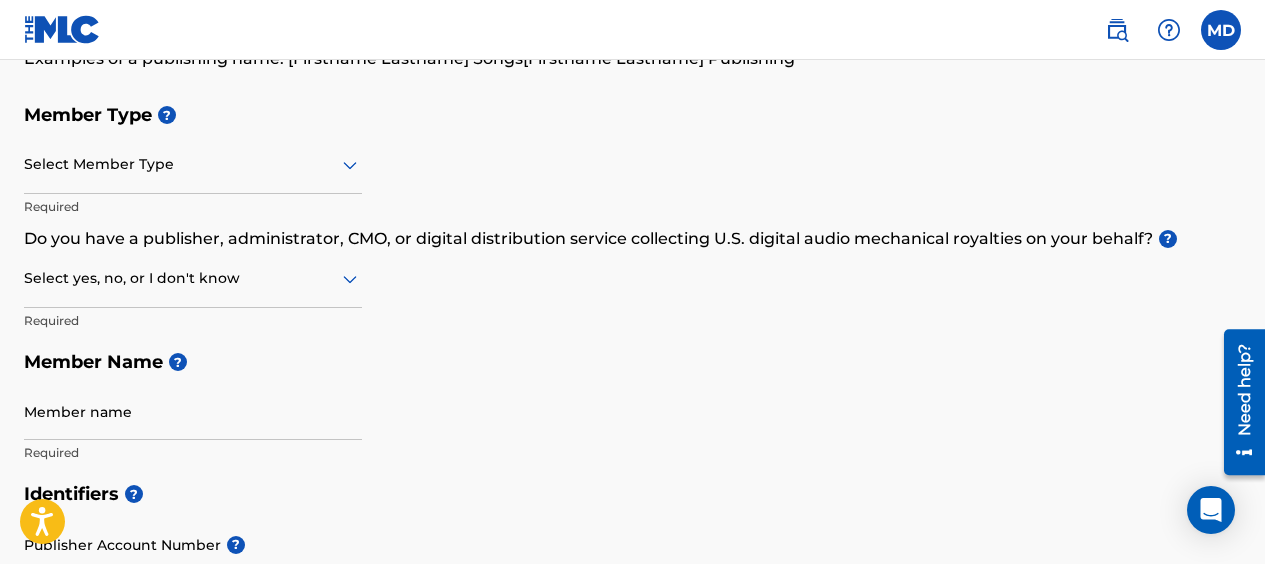 scroll, scrollTop: 193, scrollLeft: 0, axis: vertical 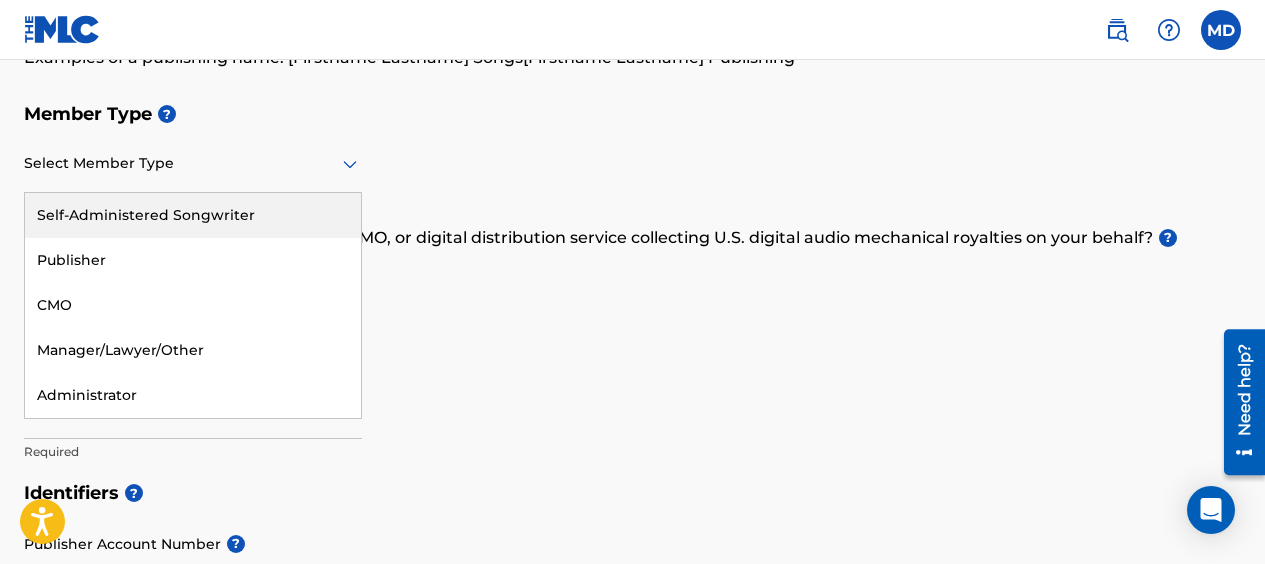 click 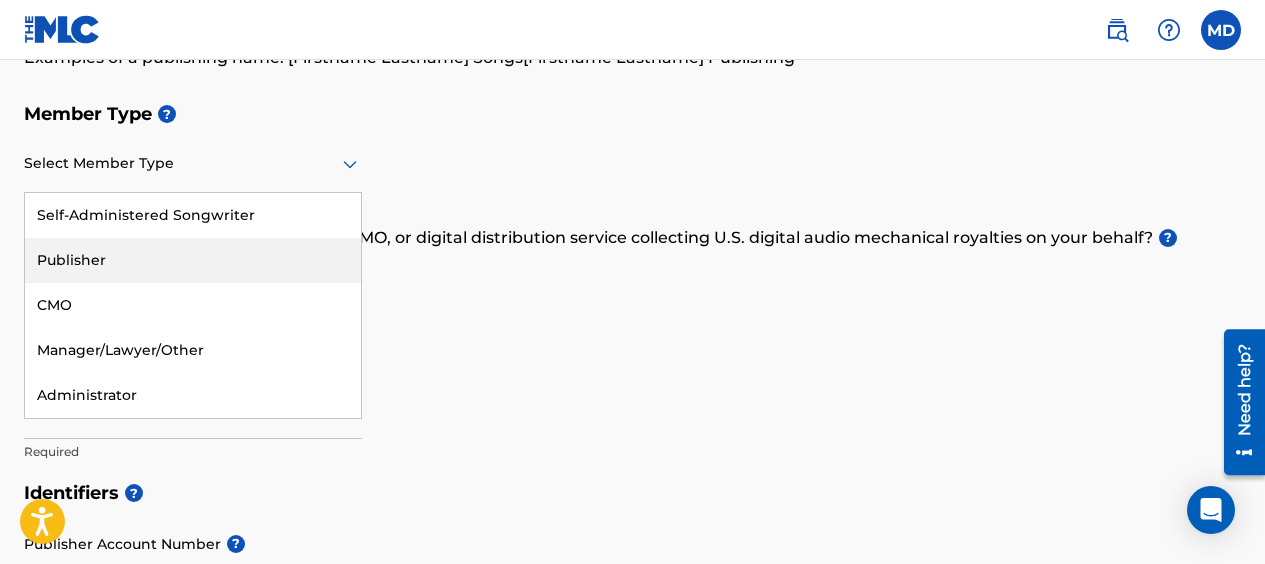 click on "Publisher" at bounding box center (193, 260) 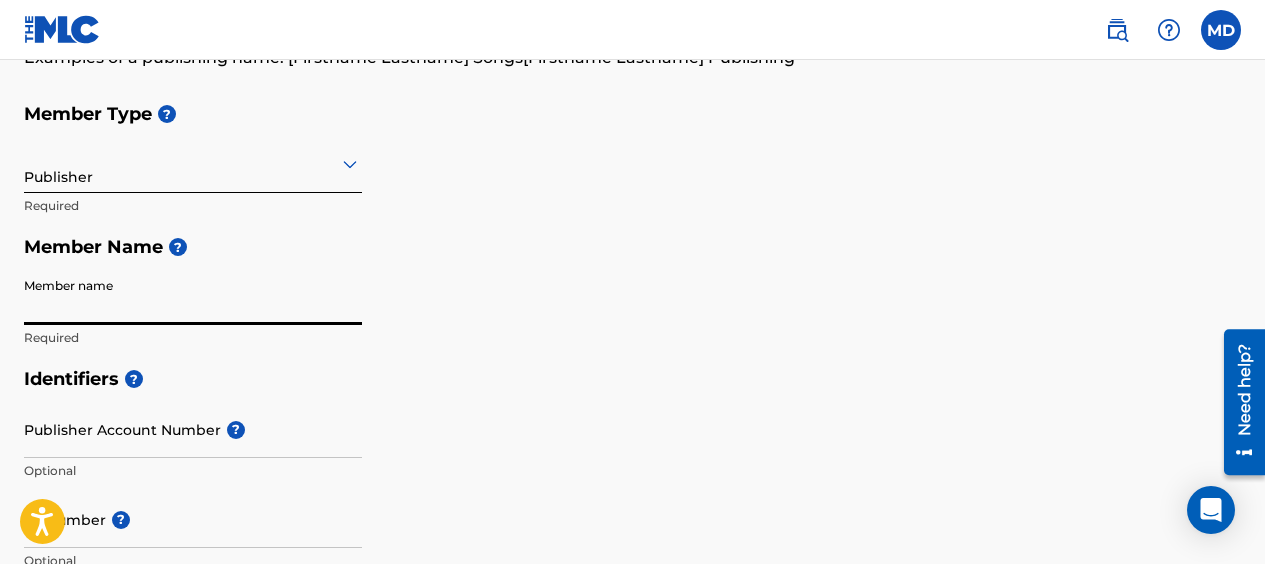 click on "Member name" at bounding box center (193, 296) 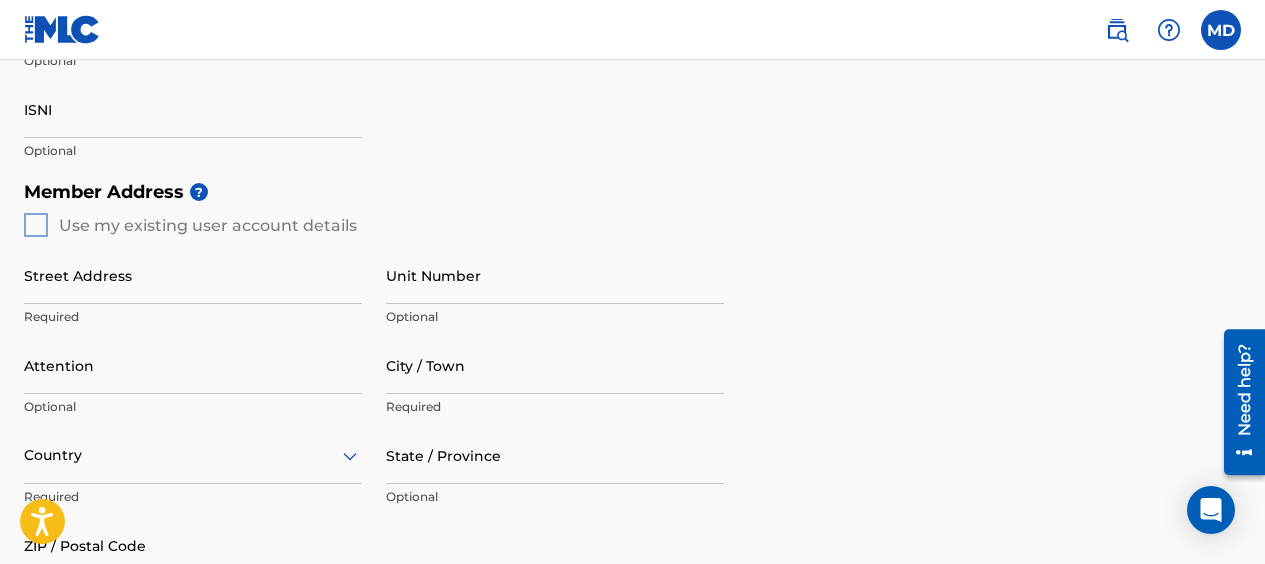 scroll, scrollTop: 703, scrollLeft: 0, axis: vertical 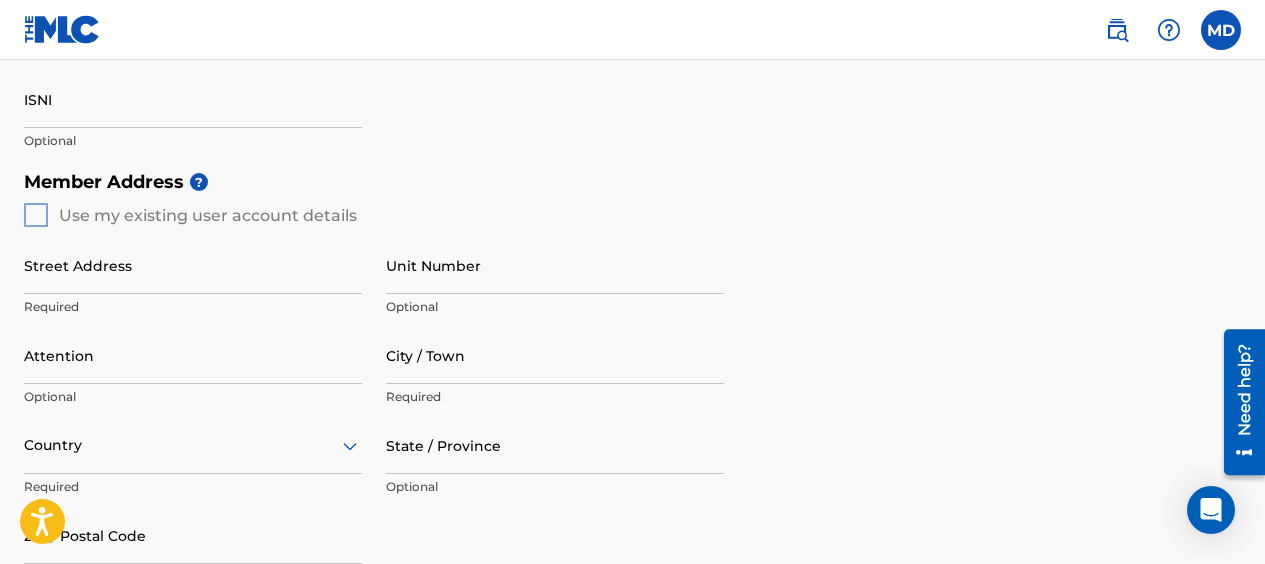 type on "MAD MUSIC LLC" 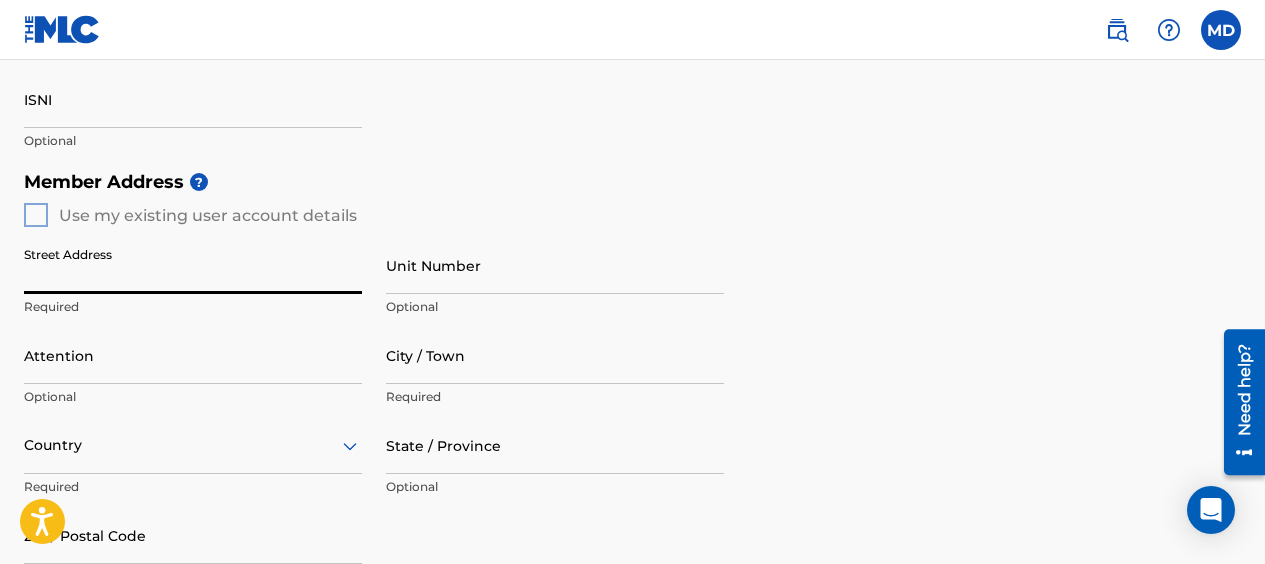 type on "PO BOX 2113" 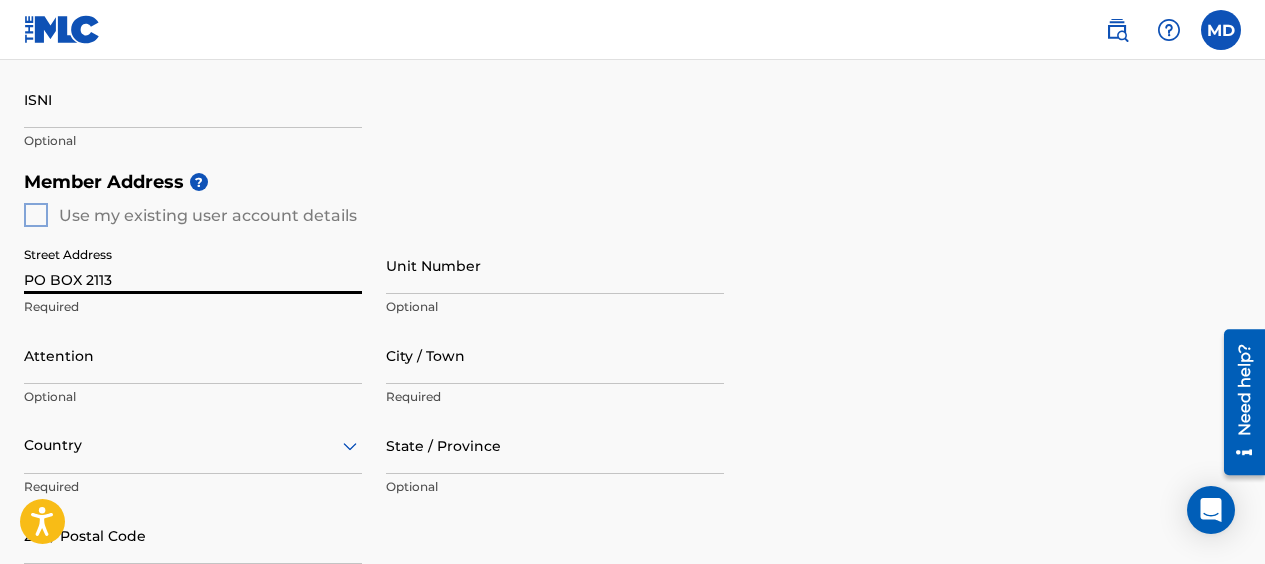 type on "[GEOGRAPHIC_DATA]" 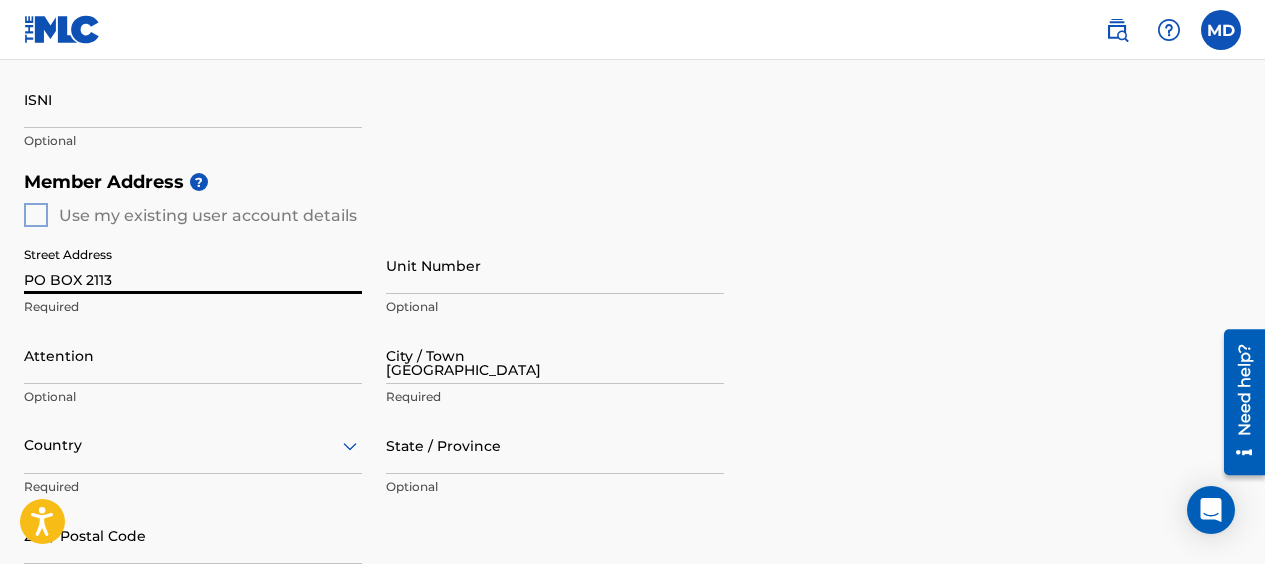 type on "[GEOGRAPHIC_DATA]" 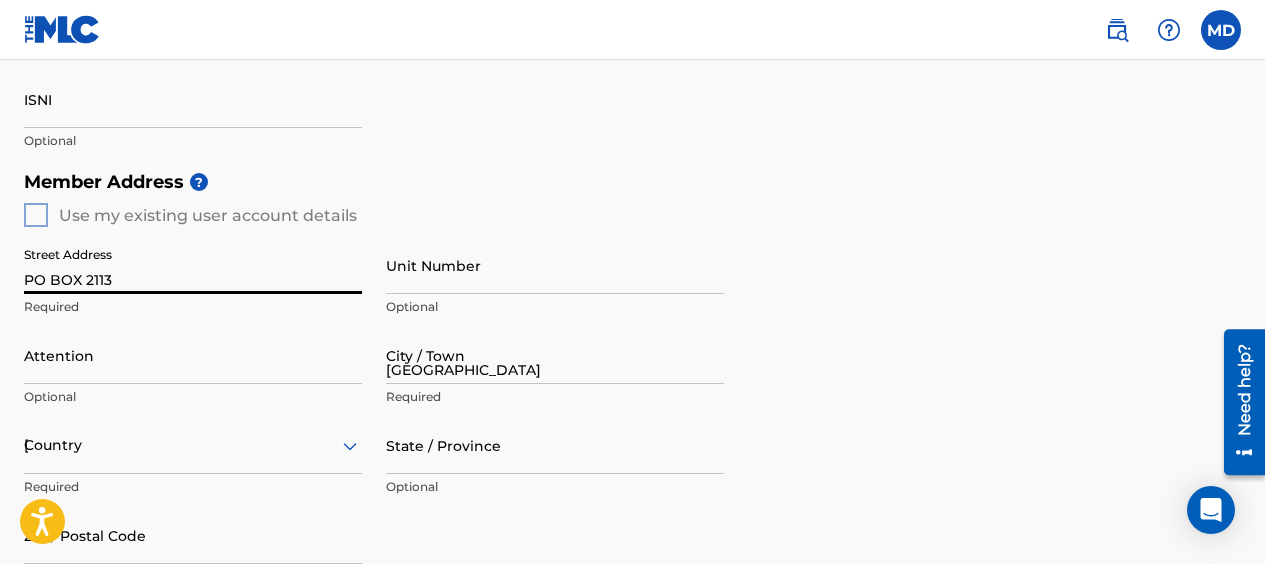 type on "sc" 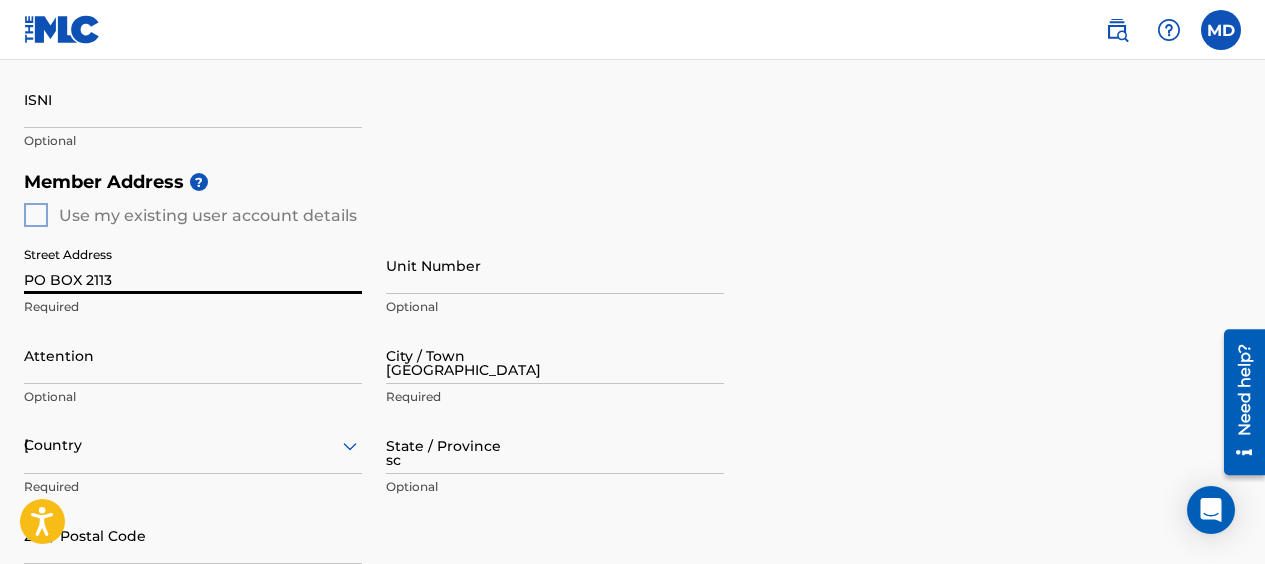 type on "29302" 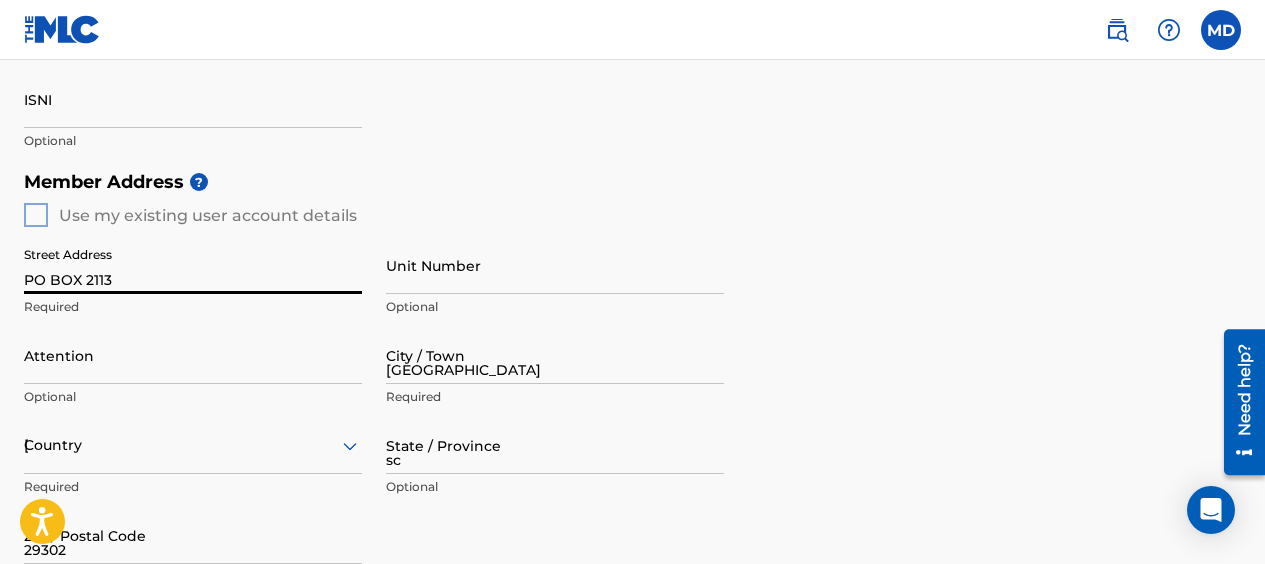 type on "[GEOGRAPHIC_DATA]" 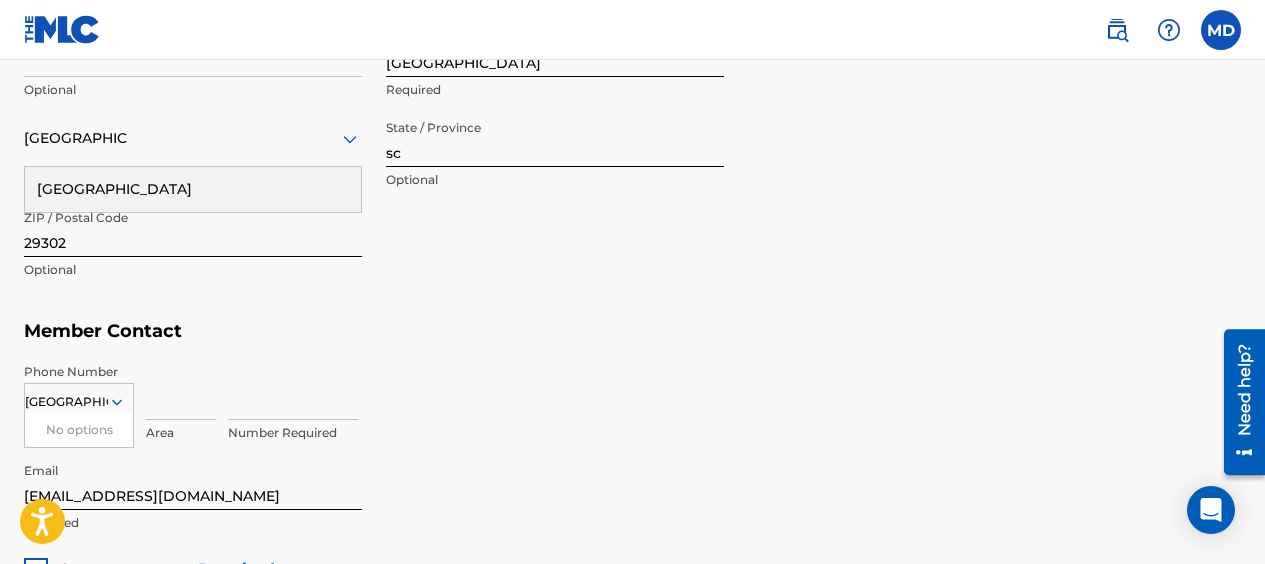 scroll, scrollTop: 1017, scrollLeft: 0, axis: vertical 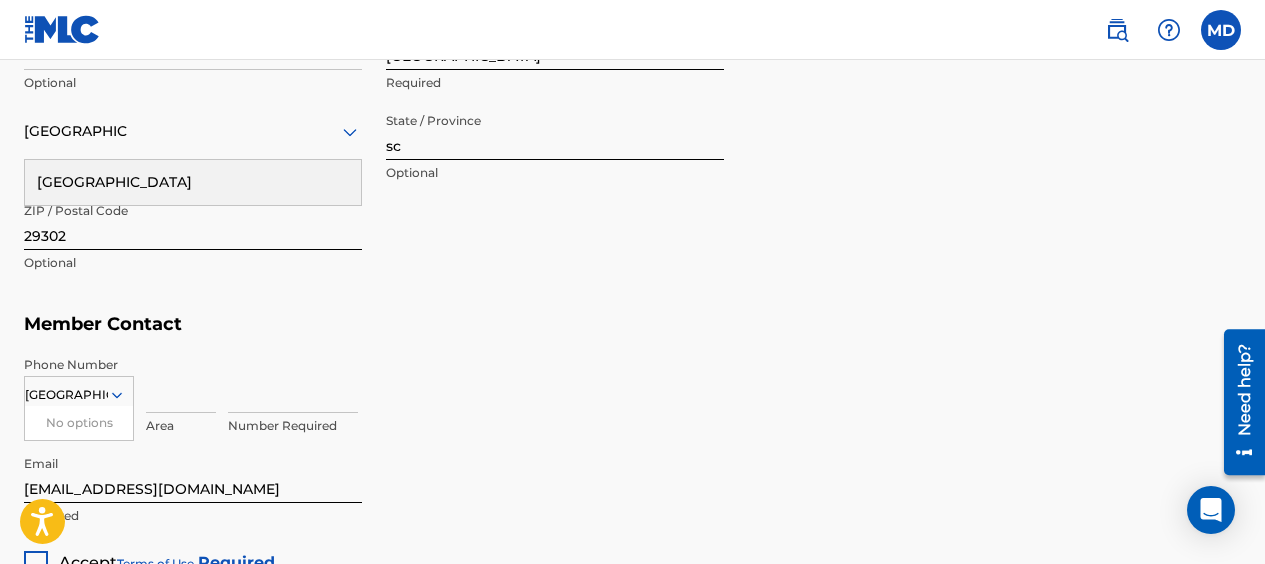 click on "29302" at bounding box center [193, 221] 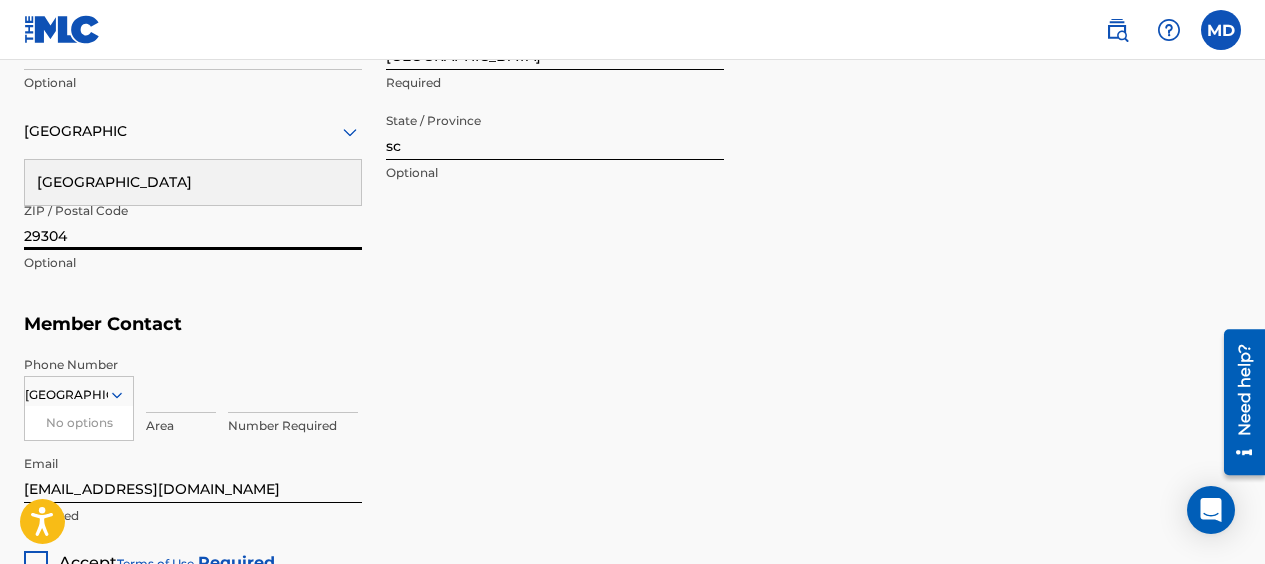 type on "29304" 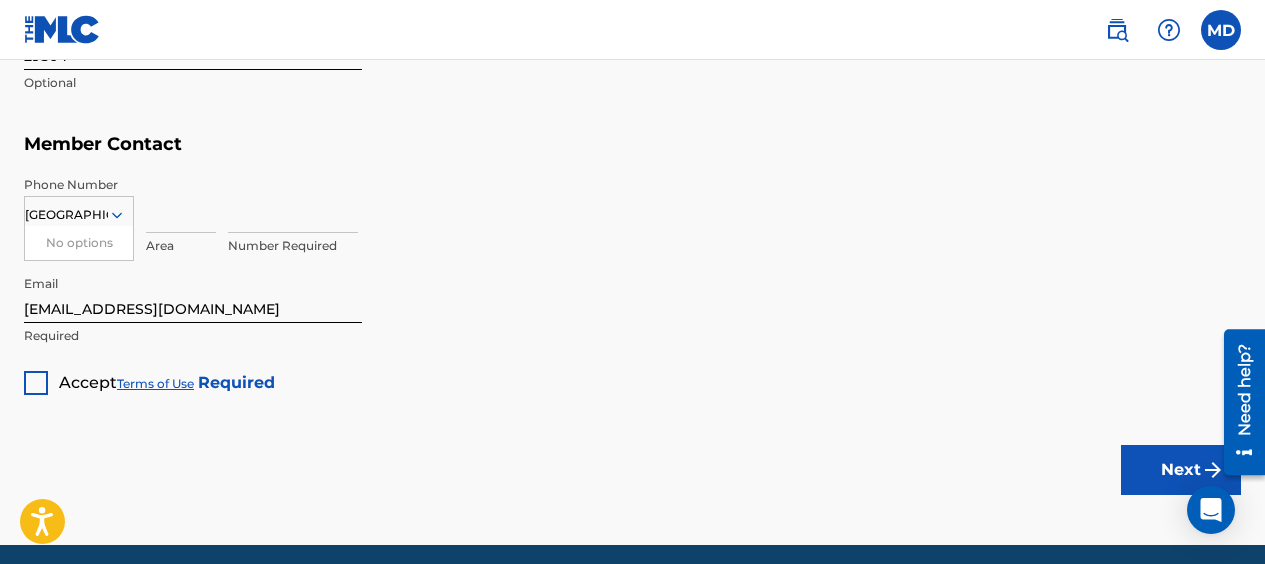 scroll, scrollTop: 1198, scrollLeft: 0, axis: vertical 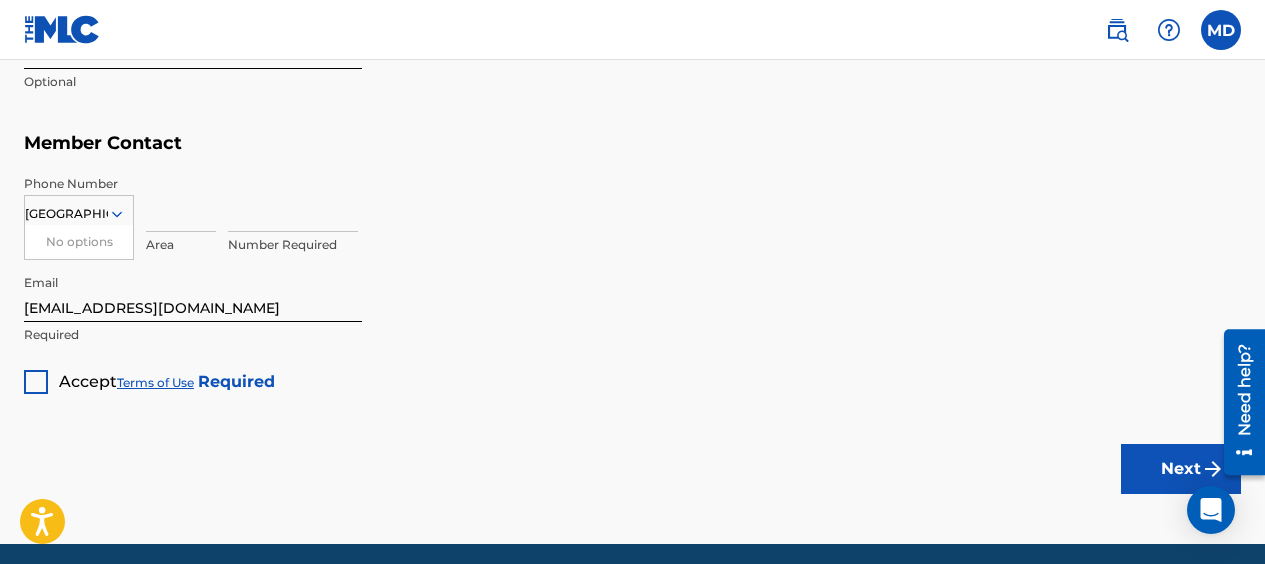 click at bounding box center [181, 203] 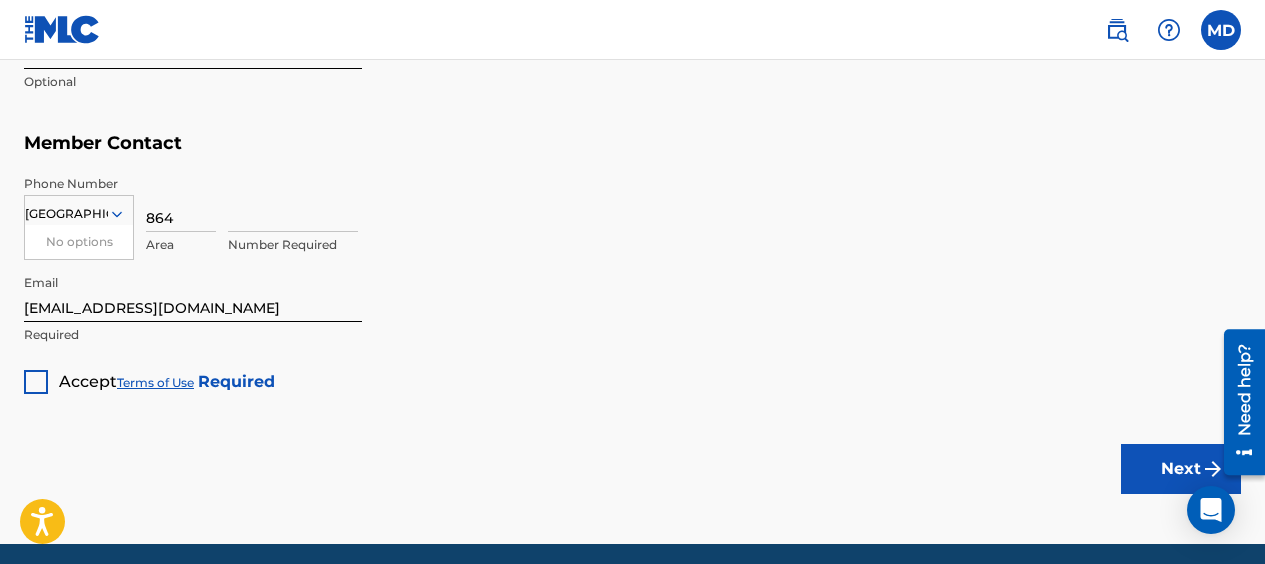 type on "4907869" 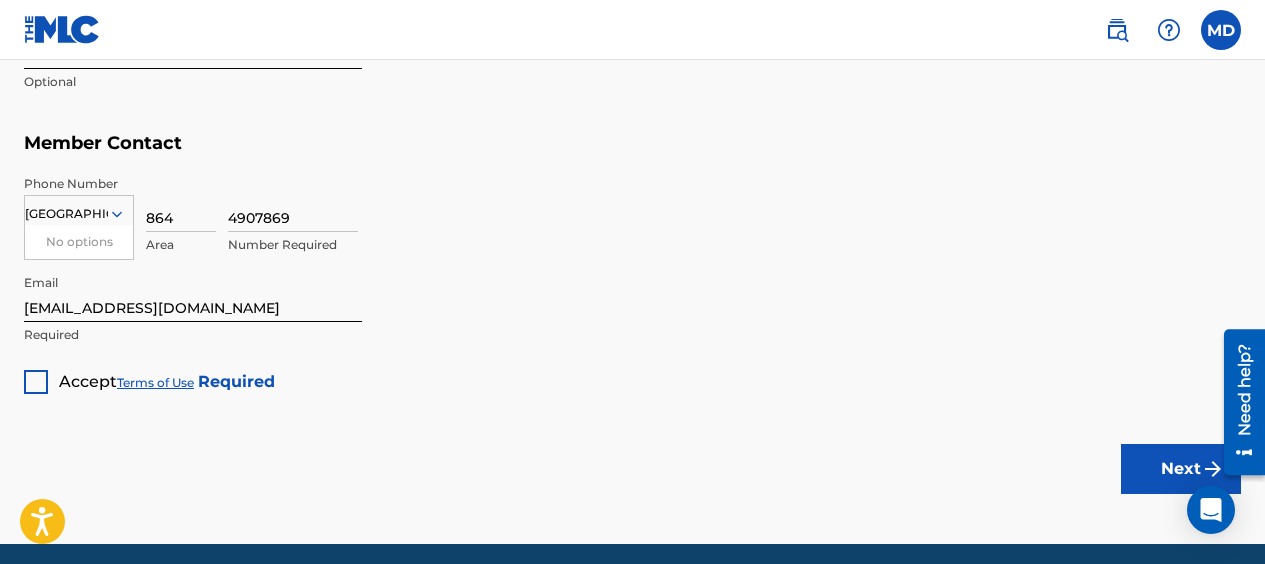 click at bounding box center [36, 382] 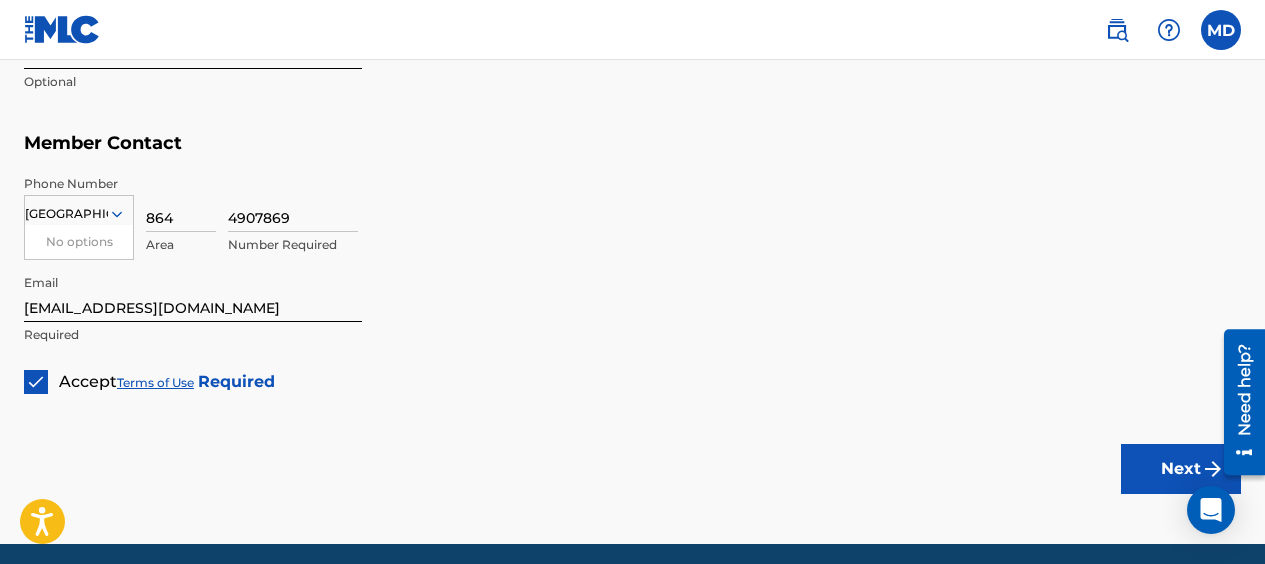 click on "Next" at bounding box center [1181, 469] 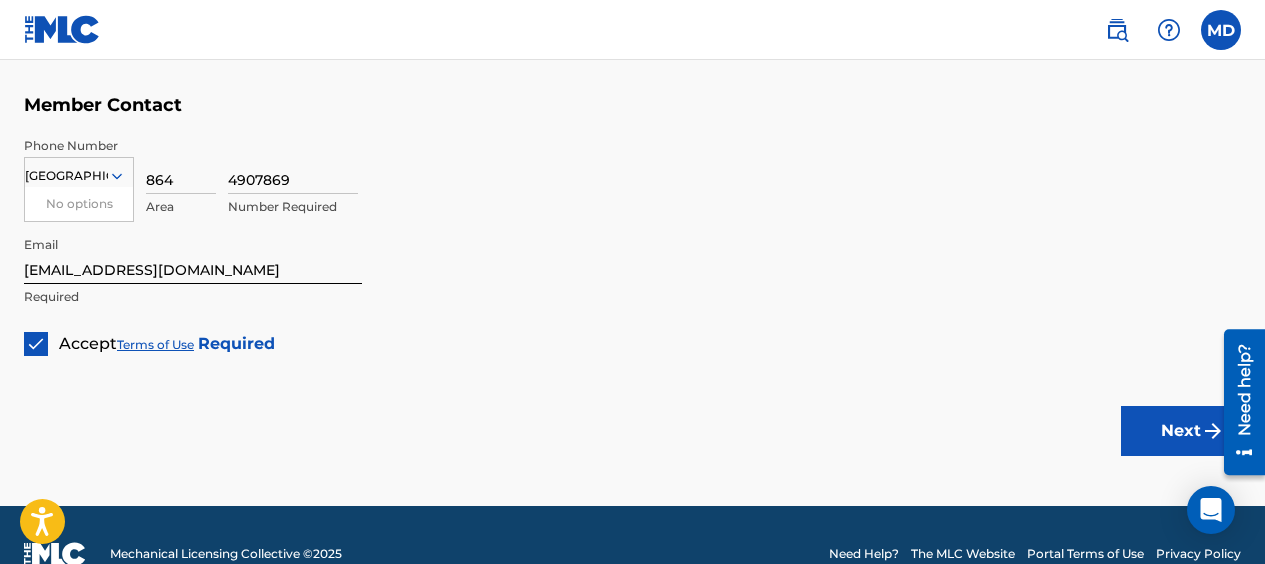scroll, scrollTop: 1273, scrollLeft: 0, axis: vertical 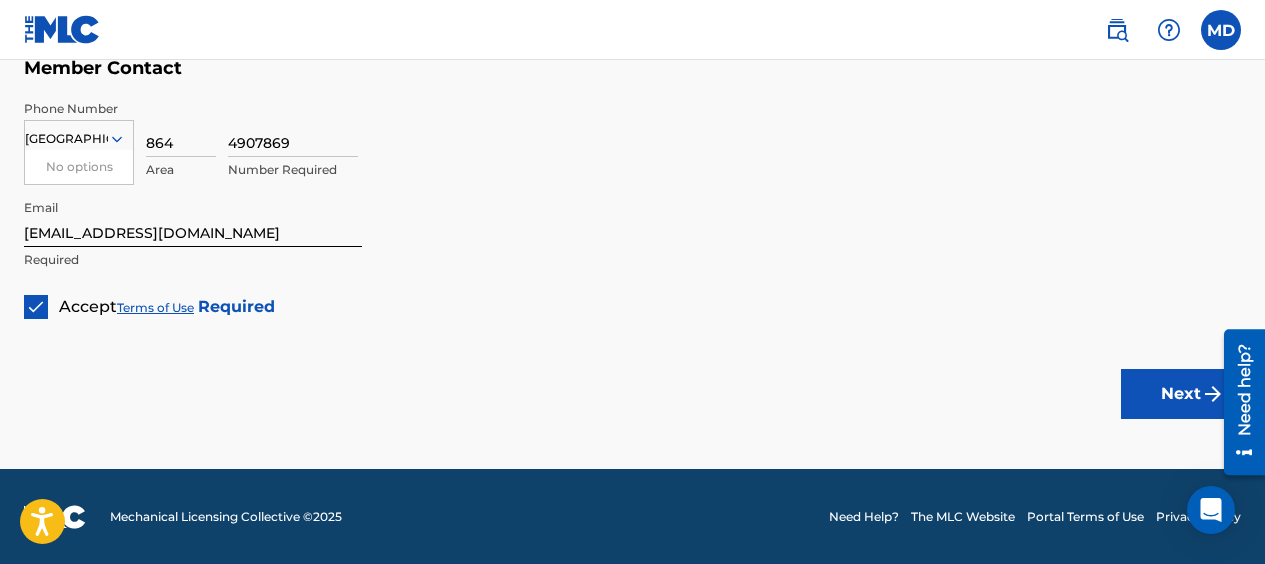 type 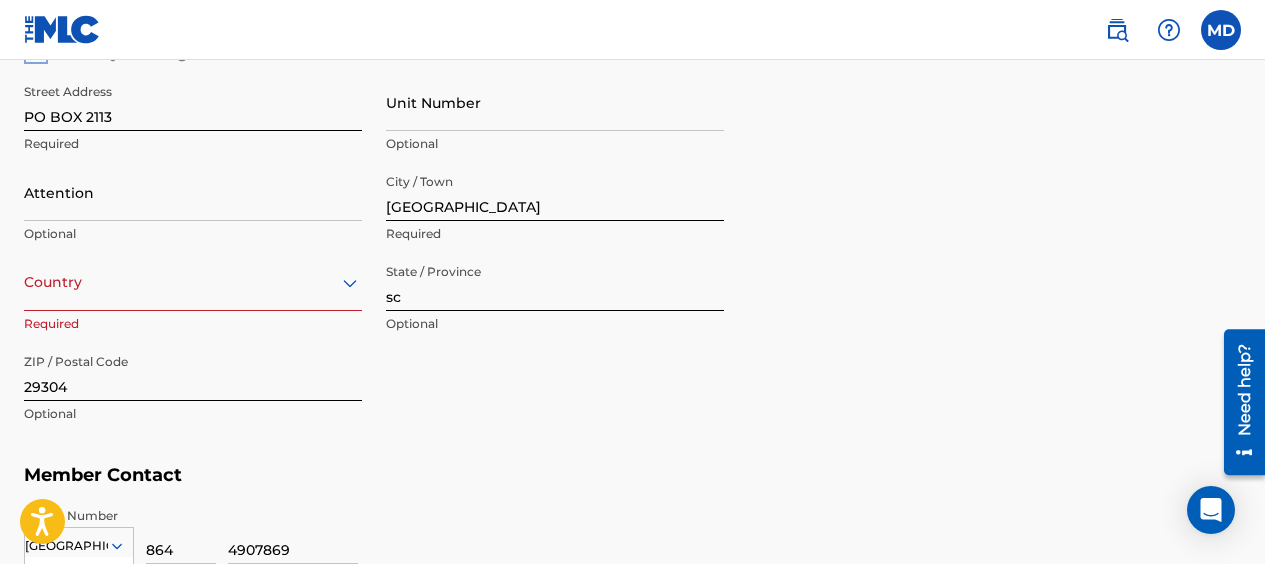 click on "option , selected. Select is focused ,type to refine list, press Down to open the menu,  Country" at bounding box center [193, 282] 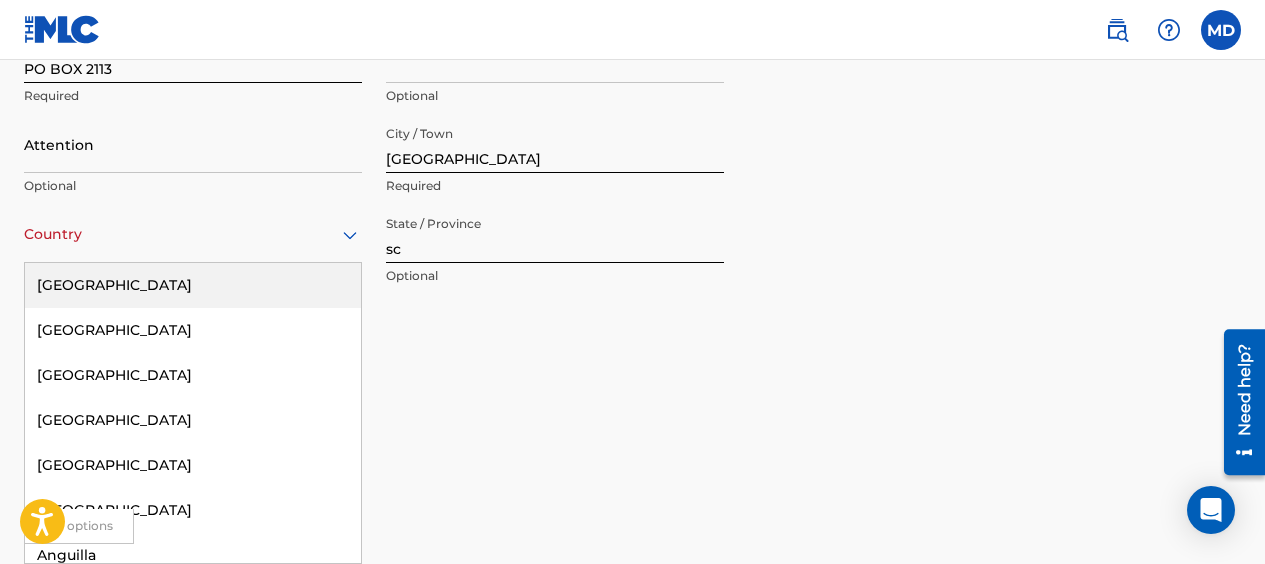 click on "[GEOGRAPHIC_DATA]" at bounding box center [193, 285] 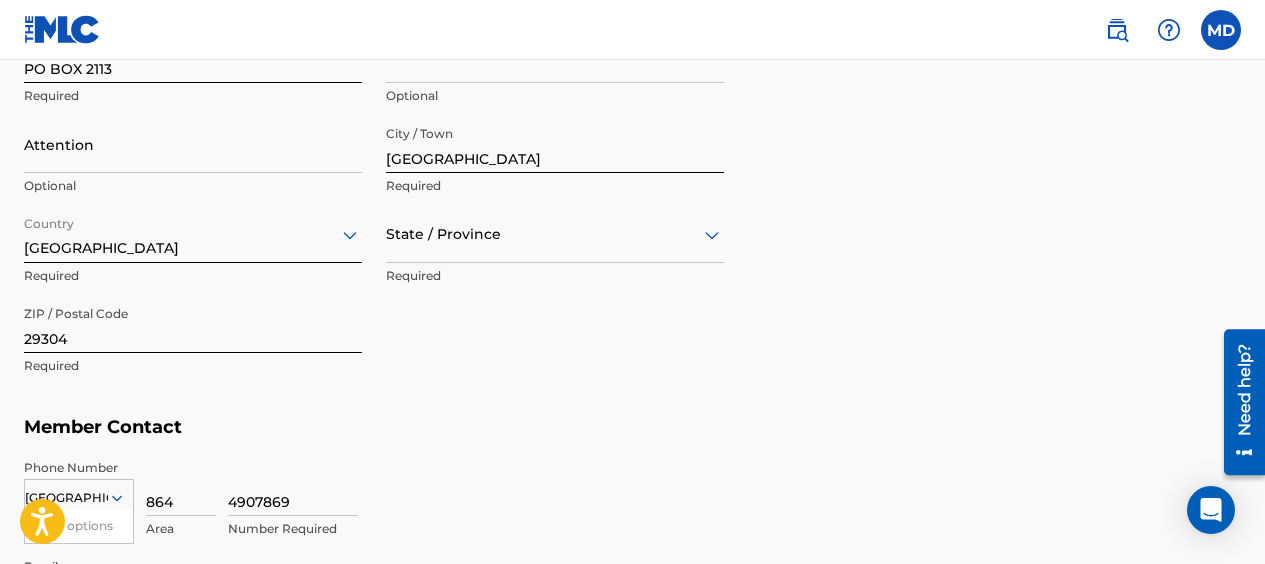 scroll, scrollTop: 1273, scrollLeft: 0, axis: vertical 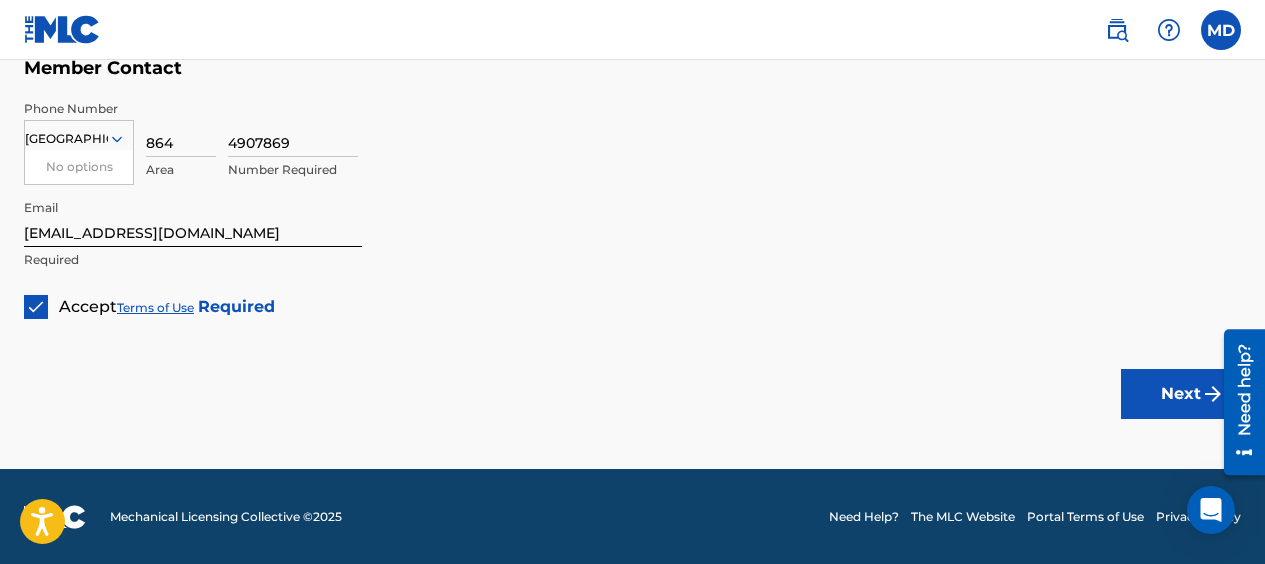 click on "Next" at bounding box center (1181, 394) 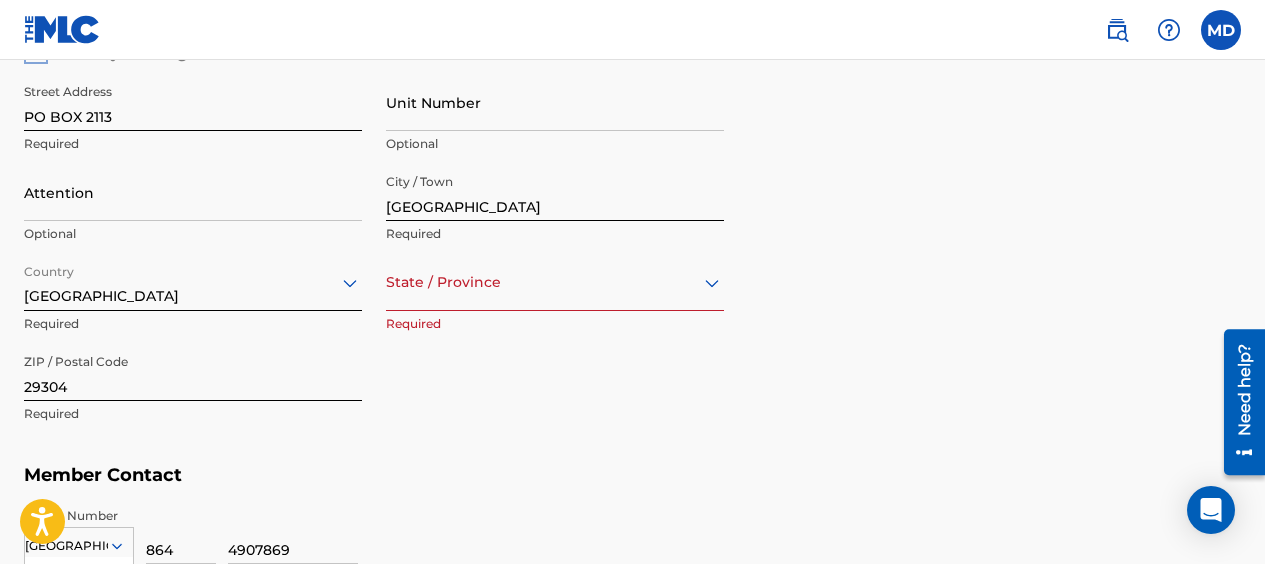 click on "option , selected. Select is focused ,type to refine list, press Down to open the menu,  State / Province" at bounding box center [555, 282] 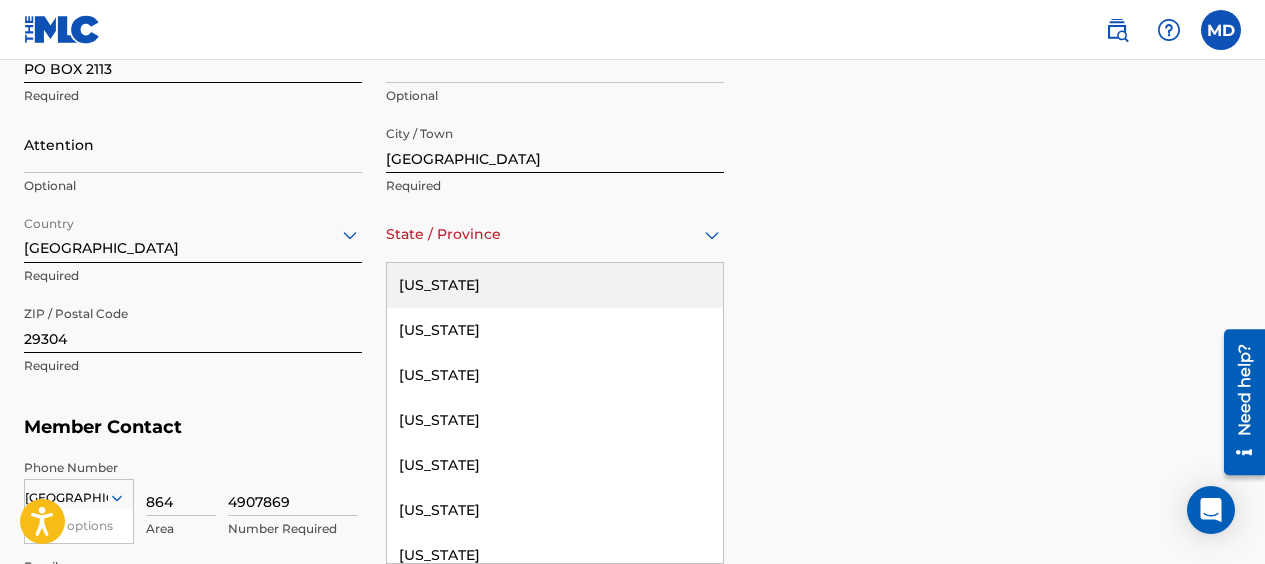 type on "s" 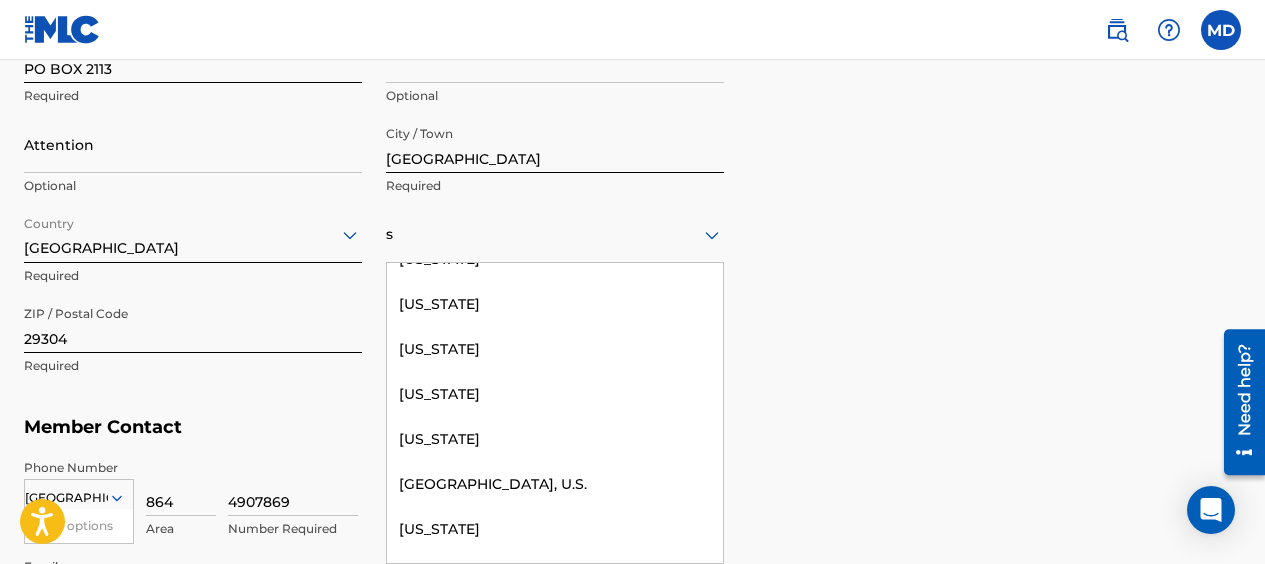 scroll, scrollTop: 757, scrollLeft: 0, axis: vertical 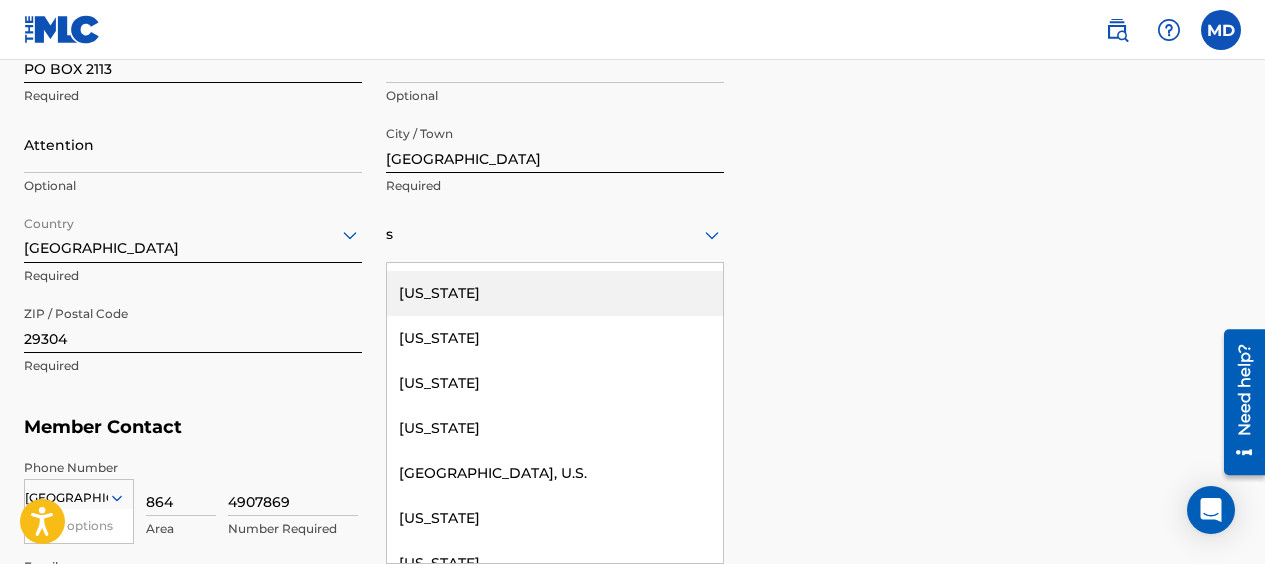 click on "[US_STATE]" at bounding box center (555, 293) 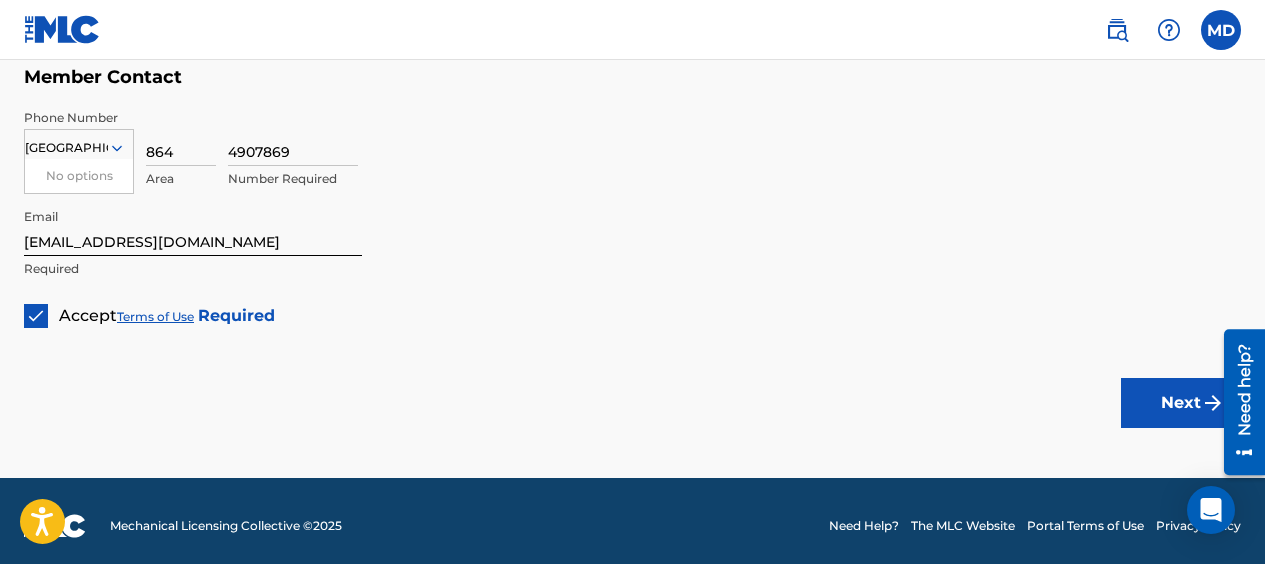 scroll, scrollTop: 1273, scrollLeft: 0, axis: vertical 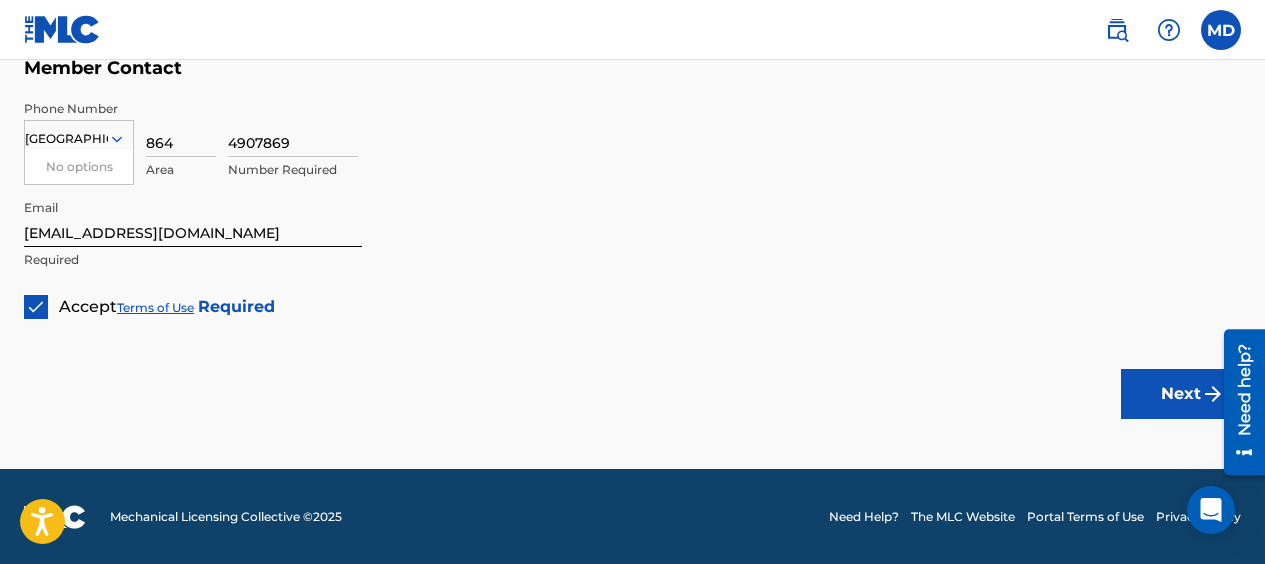 click on "Next" at bounding box center [1181, 394] 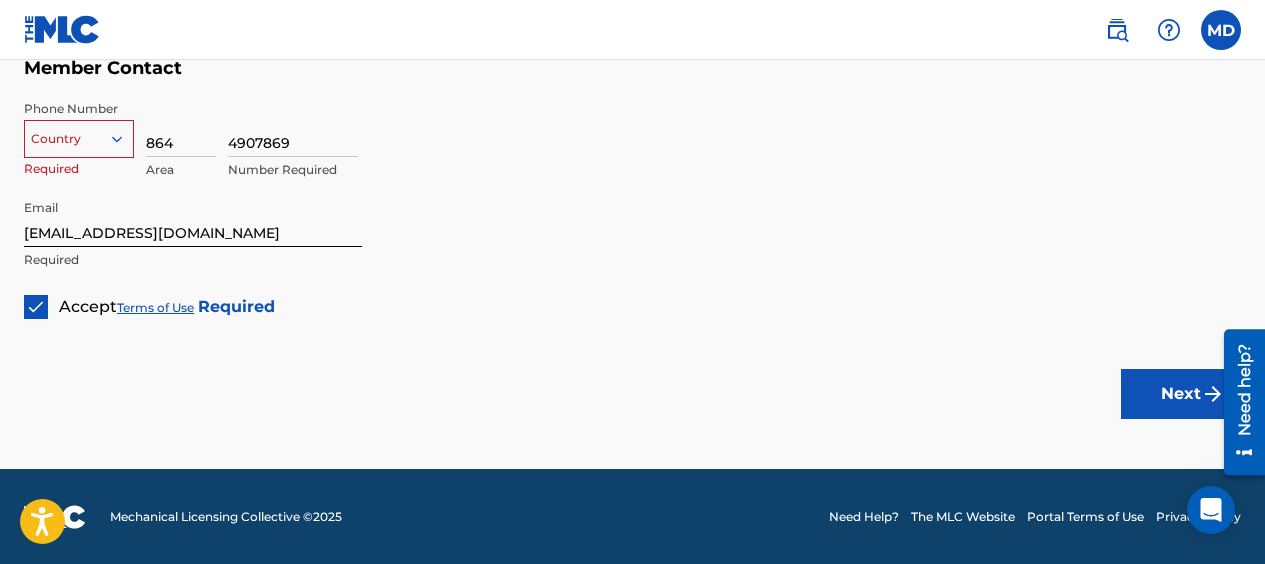 click on "Next" at bounding box center (1181, 394) 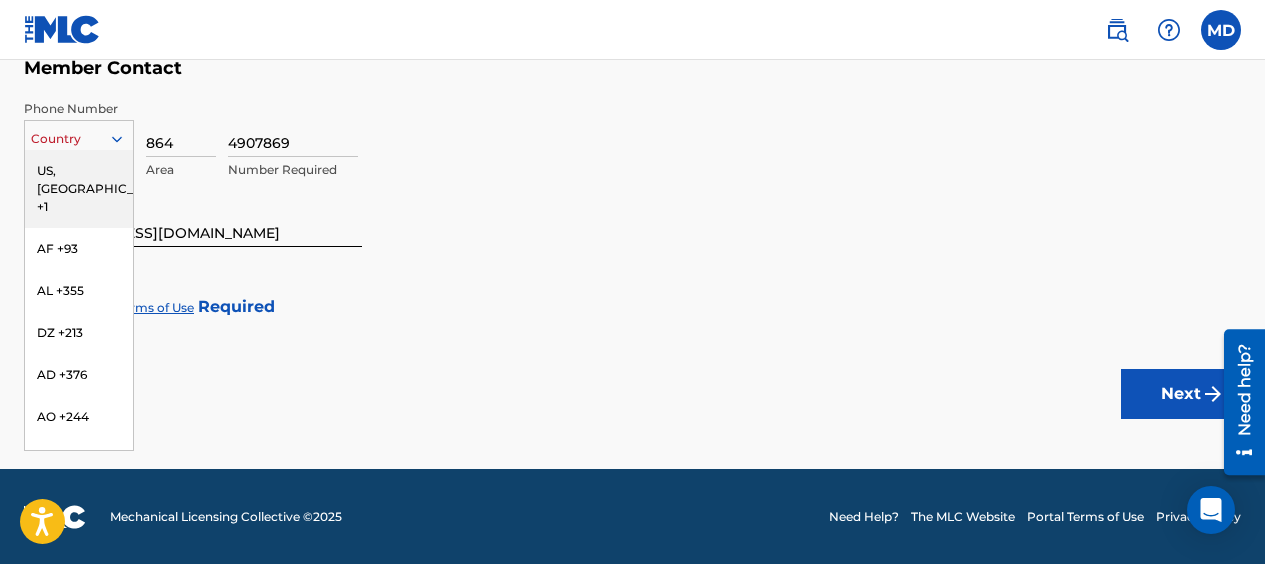 click on "US, [GEOGRAPHIC_DATA] +1" at bounding box center [79, 189] 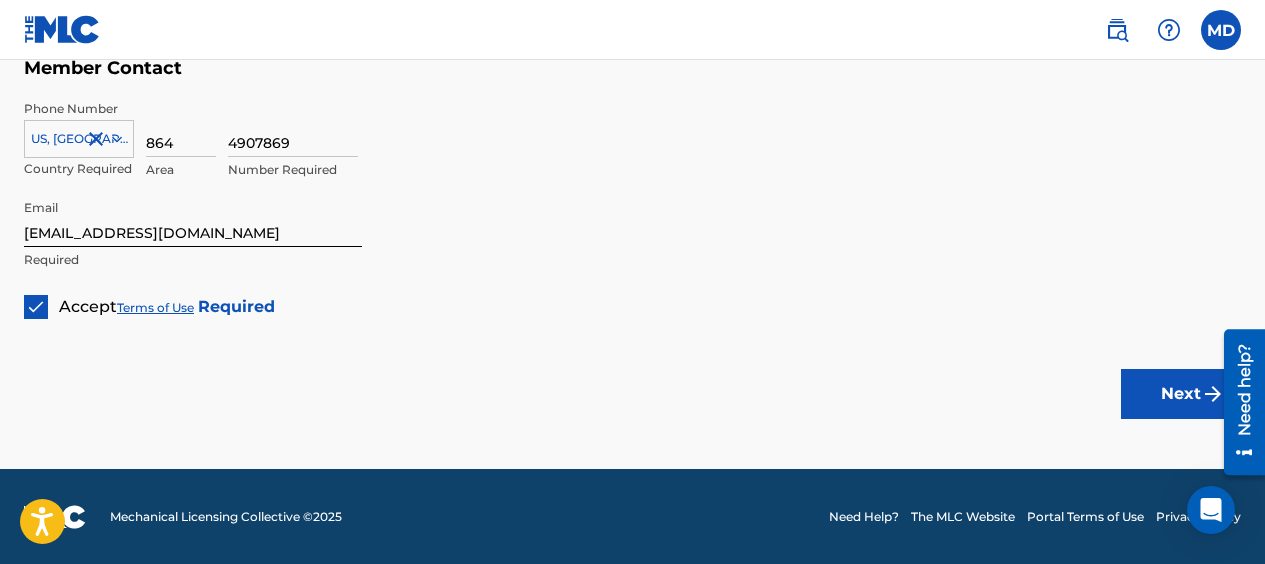 click on "Next" at bounding box center [1181, 394] 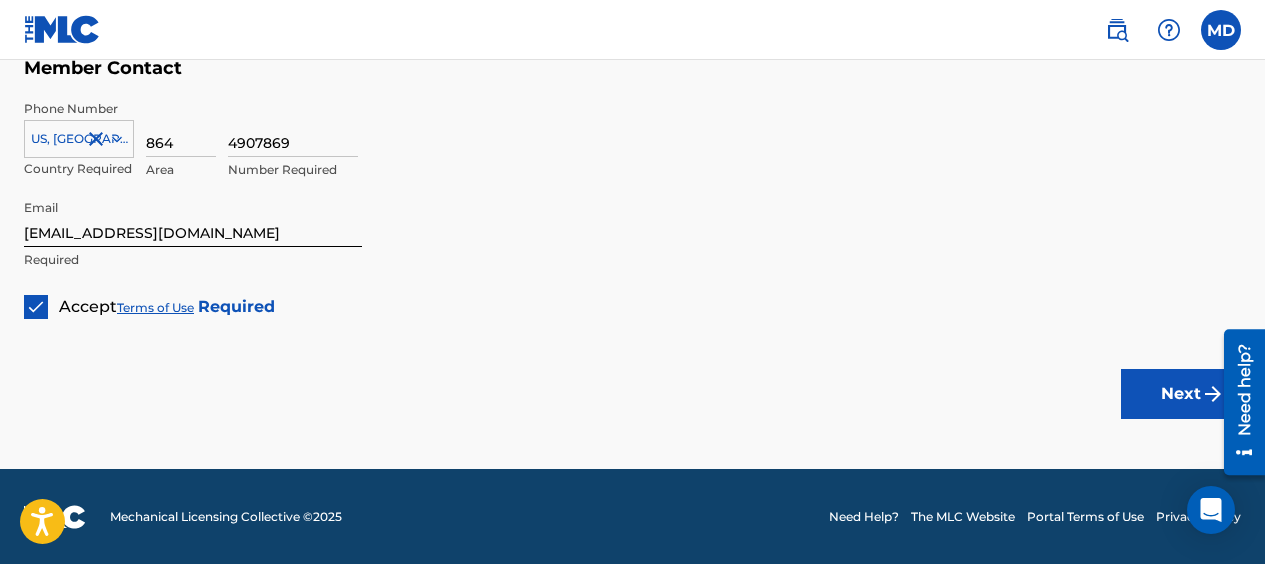 scroll, scrollTop: 0, scrollLeft: 0, axis: both 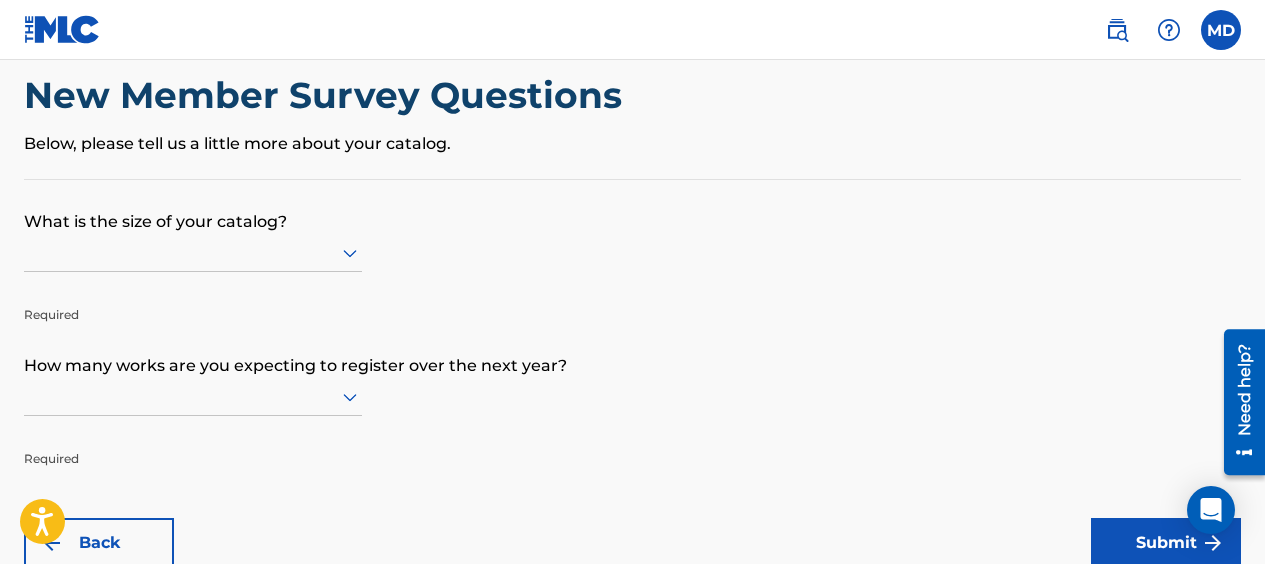 click at bounding box center [193, 253] 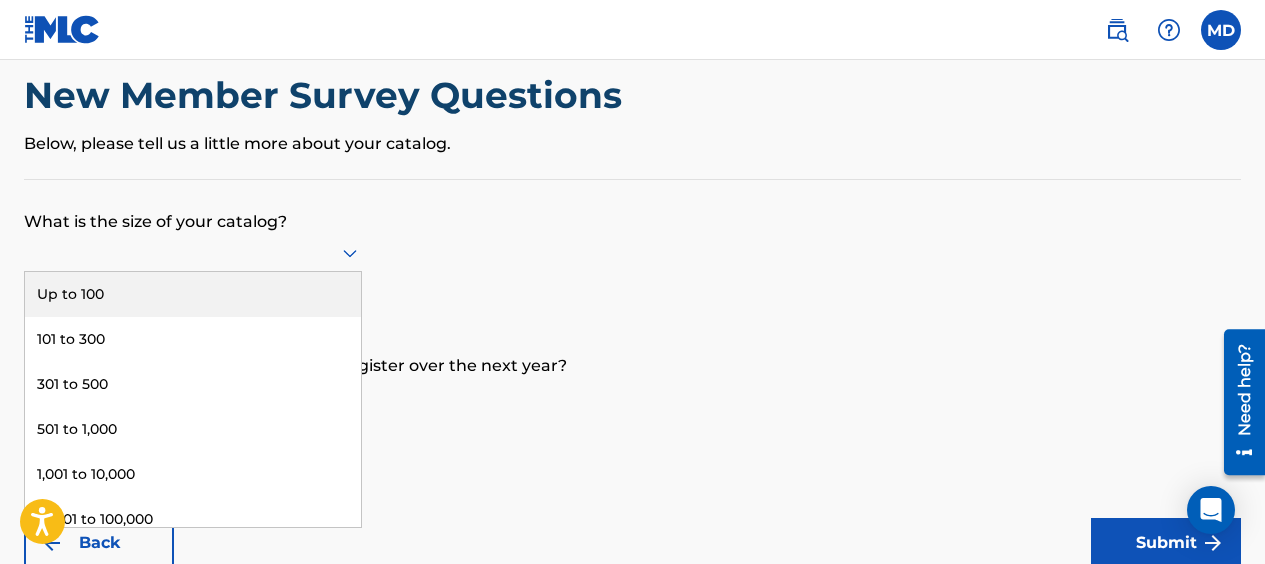 scroll, scrollTop: 46, scrollLeft: 0, axis: vertical 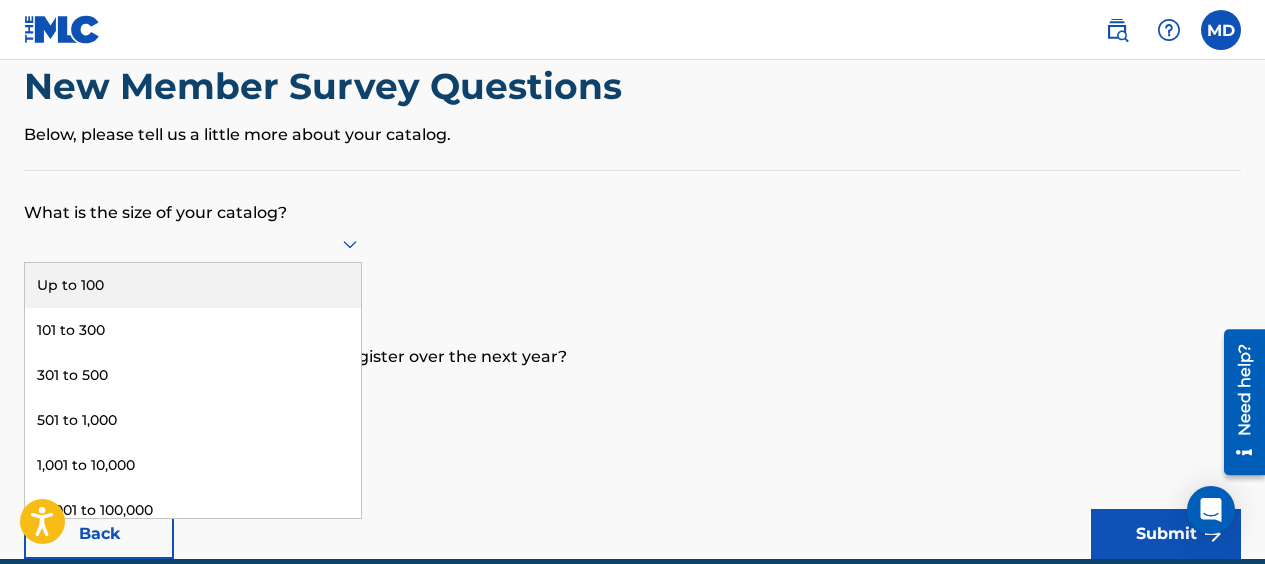 click on "Up to 100" at bounding box center (193, 285) 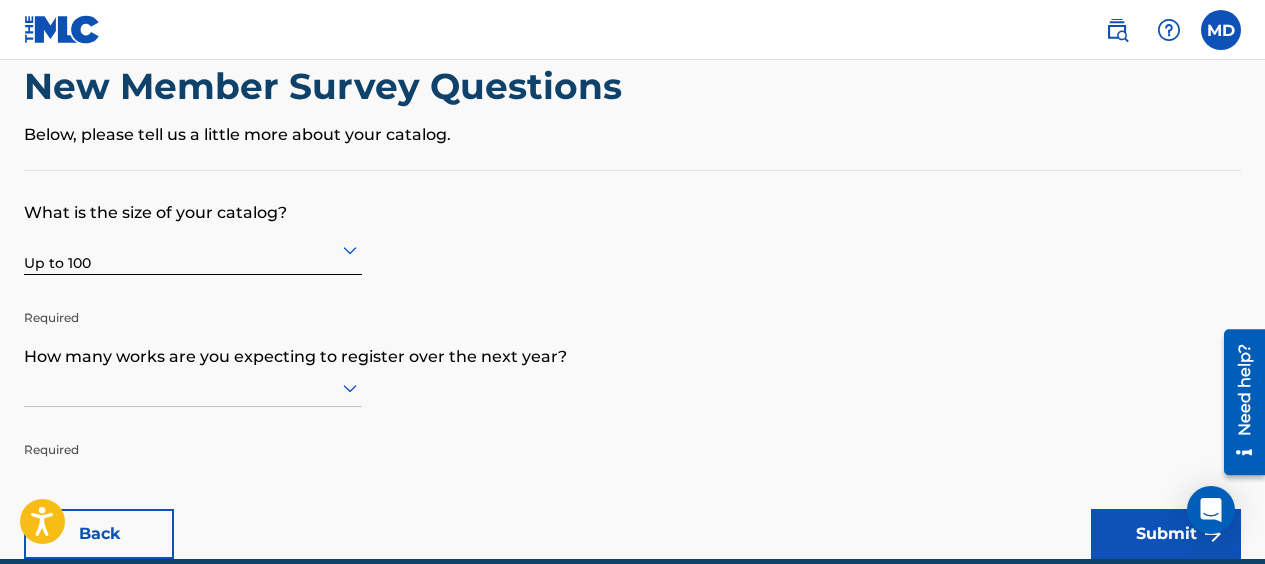 click at bounding box center [193, 388] 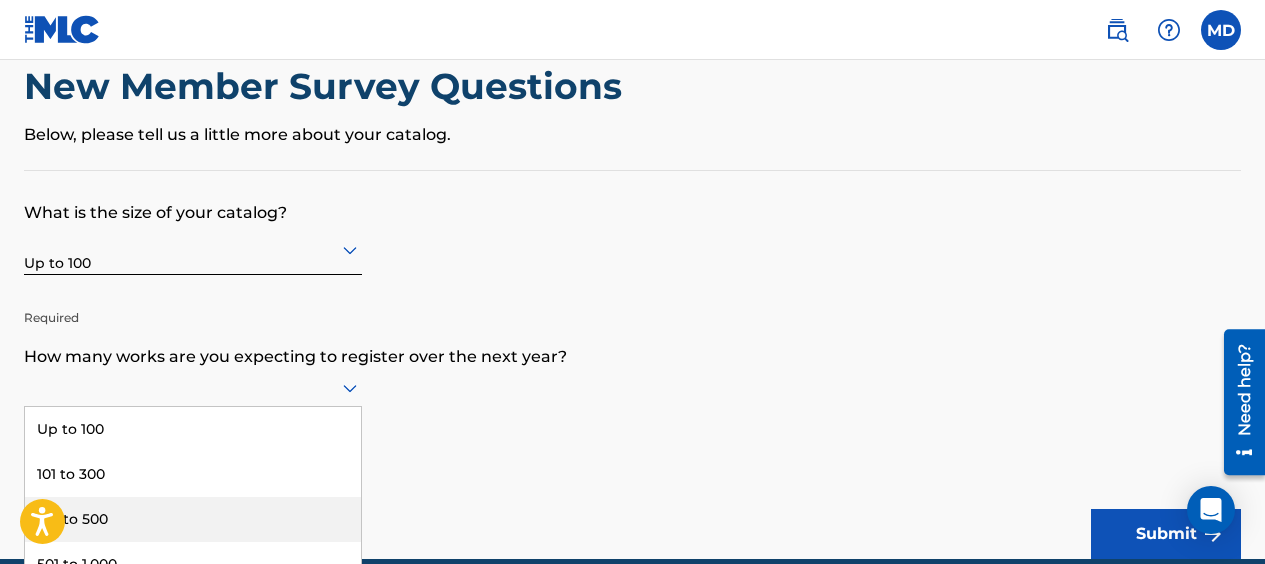 scroll, scrollTop: 190, scrollLeft: 0, axis: vertical 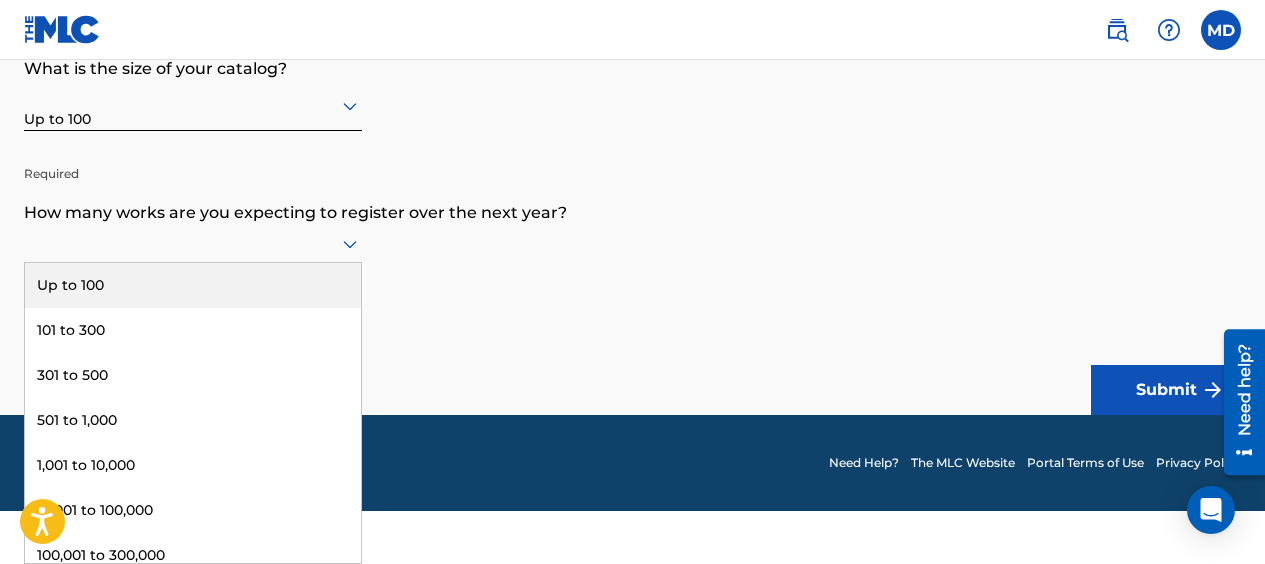 click on "Up to 100" at bounding box center (193, 285) 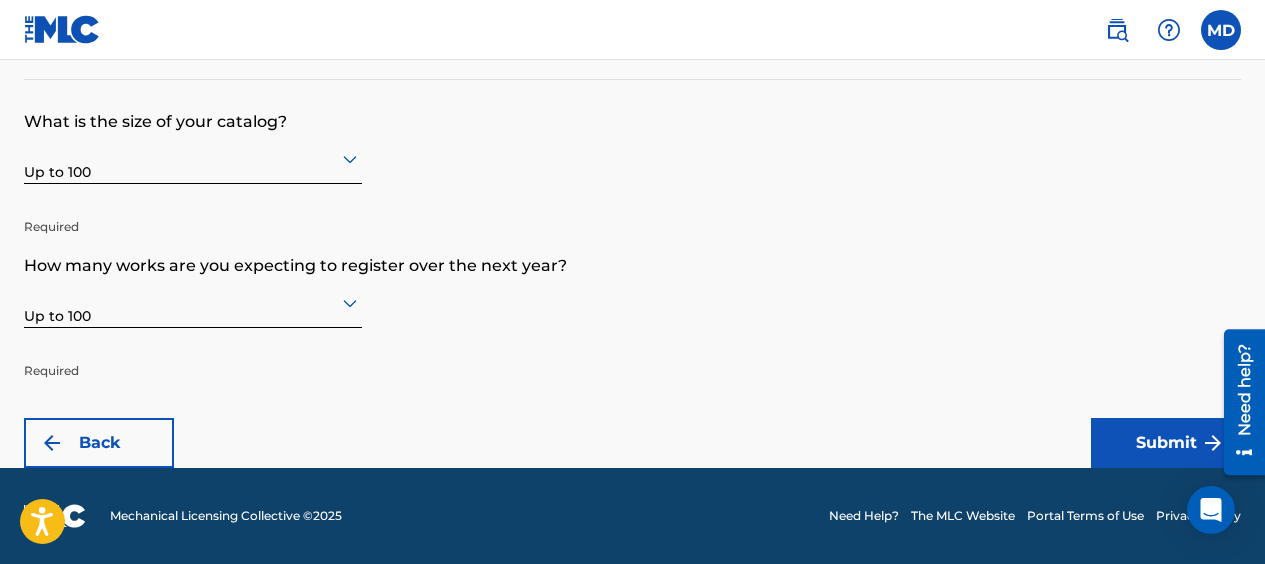 scroll, scrollTop: 137, scrollLeft: 0, axis: vertical 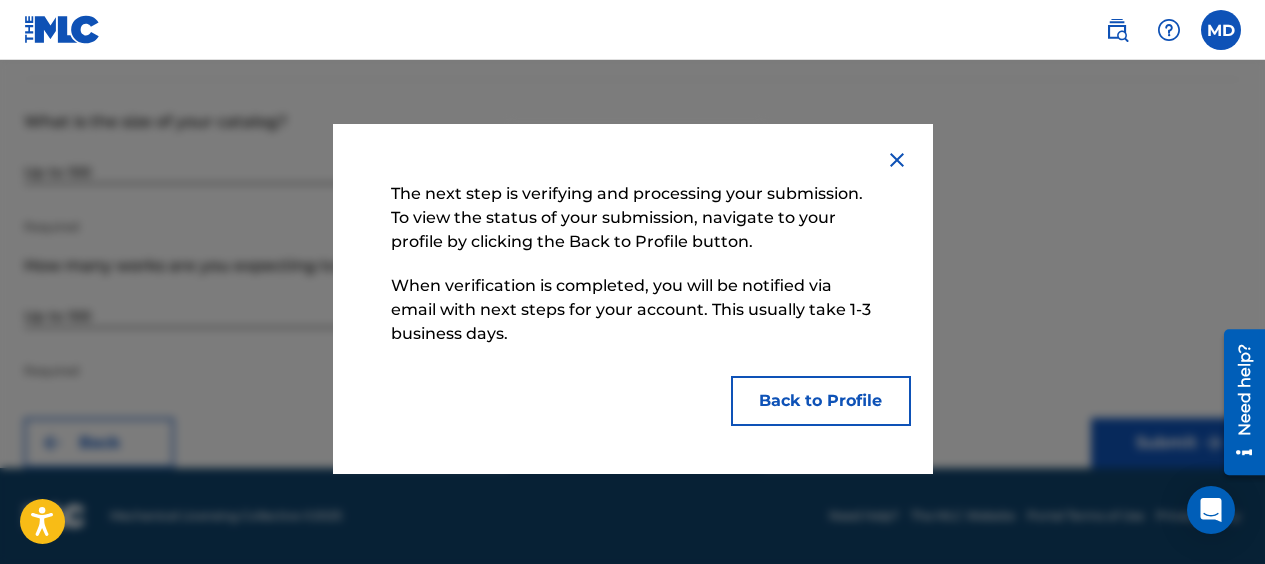 click on "Back to Profile" at bounding box center [821, 401] 